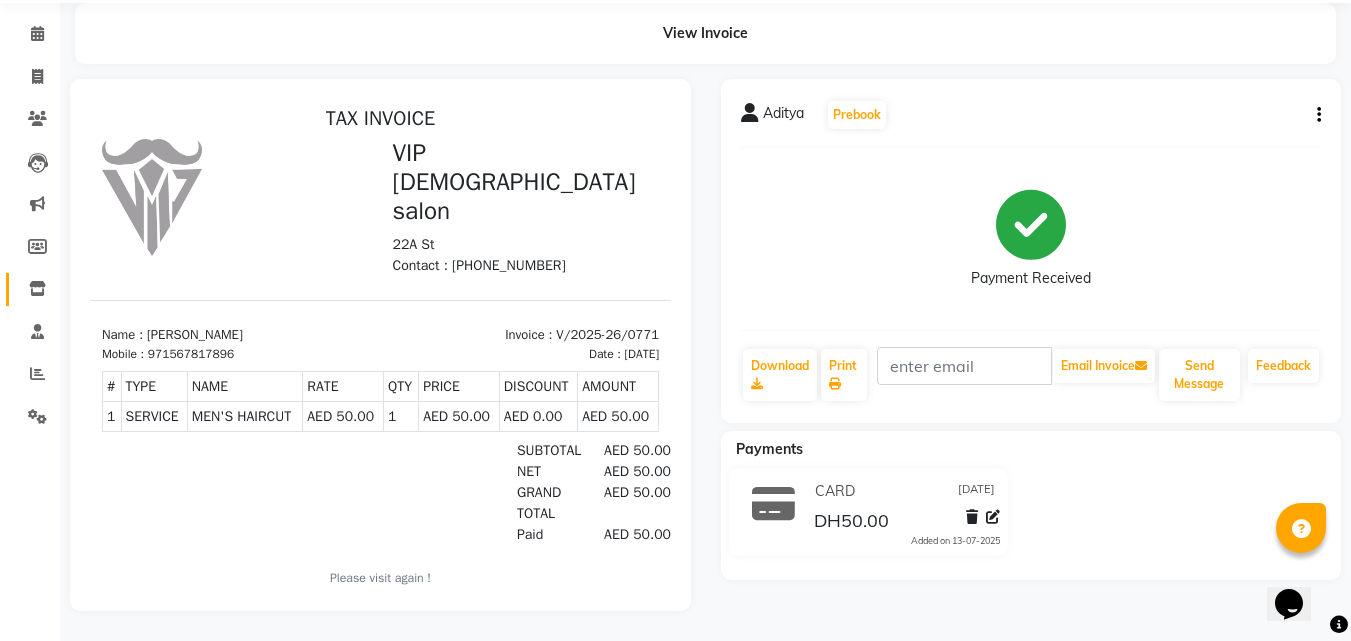 scroll, scrollTop: 0, scrollLeft: 0, axis: both 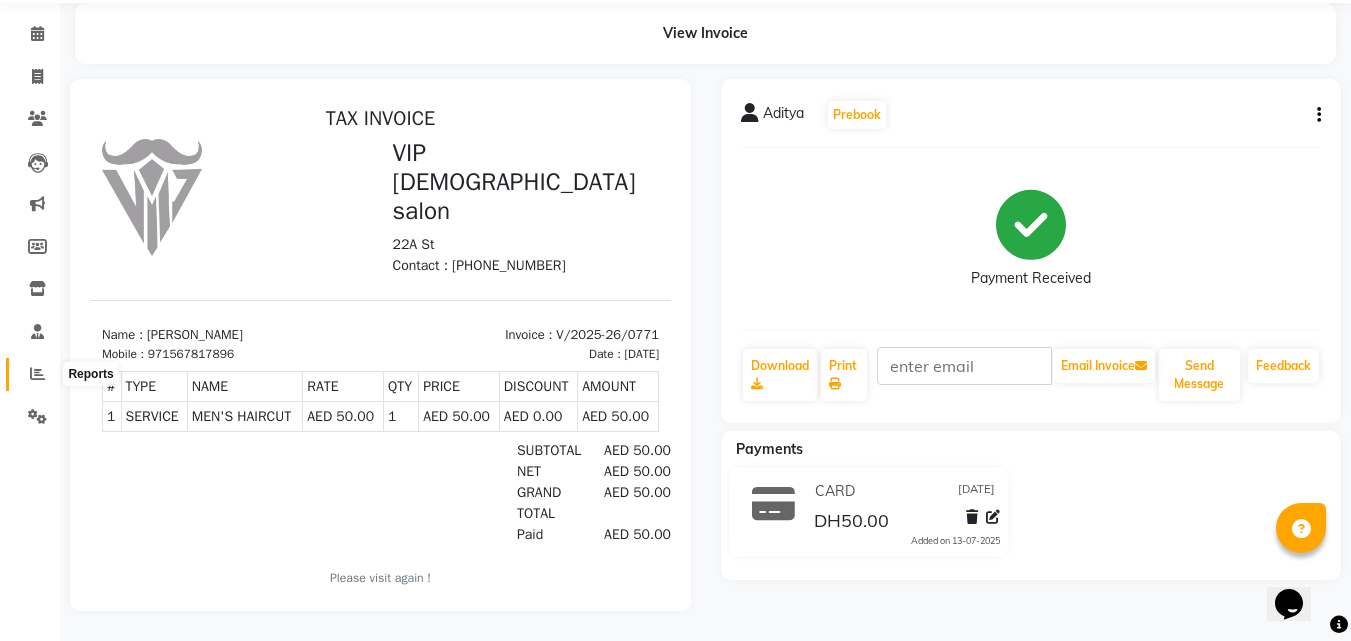 click 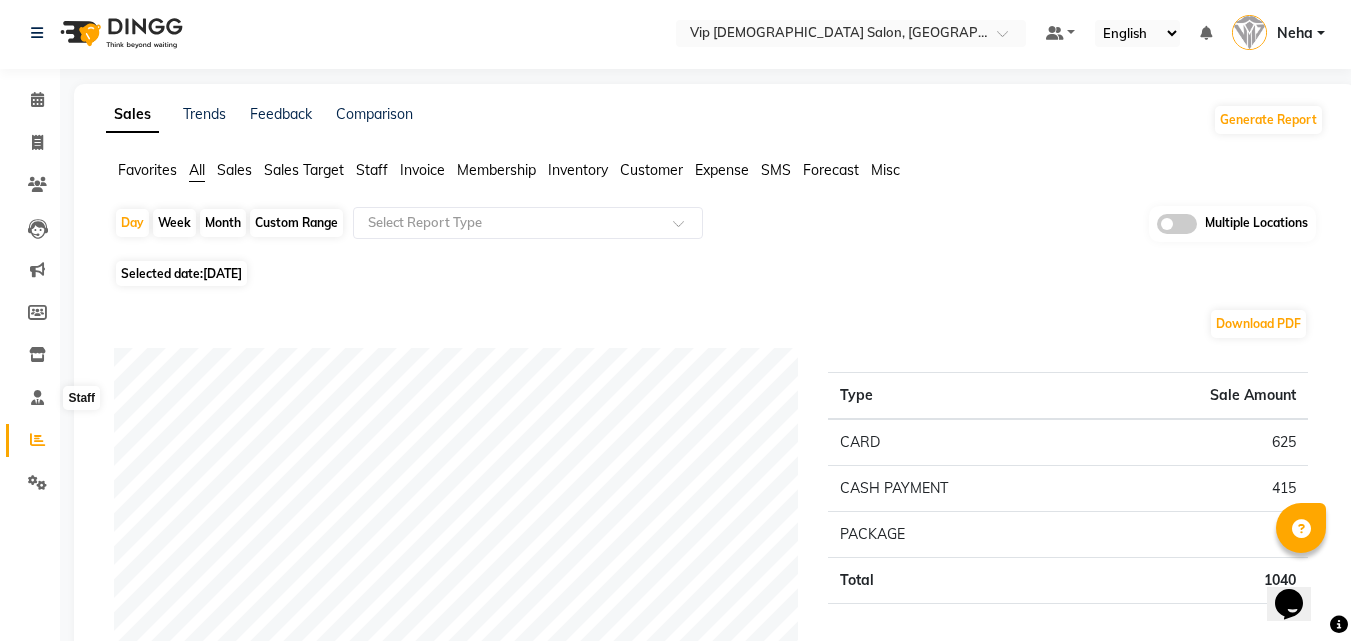 scroll, scrollTop: 0, scrollLeft: 0, axis: both 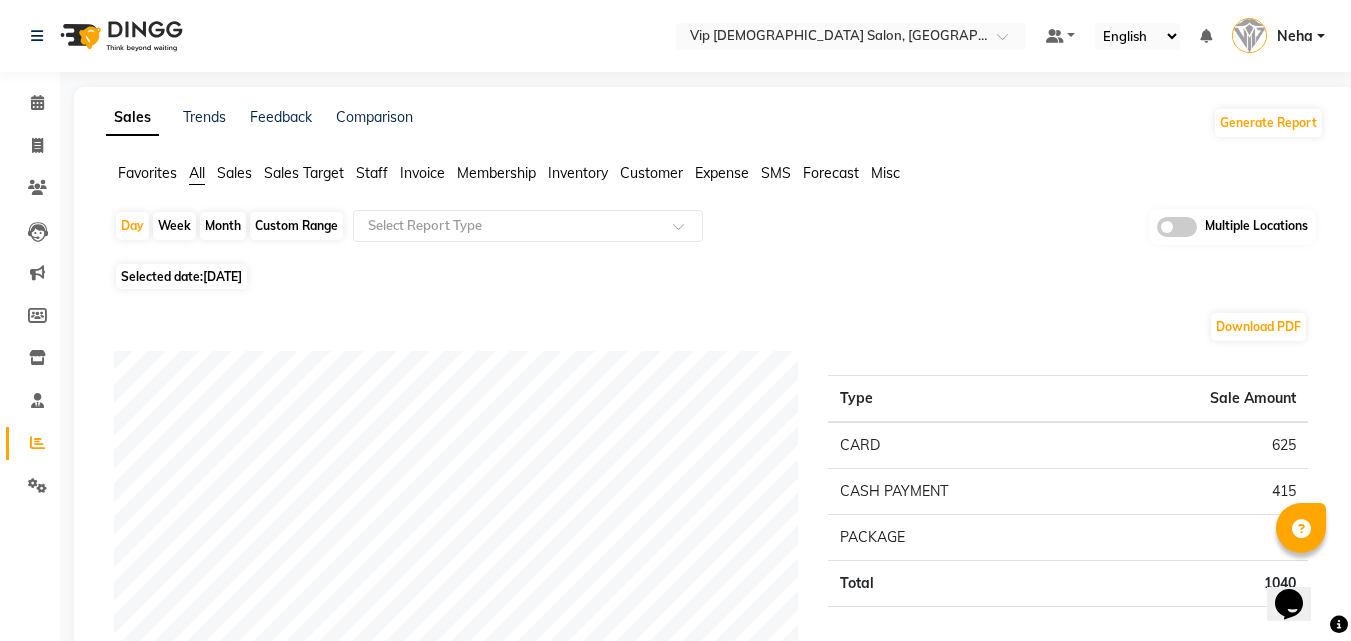 click on "Select Location × Vip Gents Salon, Hor Al Anz East Default Panel My Panel English ENGLISH Español العربية मराठी हिंदी ગુજરાતી தமிழ் 中文 Notifications nothing to show Neha Manage Profile Change Password Sign out  Version:3.15.4" 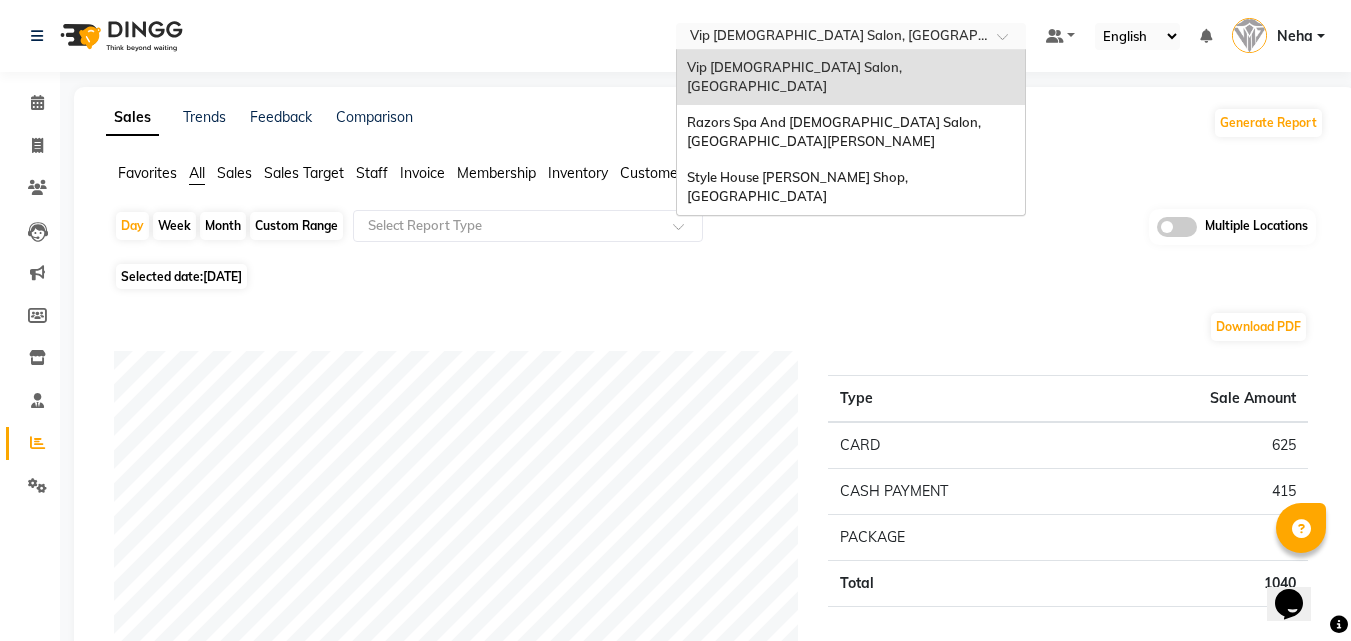 click at bounding box center [831, 38] 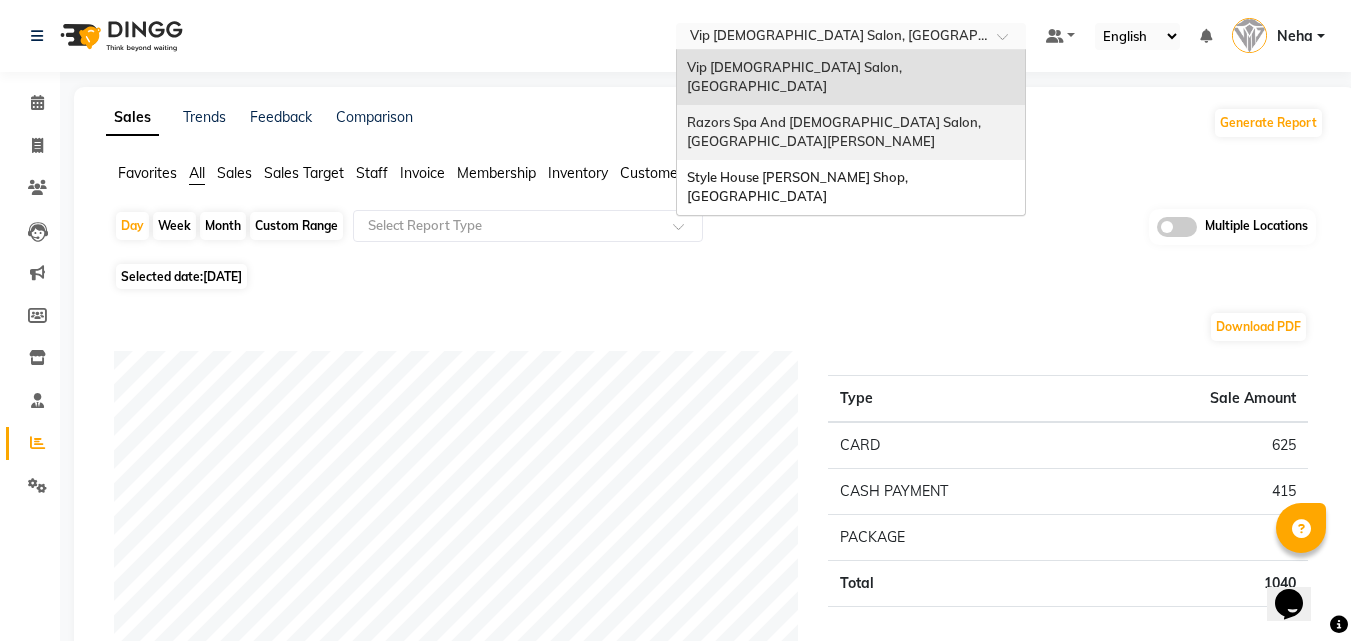 click on "Razors Spa And [DEMOGRAPHIC_DATA] Salon, [GEOGRAPHIC_DATA][PERSON_NAME]" at bounding box center (835, 132) 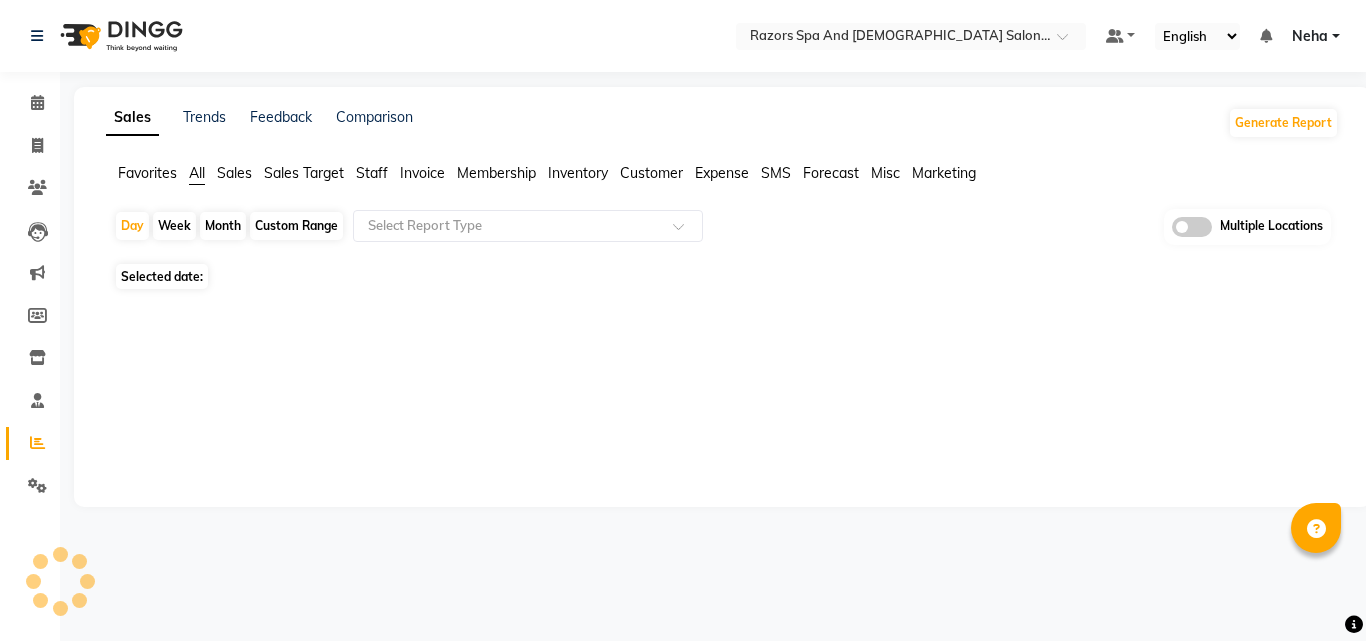 scroll, scrollTop: 0, scrollLeft: 0, axis: both 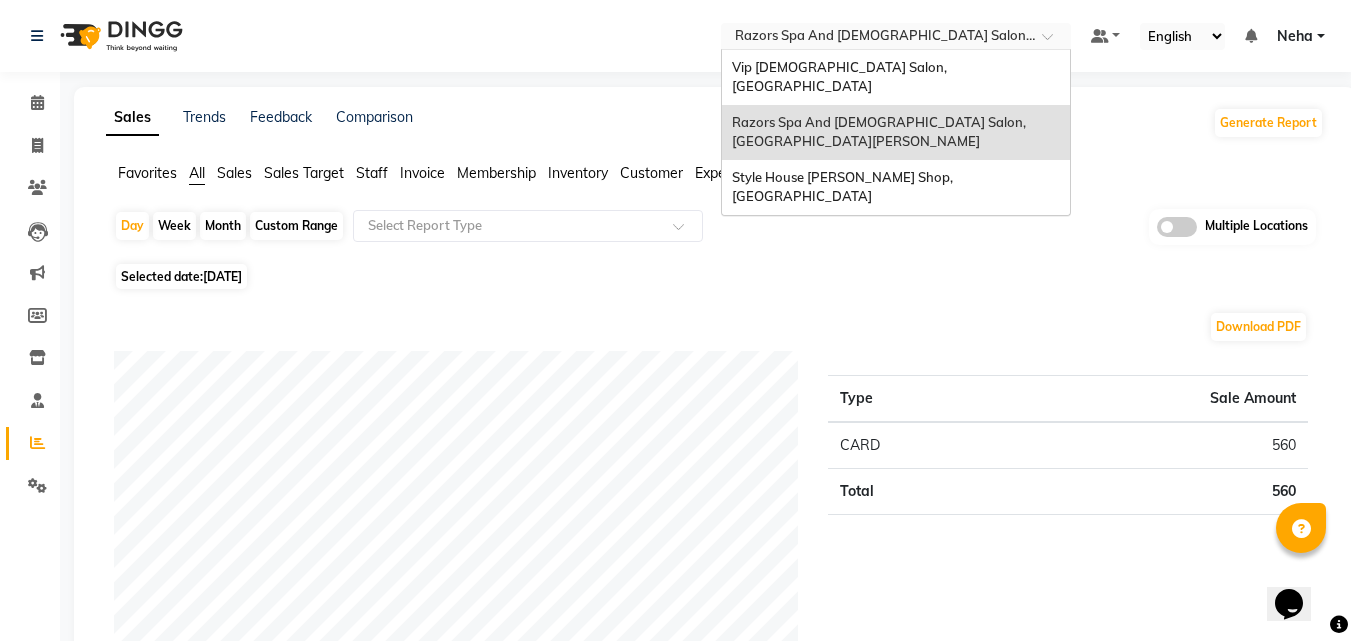 click at bounding box center [876, 38] 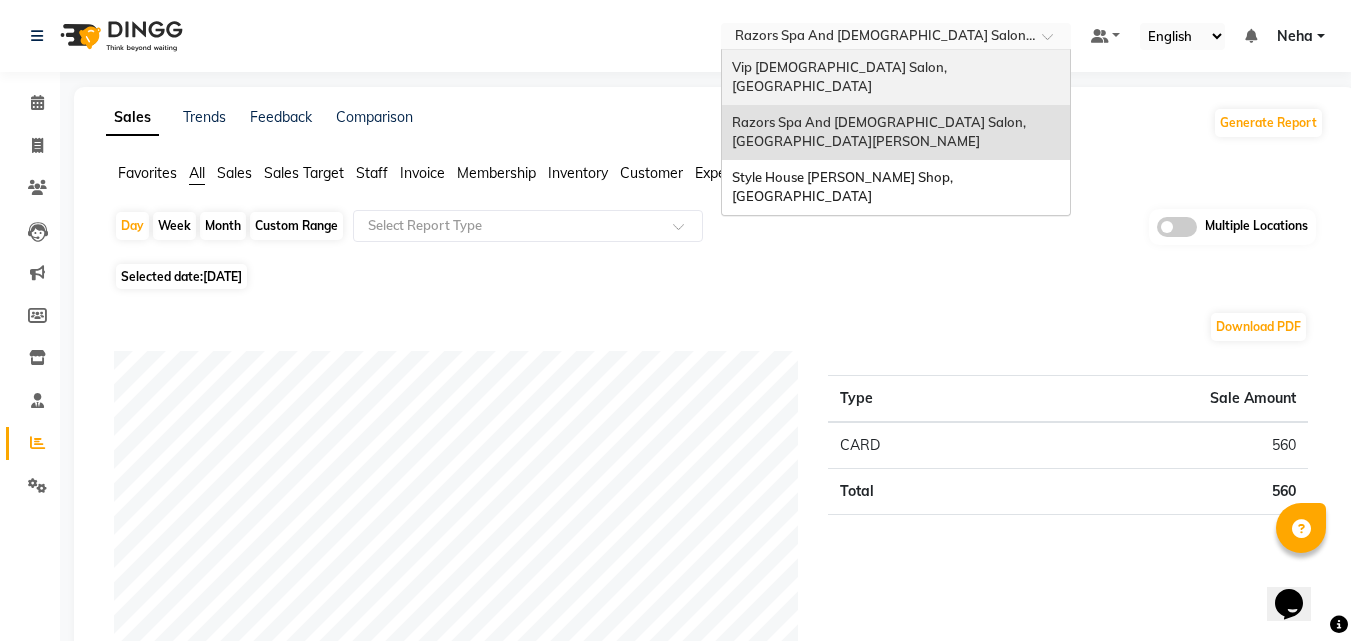 click on "Vip [DEMOGRAPHIC_DATA] Salon, [GEOGRAPHIC_DATA]" at bounding box center [841, 77] 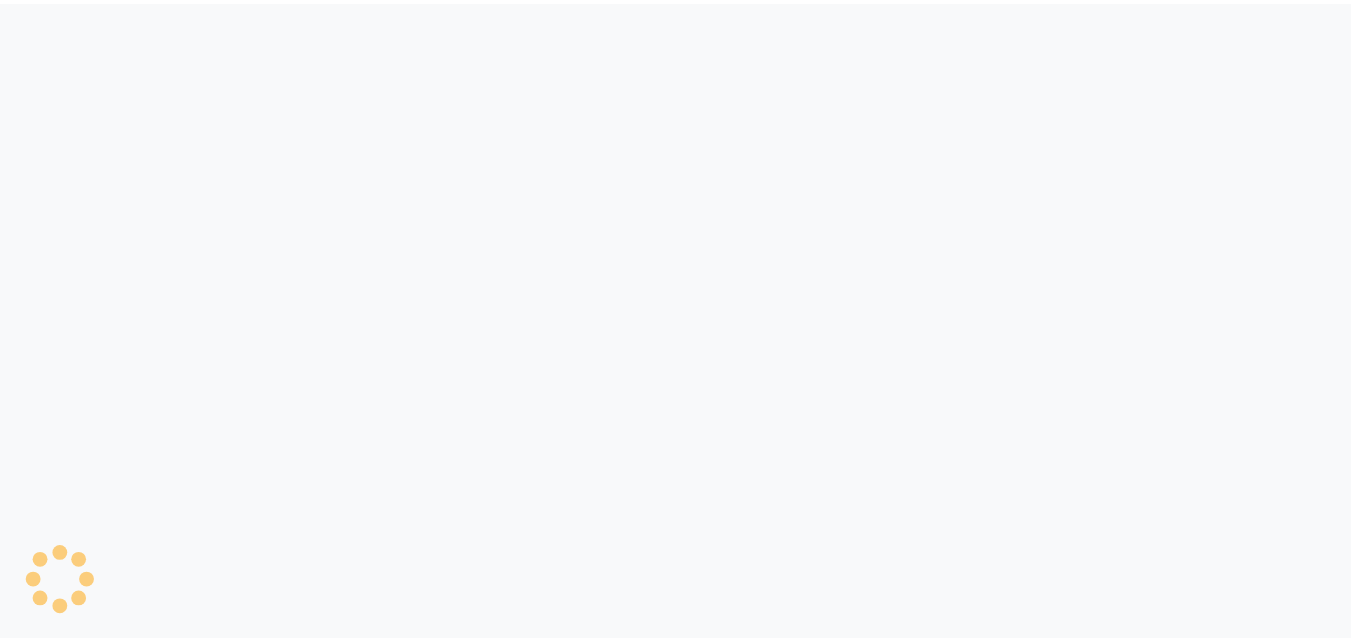 scroll, scrollTop: 0, scrollLeft: 0, axis: both 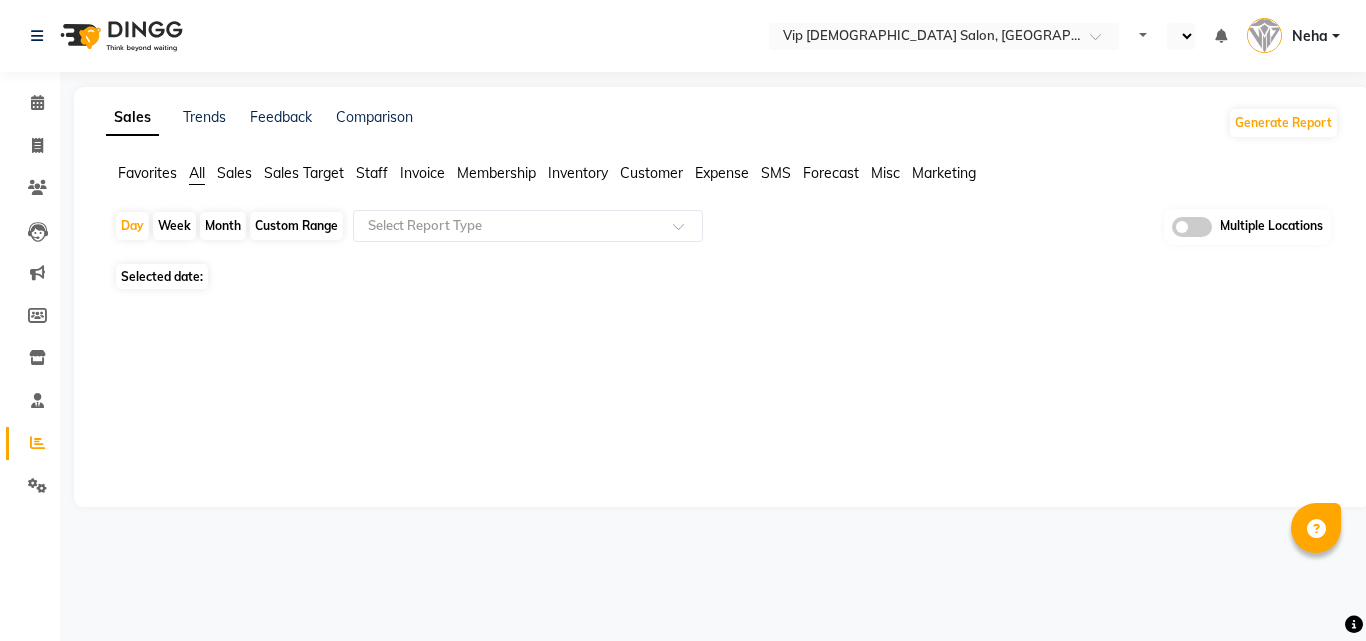 select on "en" 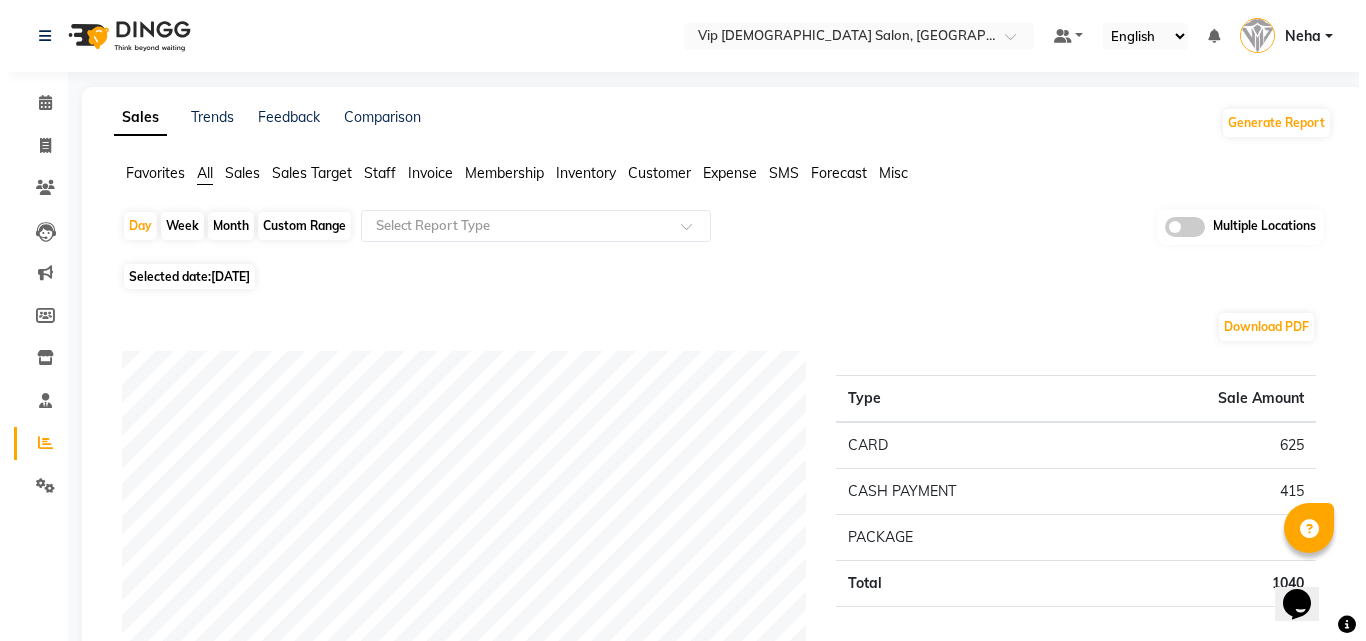 scroll, scrollTop: 0, scrollLeft: 0, axis: both 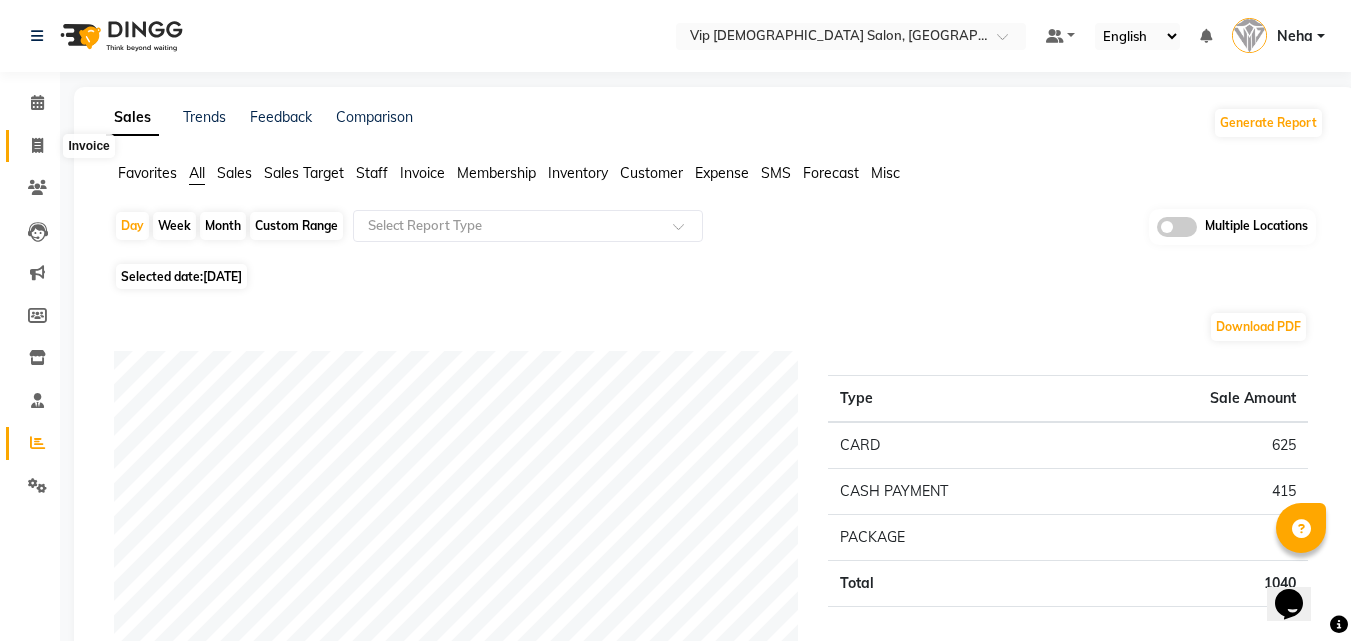 click 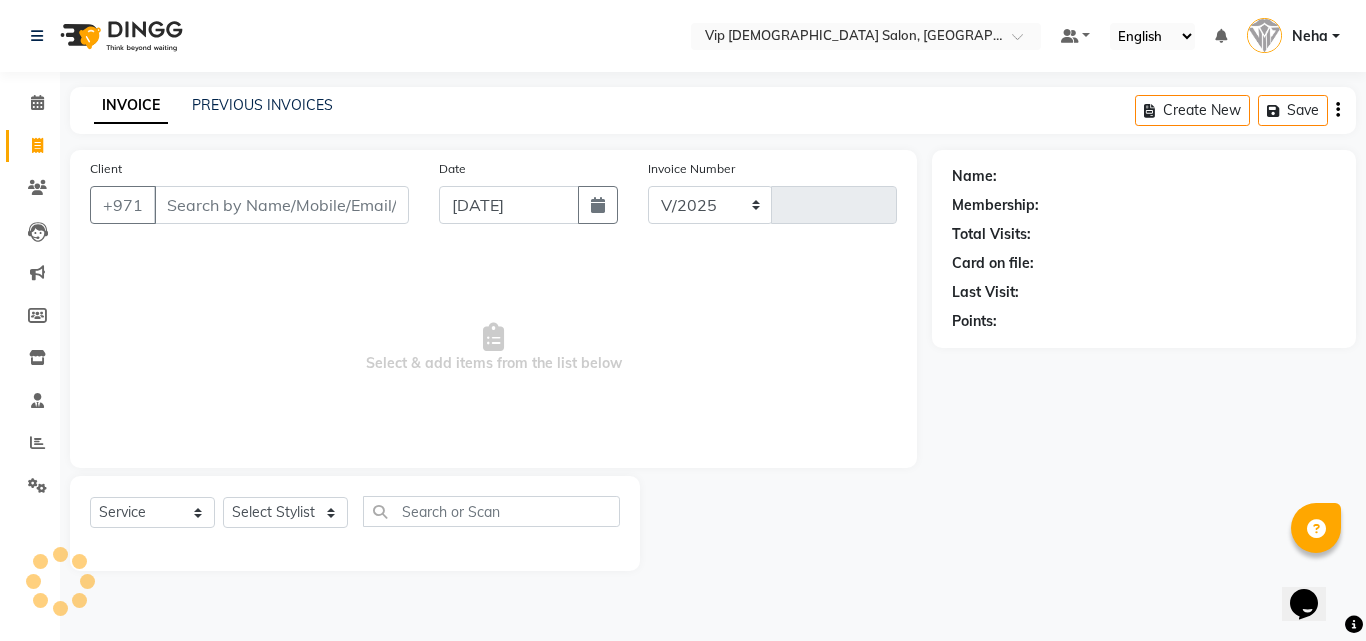 select on "8415" 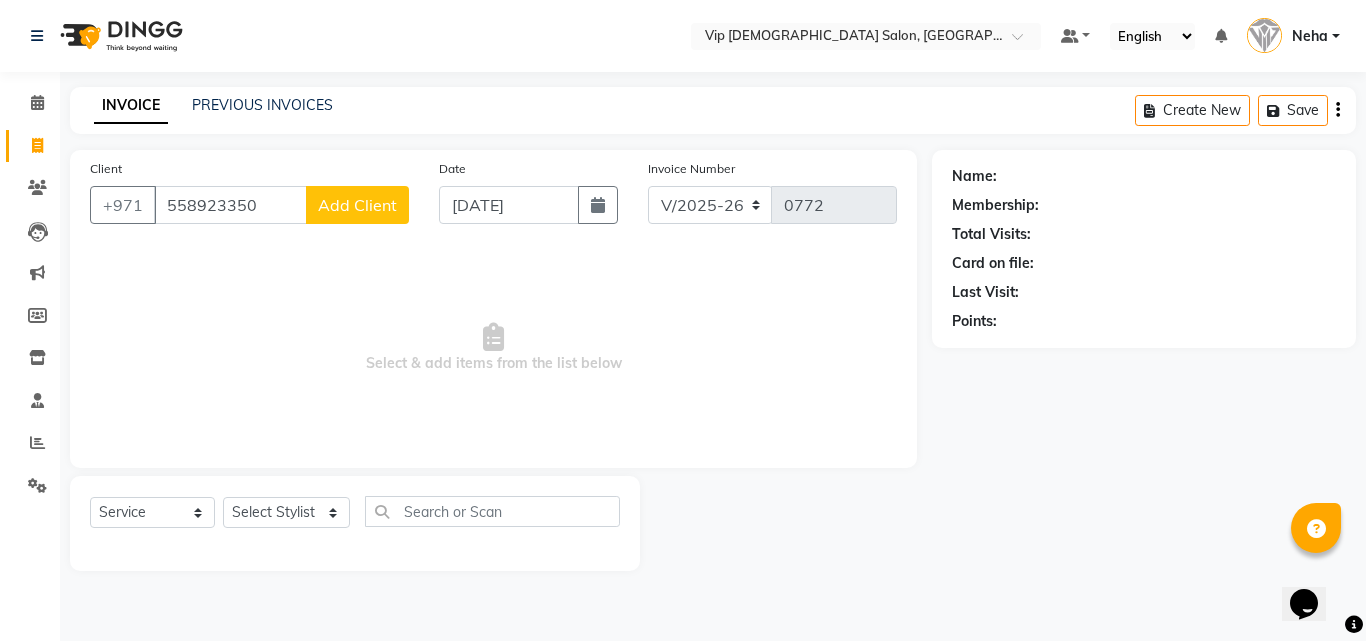 type on "558923350" 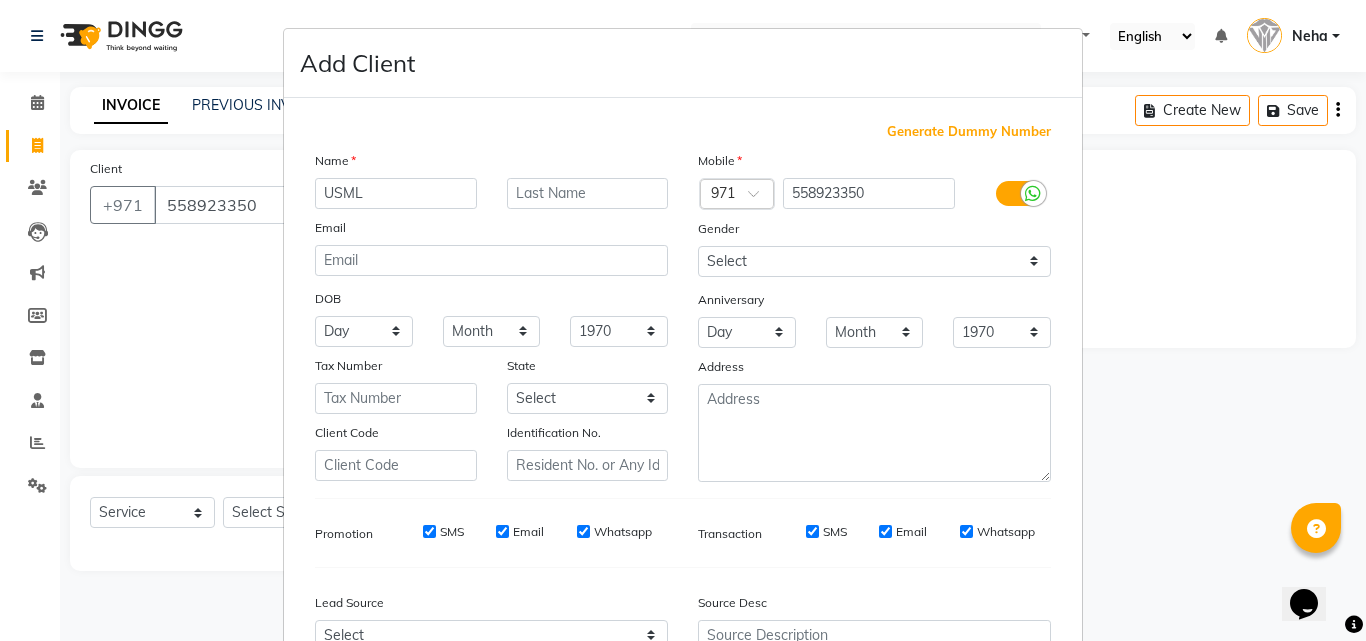 type on "USML" 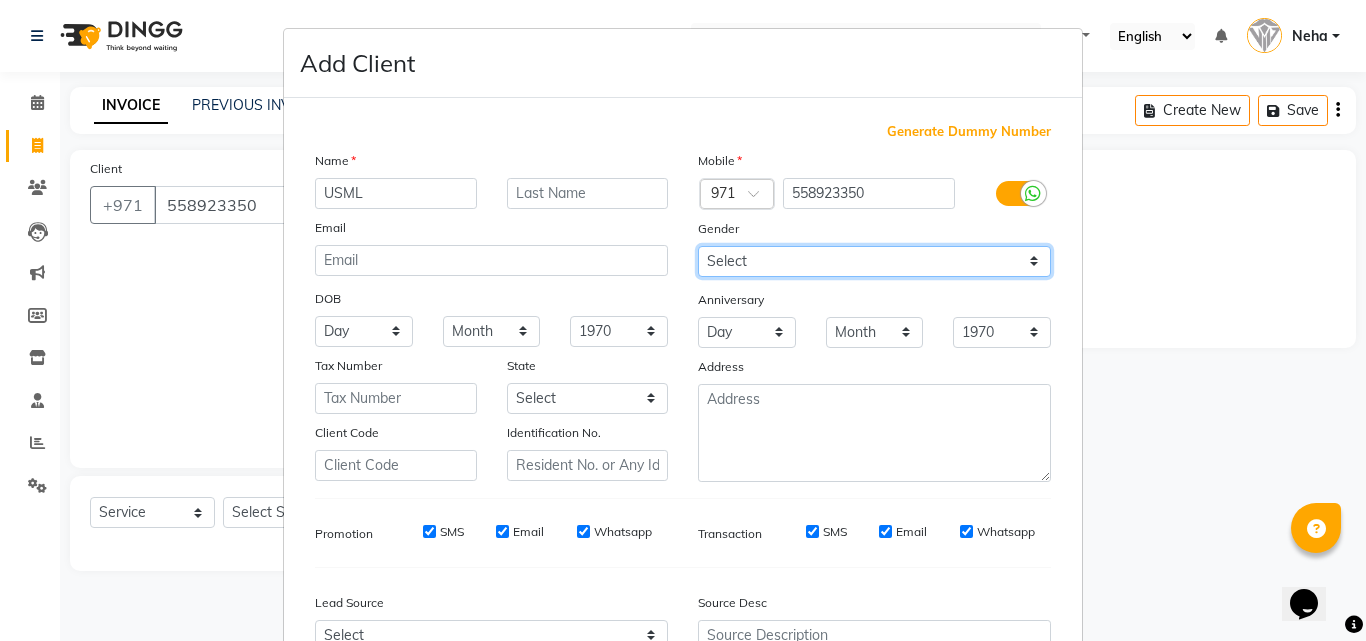 click on "Select Male Female Other Prefer Not To Say" at bounding box center (874, 261) 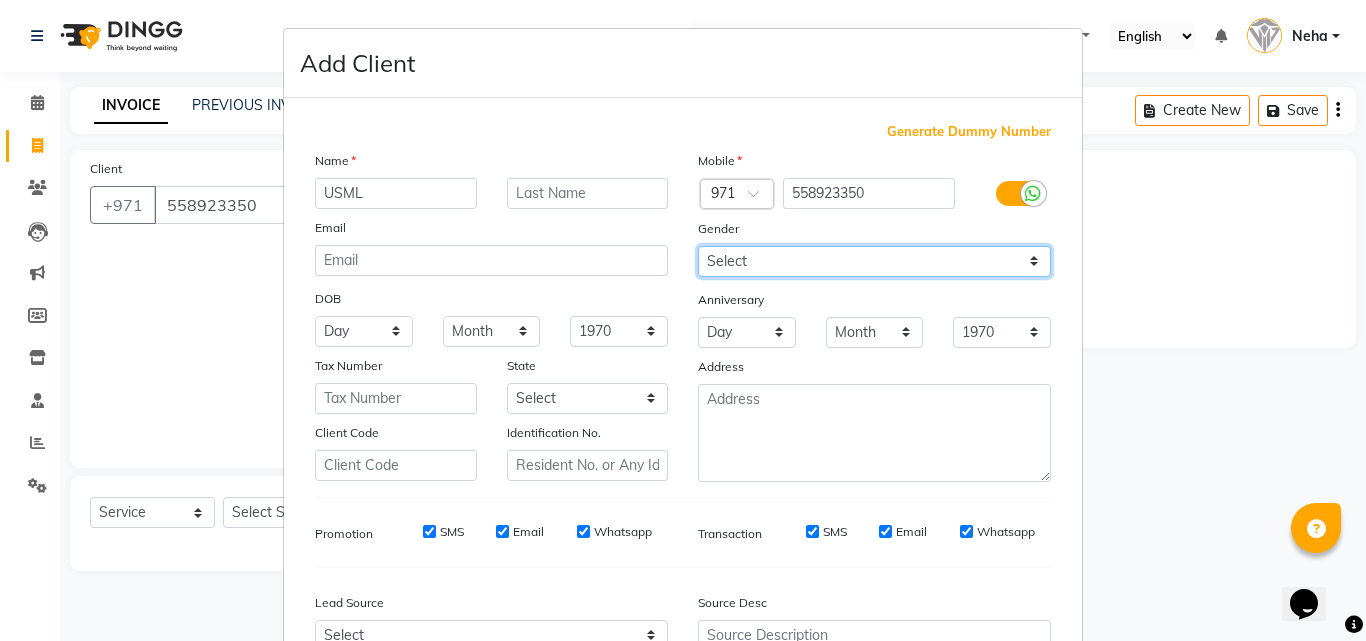 select on "male" 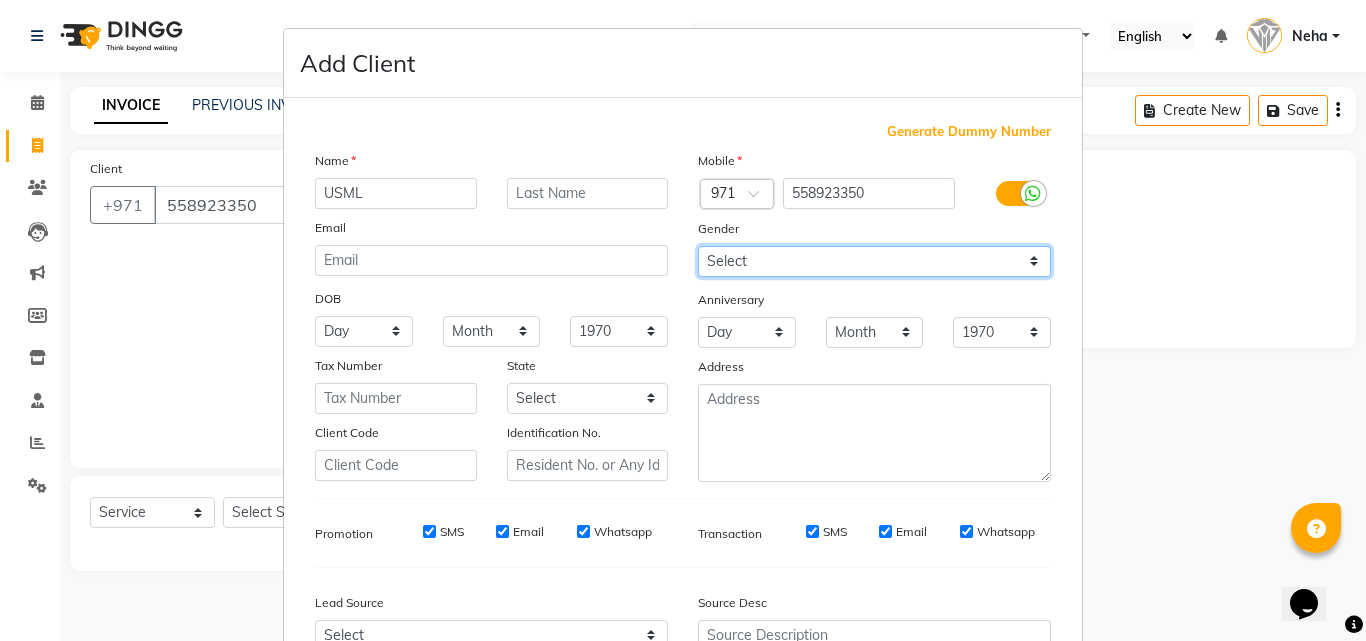click on "Select Male Female Other Prefer Not To Say" at bounding box center [874, 261] 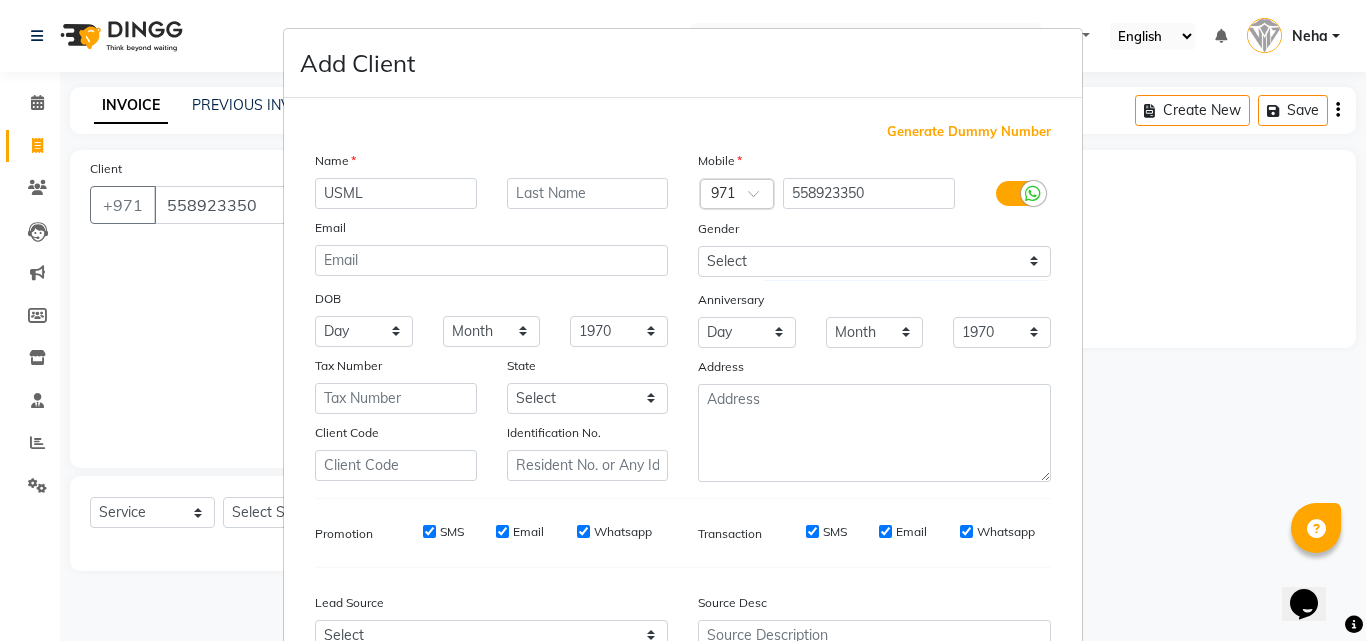 click on "Add Client Generate Dummy Number Name USML Email DOB Day 01 02 03 04 05 06 07 08 09 10 11 12 13 14 15 16 17 18 19 20 21 22 23 24 25 26 27 28 29 30 31 Month January February March April May June July August September October November December 1940 1941 1942 1943 1944 1945 1946 1947 1948 1949 1950 1951 1952 1953 1954 1955 1956 1957 1958 1959 1960 1961 1962 1963 1964 1965 1966 1967 1968 1969 1970 1971 1972 1973 1974 1975 1976 1977 1978 1979 1980 1981 1982 1983 1984 1985 1986 1987 1988 1989 1990 1991 1992 1993 1994 1995 1996 1997 1998 1999 2000 2001 2002 2003 2004 2005 2006 2007 2008 2009 2010 2011 2012 2013 2014 2015 2016 2017 2018 2019 2020 2021 2022 2023 2024 Tax Number State Select Abu Zabi Ajman Dubai Ras al-Khaymah Sharjah Sharjha Umm al Qaywayn al-Fujayrah ash-Shariqah Client Code Identification No. Mobile Country Code × 971 558923350 Gender Select Male Female Other Prefer Not To Say Anniversary Day 01 02 03 04 05 06 07 08 09 10 11 12 13 14 15 16 17 18 19 20 21 22 23 24 25 26 27 28 29 30 31 Month January" at bounding box center (683, 320) 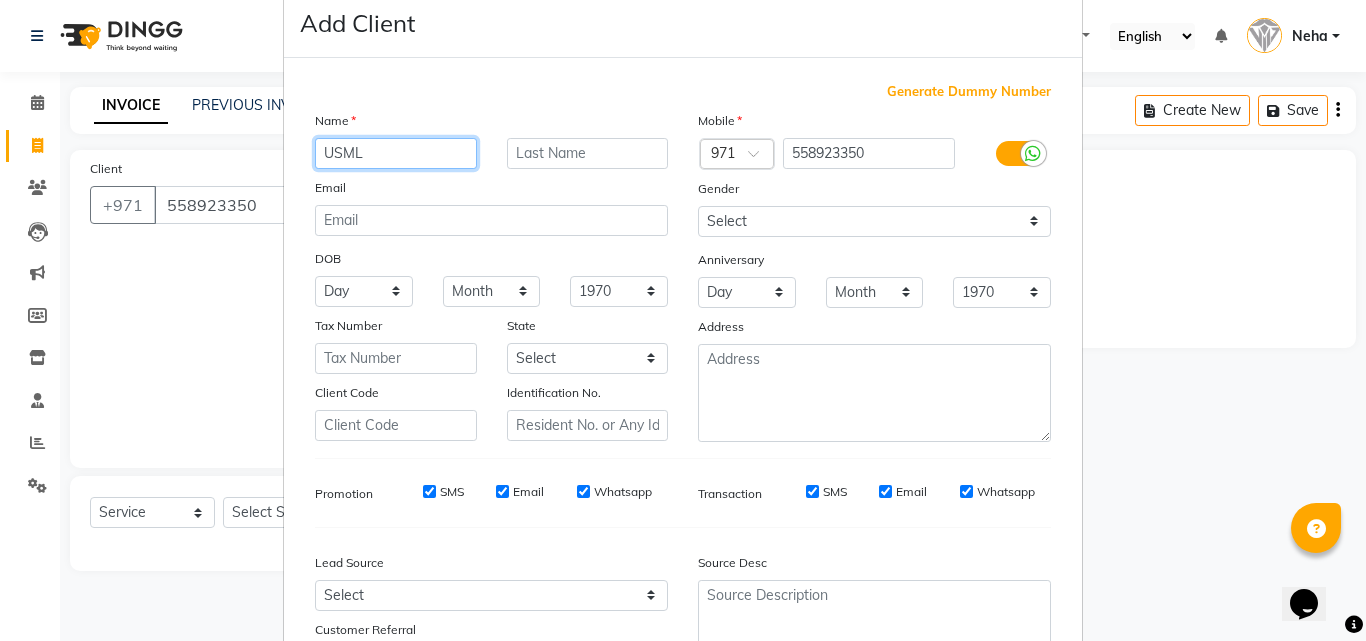 click on "USML" at bounding box center (396, 153) 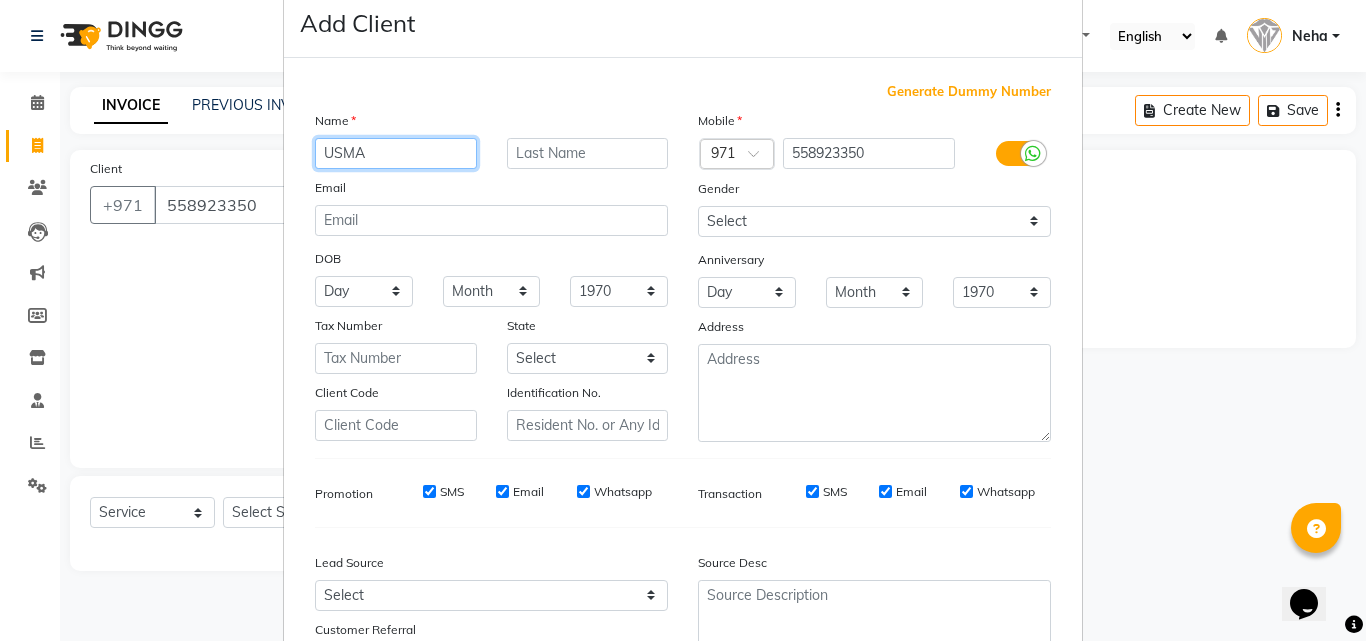 type on "USMA" 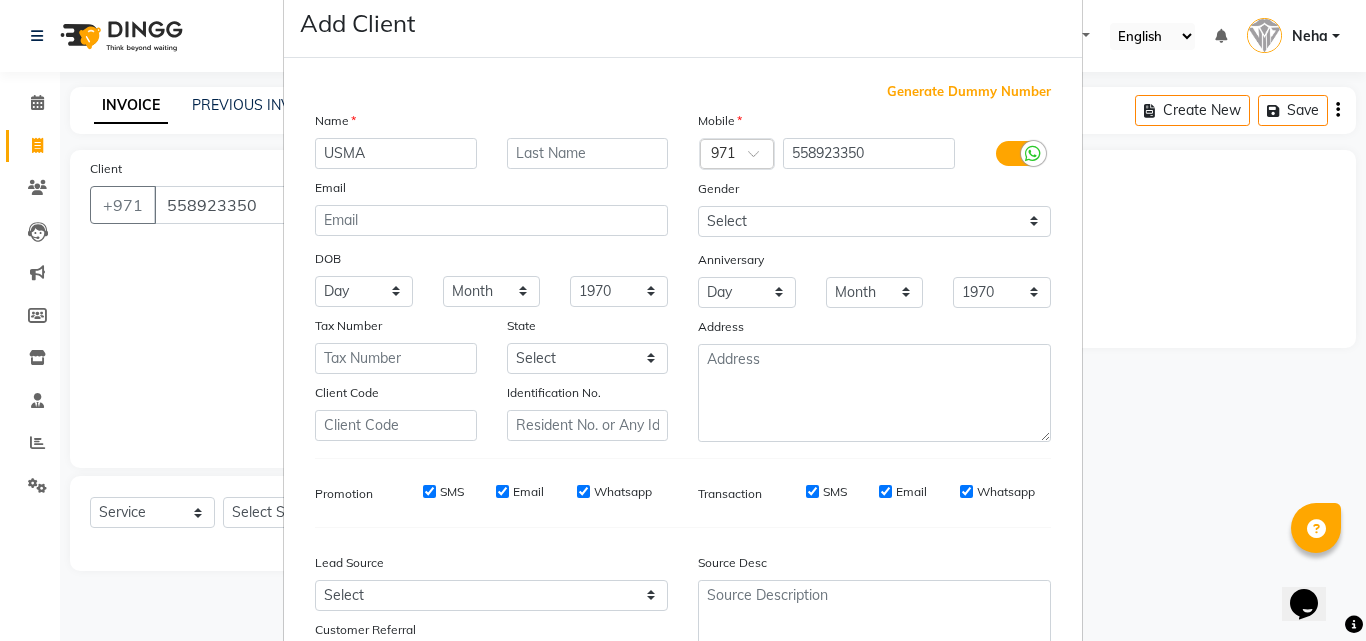 click on "Add Client Generate Dummy Number Name USMA Email DOB Day 01 02 03 04 05 06 07 08 09 10 11 12 13 14 15 16 17 18 19 20 21 22 23 24 25 26 27 28 29 30 31 Month January February March April May June July August September October November December 1940 1941 1942 1943 1944 1945 1946 1947 1948 1949 1950 1951 1952 1953 1954 1955 1956 1957 1958 1959 1960 1961 1962 1963 1964 1965 1966 1967 1968 1969 1970 1971 1972 1973 1974 1975 1976 1977 1978 1979 1980 1981 1982 1983 1984 1985 1986 1987 1988 1989 1990 1991 1992 1993 1994 1995 1996 1997 1998 1999 2000 2001 2002 2003 2004 2005 2006 2007 2008 2009 2010 2011 2012 2013 2014 2015 2016 2017 2018 2019 2020 2021 2022 2023 2024 Tax Number State Select Abu Zabi Ajman Dubai Ras al-Khaymah Sharjah Sharjha Umm al Qaywayn al-Fujayrah ash-Shariqah Client Code Identification No. Mobile Country Code × 971 558923350 Gender Select Male Female Other Prefer Not To Say Anniversary Day 01 02 03 04 05 06 07 08 09 10 11 12 13 14 15 16 17 18 19 20 21 22 23 24 25 26 27 28 29 30 31 Month January" at bounding box center [683, 320] 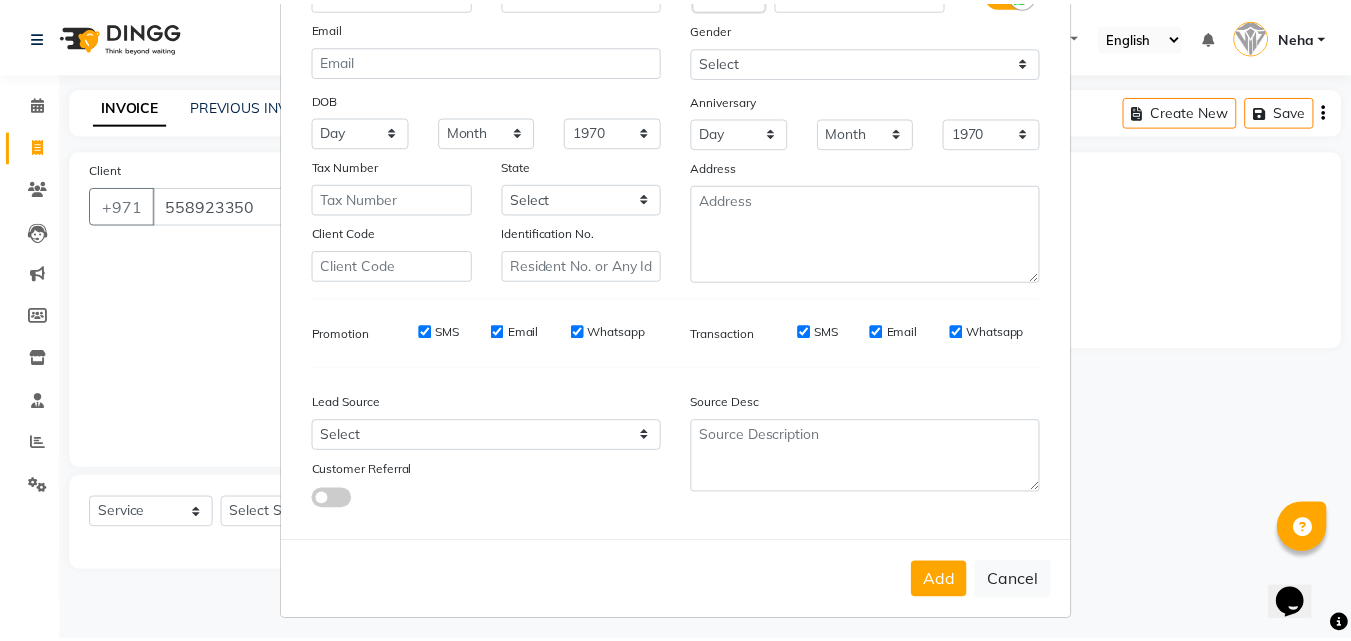 scroll, scrollTop: 208, scrollLeft: 0, axis: vertical 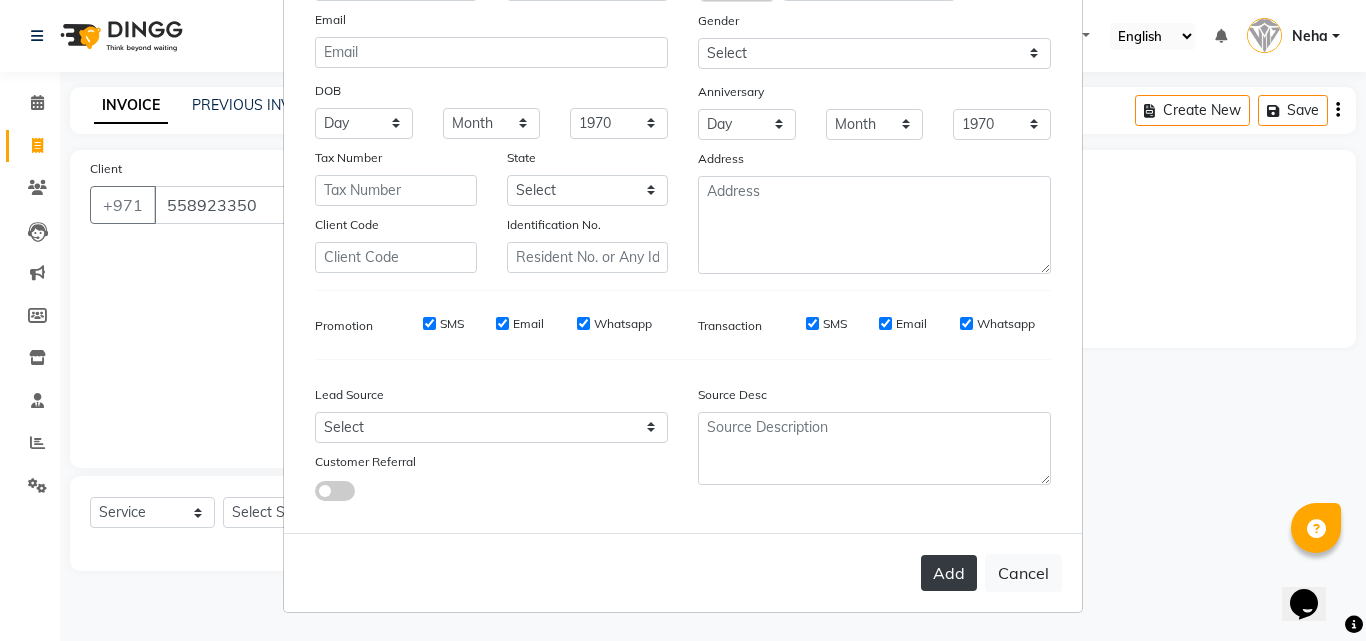 click on "Add" at bounding box center [949, 573] 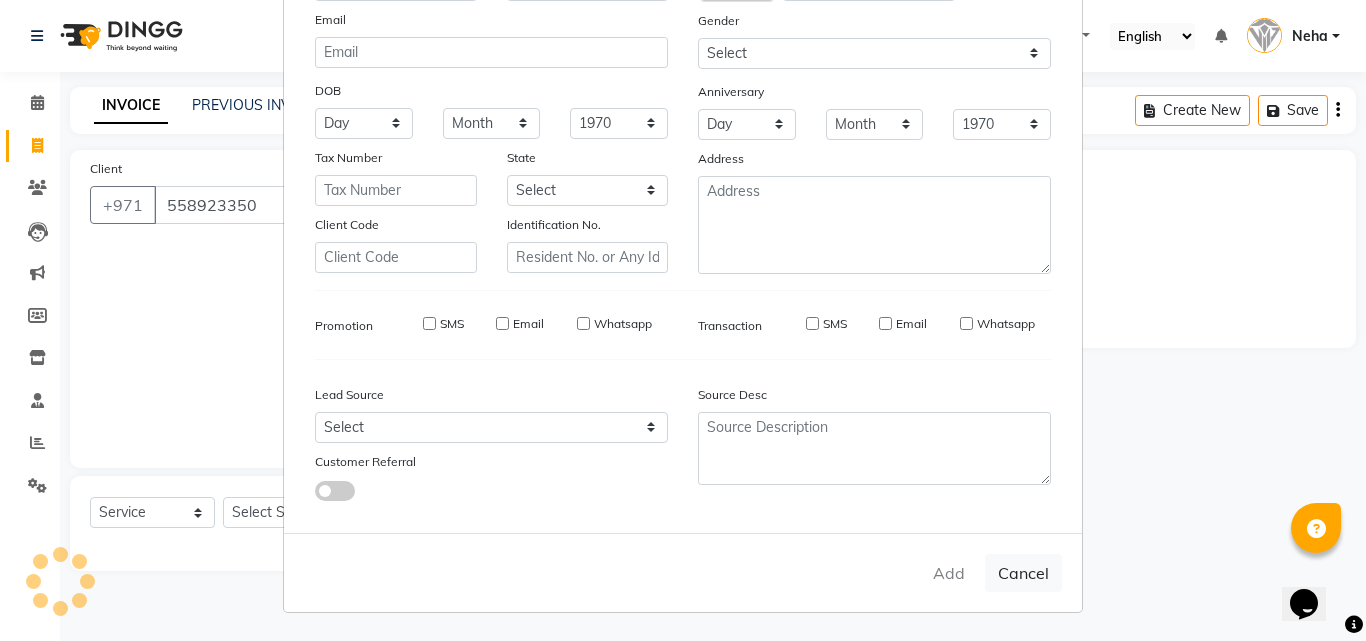 type 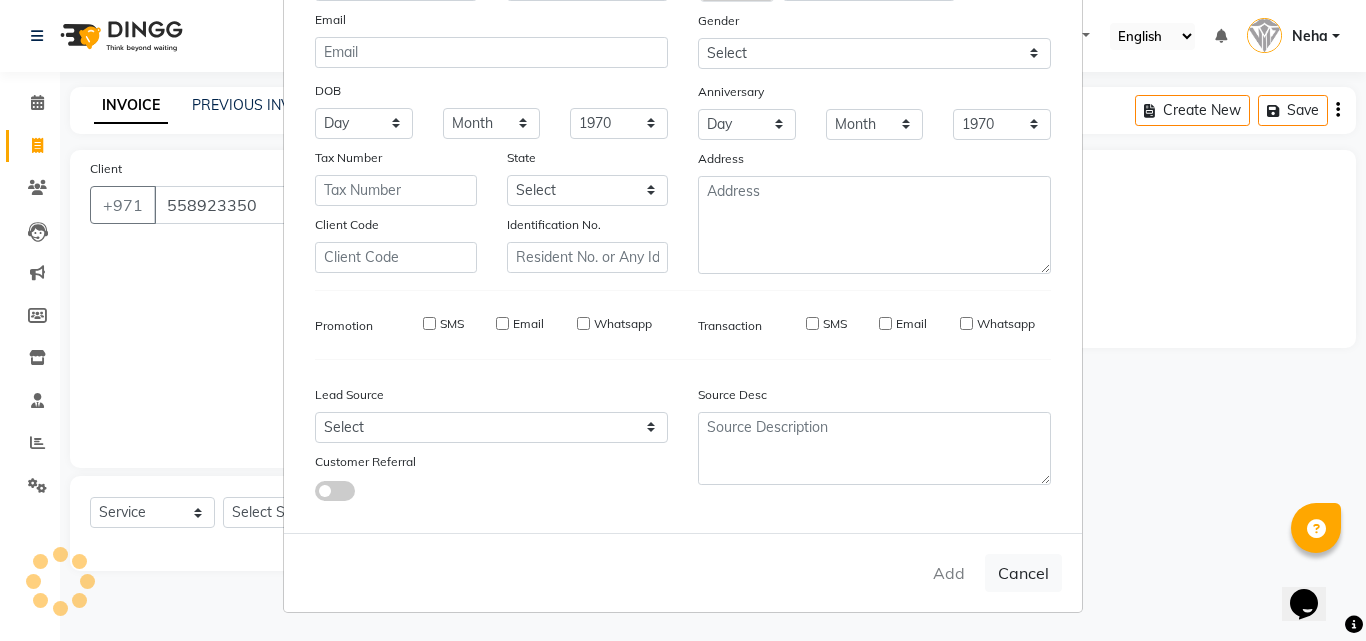 select 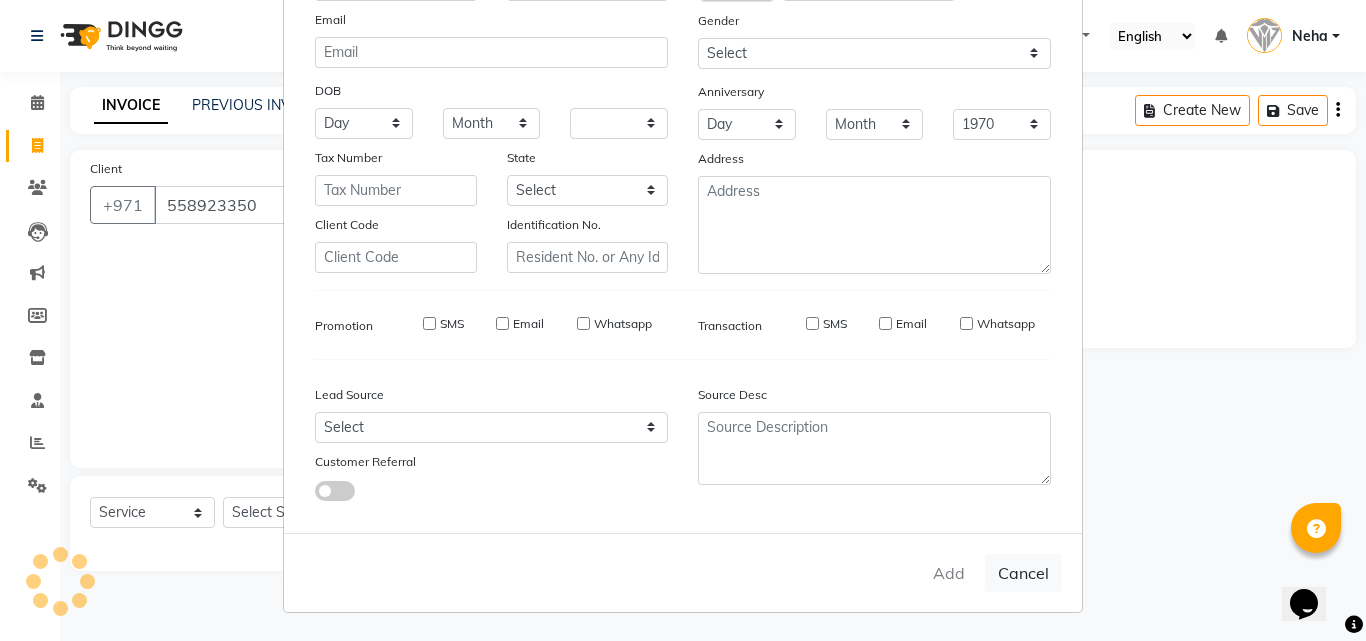 select 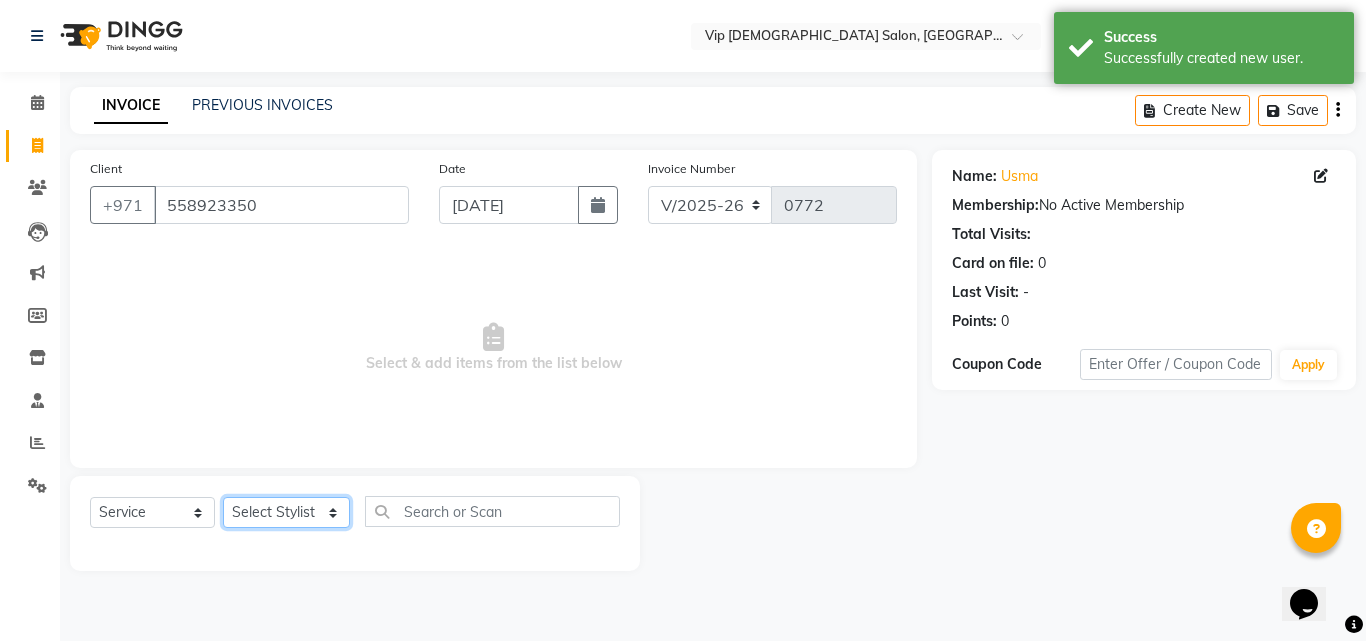click on "Select Stylist [PERSON_NAME] [PERSON_NAME] [PERSON_NAME] [PERSON_NAME] [PERSON_NAME] [PERSON_NAME] [PERSON_NAME] Lakhbizi Jairah Mr. Mohannad [PERSON_NAME] [PERSON_NAME] [PERSON_NAME] [PERSON_NAME] [PERSON_NAME]  Akhilaque [PERSON_NAME]." 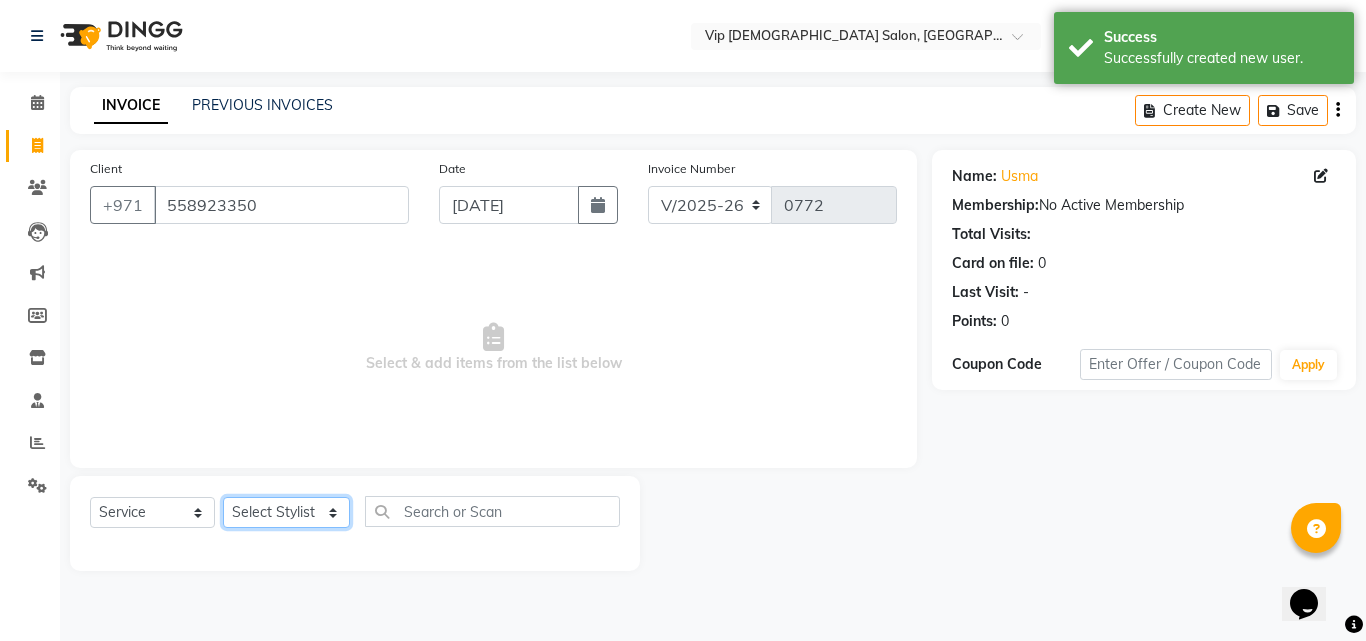 select on "81344" 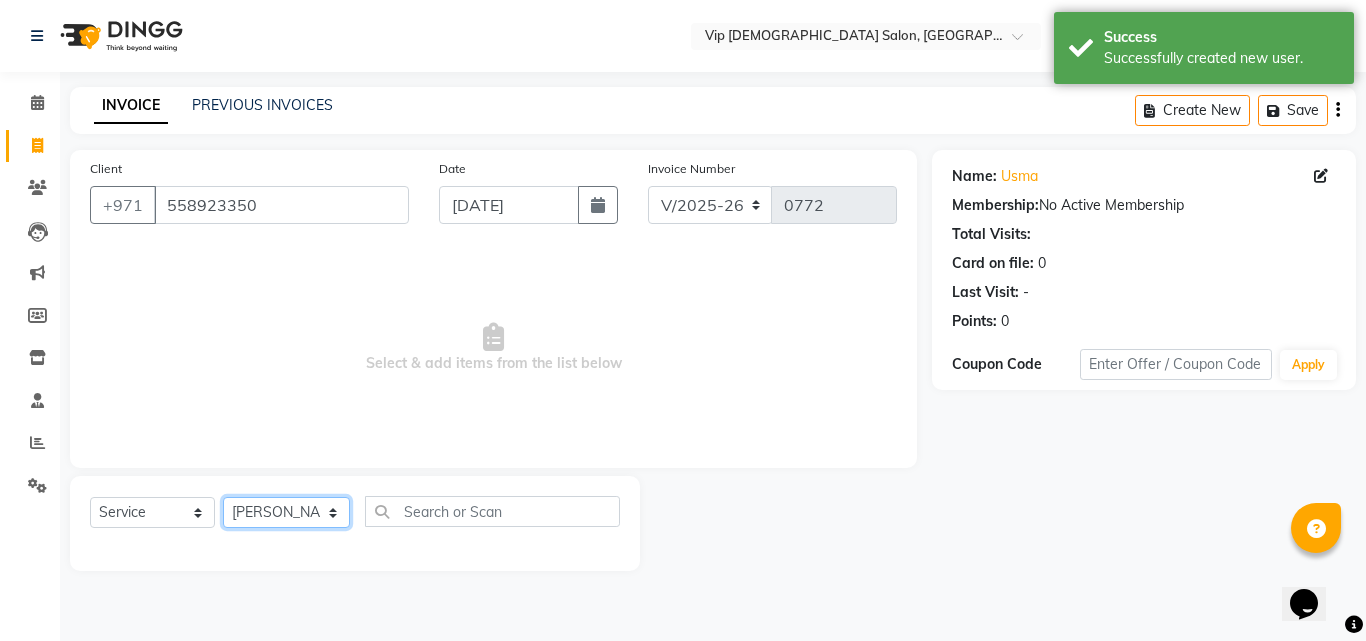 click on "Select Stylist [PERSON_NAME] [PERSON_NAME] [PERSON_NAME] [PERSON_NAME] [PERSON_NAME] [PERSON_NAME] [PERSON_NAME] Lakhbizi Jairah Mr. Mohannad [PERSON_NAME] [PERSON_NAME] [PERSON_NAME] [PERSON_NAME] [PERSON_NAME]  Akhilaque [PERSON_NAME]." 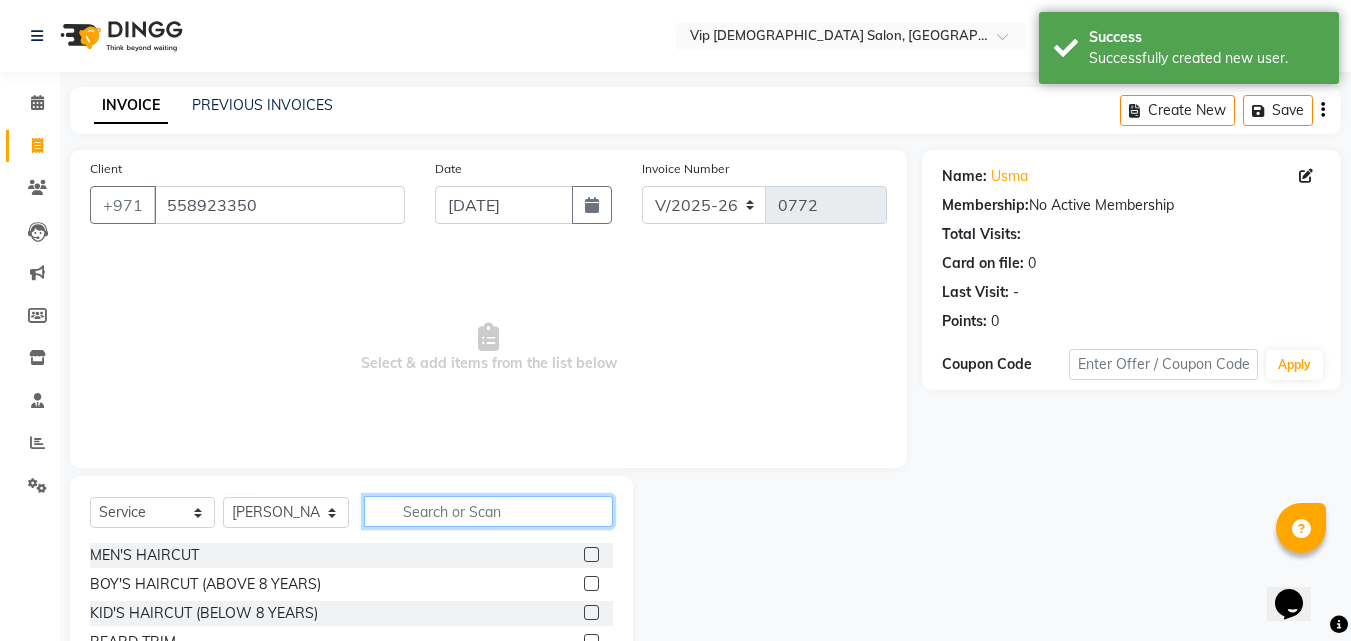 click 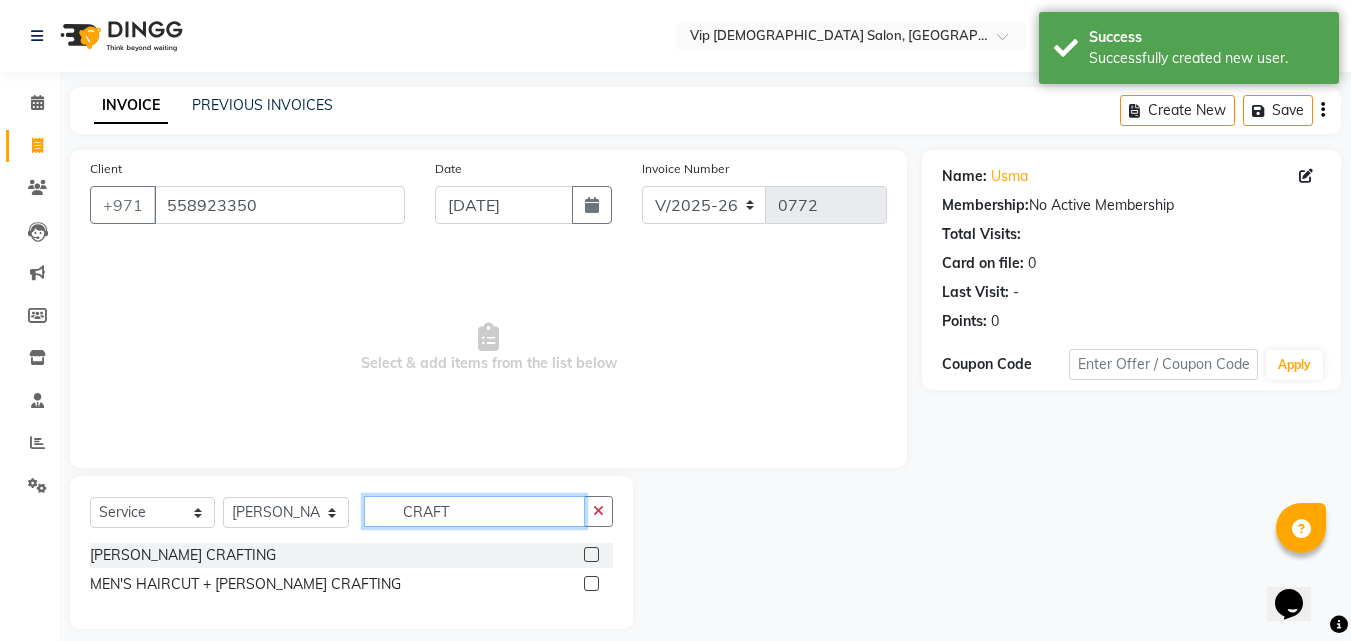 type on "CRAFT" 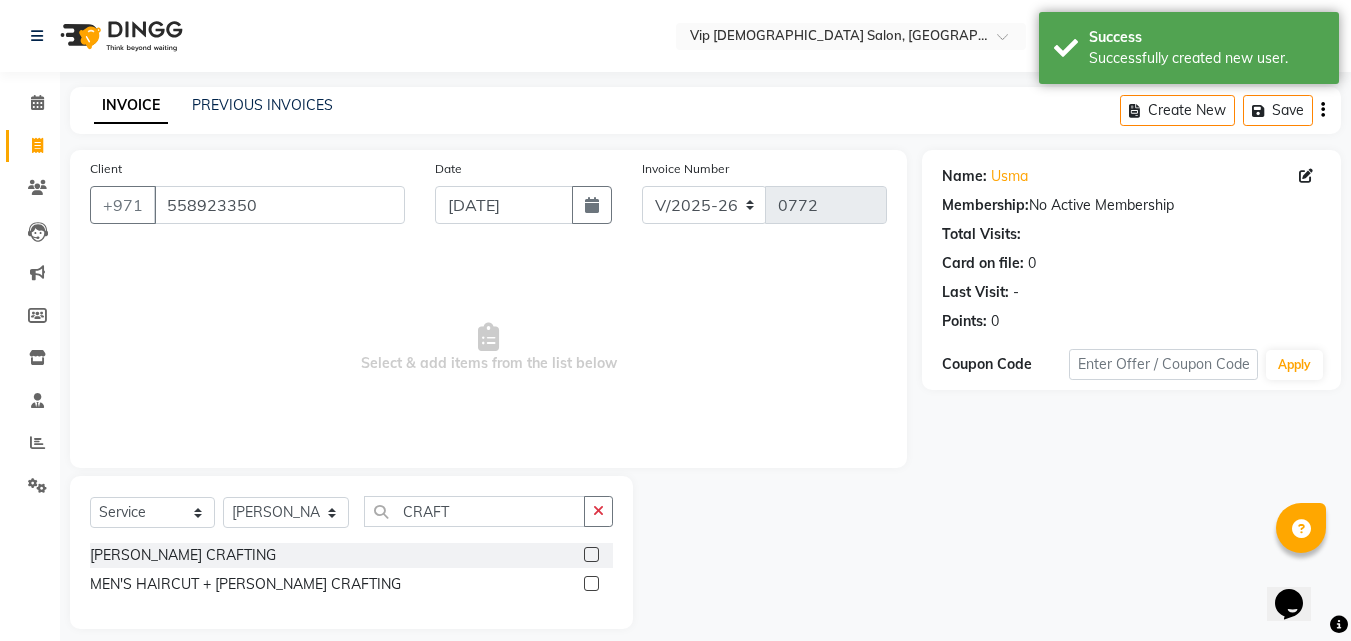 click 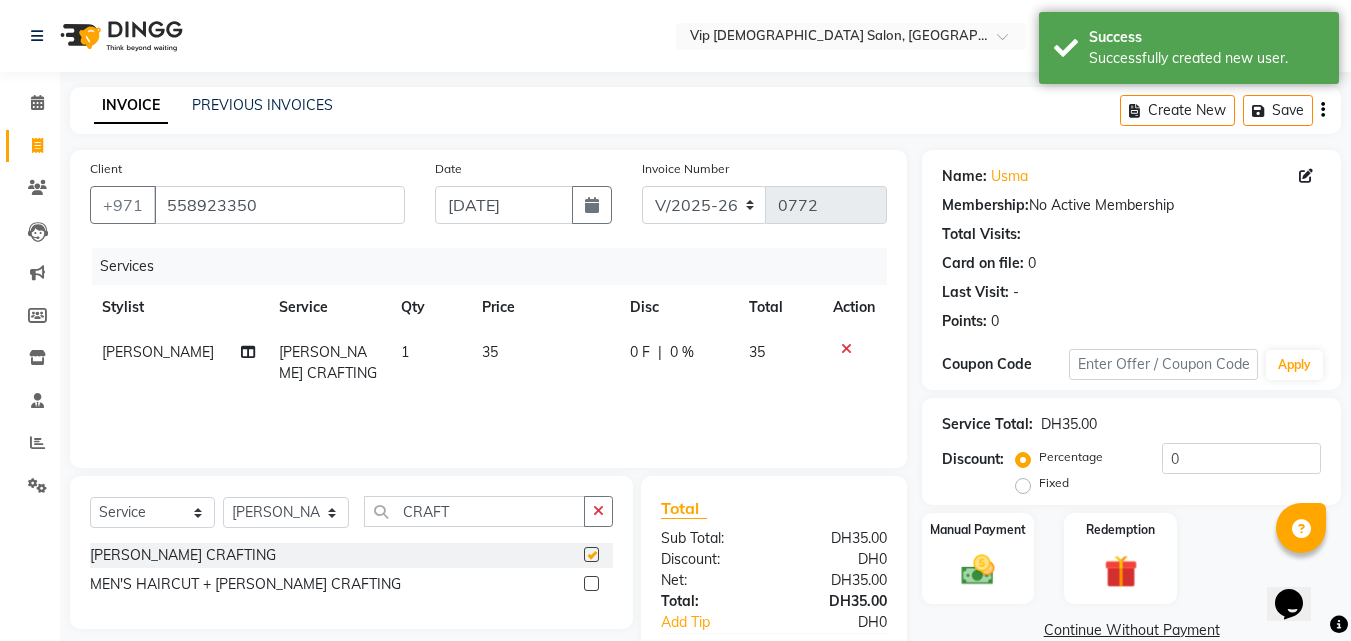 checkbox on "false" 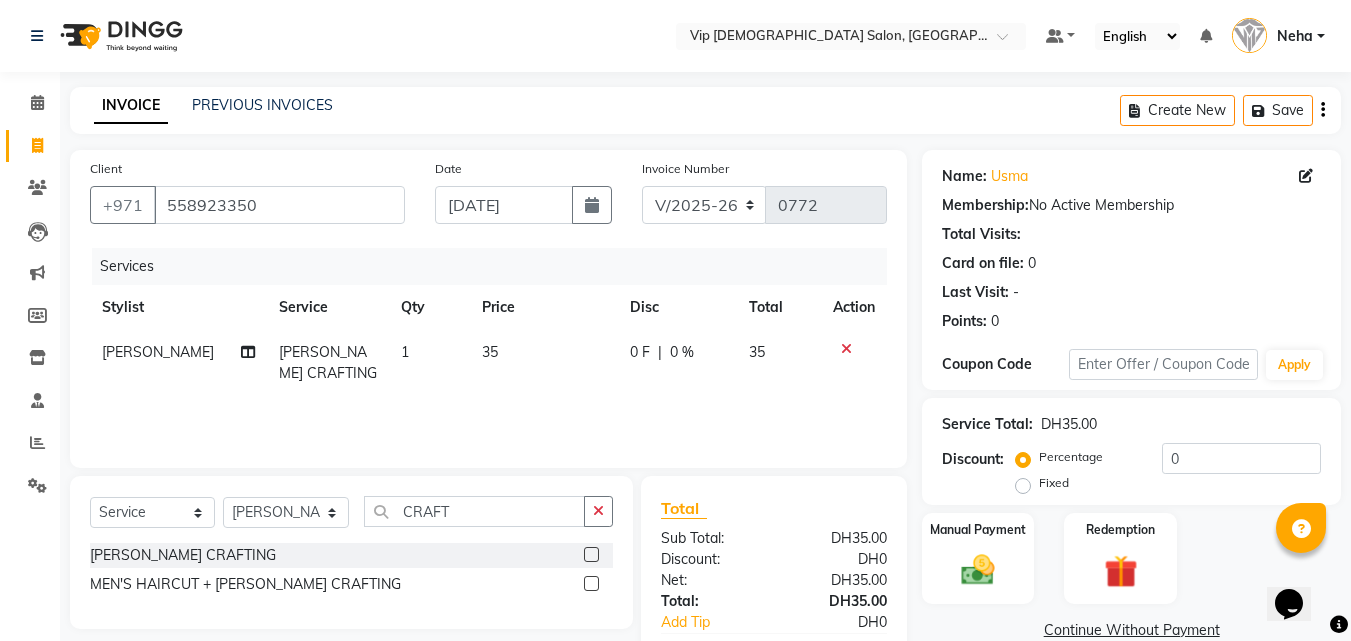 click on "Manual Payment Redemption" 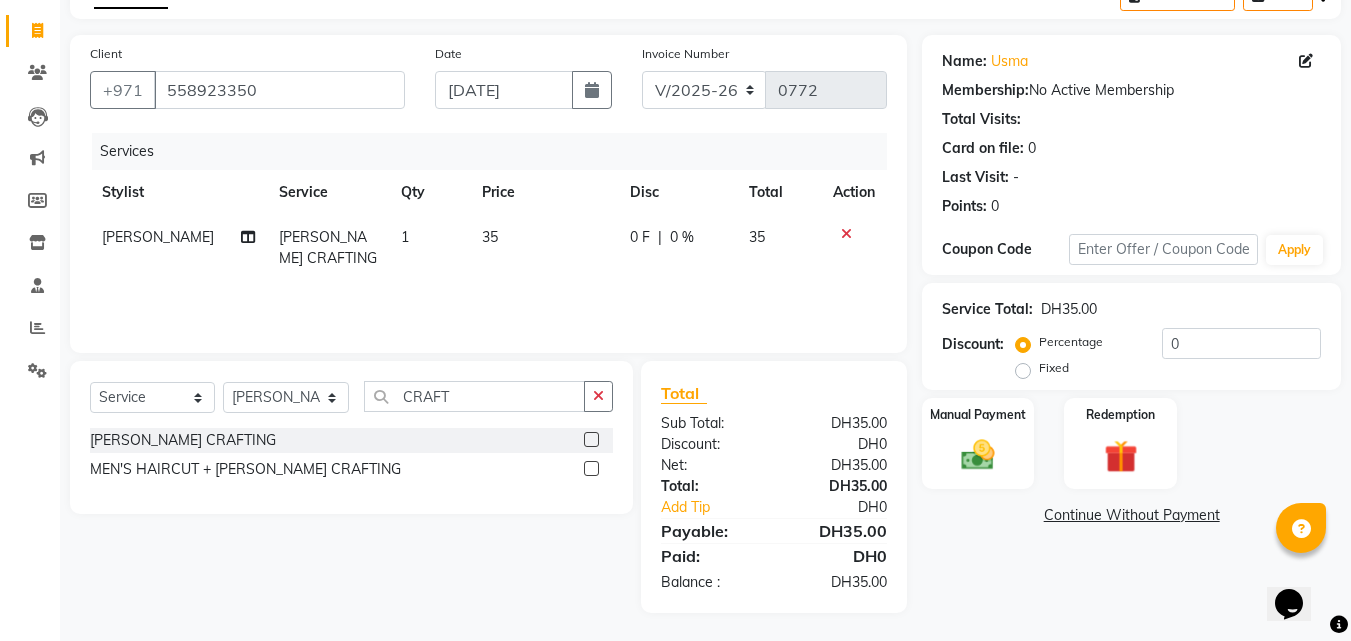 scroll, scrollTop: 117, scrollLeft: 0, axis: vertical 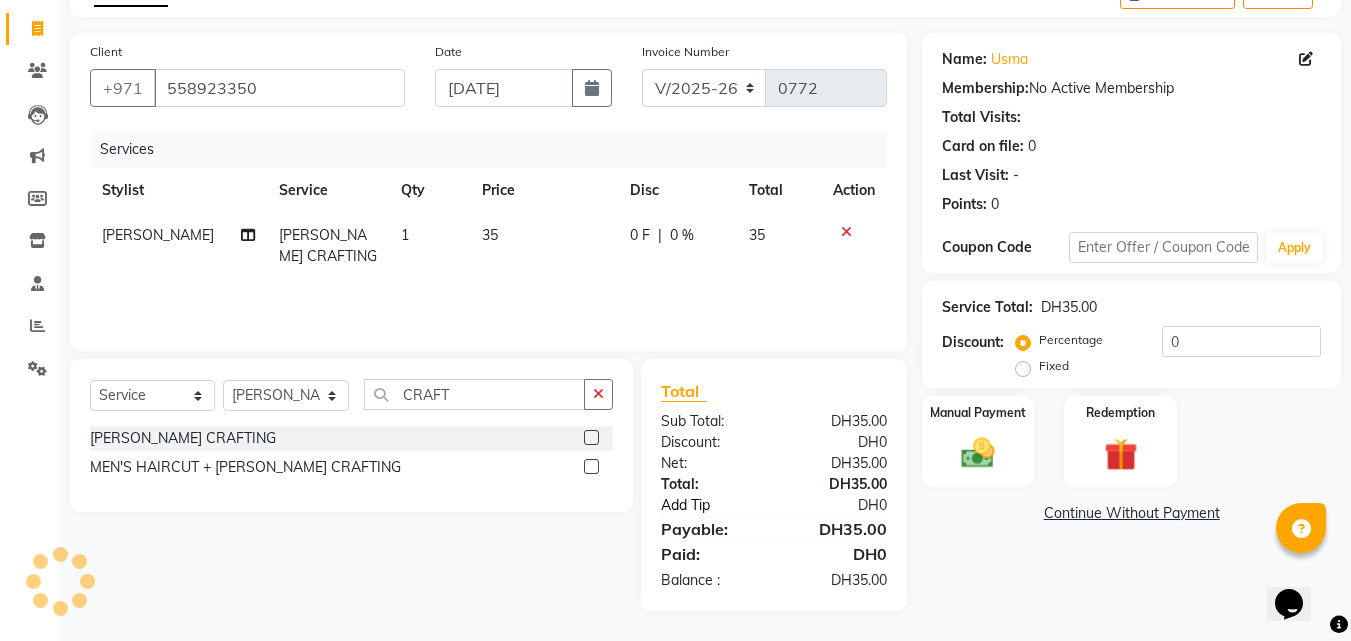 click on "Add Tip" 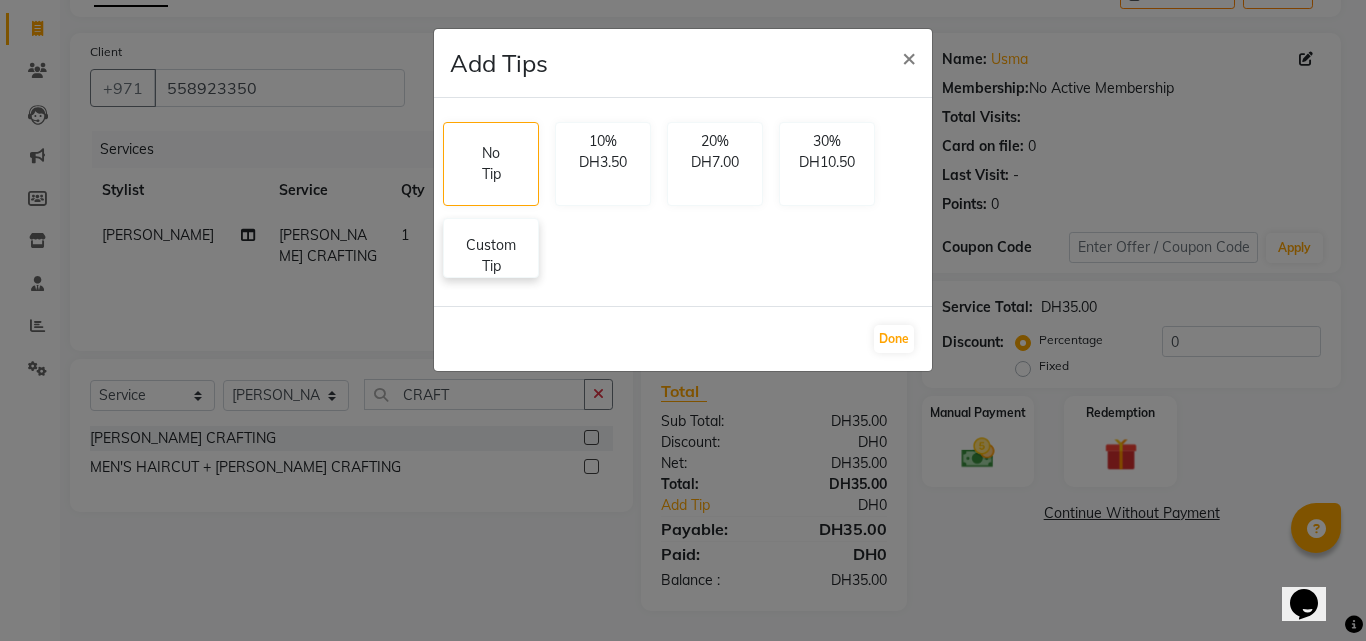 click on "Custom Tip" 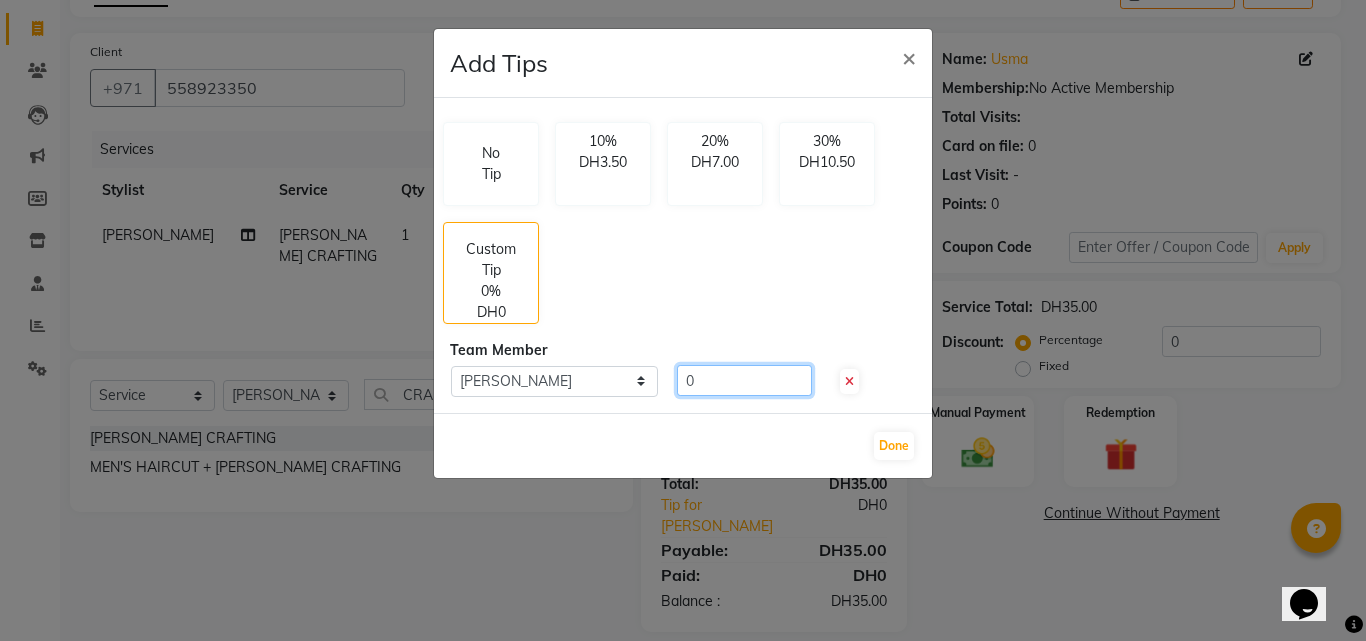 click on "0" 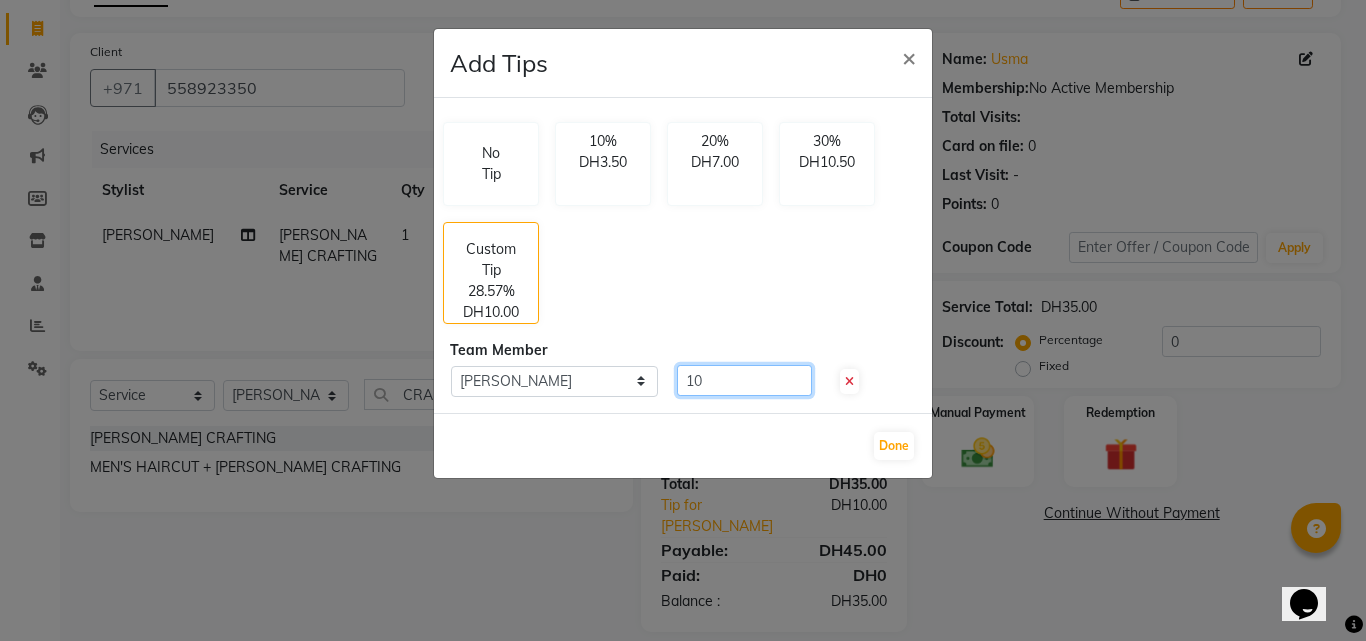 type on "10" 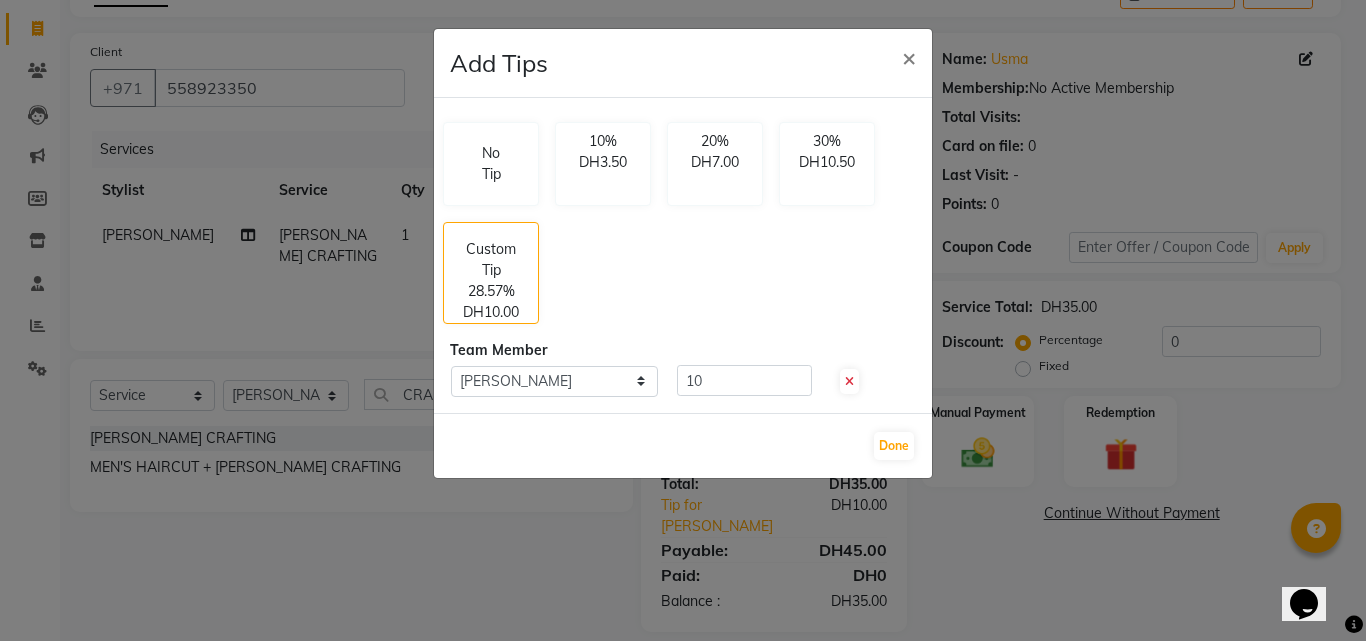 click on "Add Tips × No Tip 10% DH3.50 20% DH7.00 30% DH10.50 Custom Tip 28.57% DH10.00 Team Member Select  Riffat Magdy  10  Done" 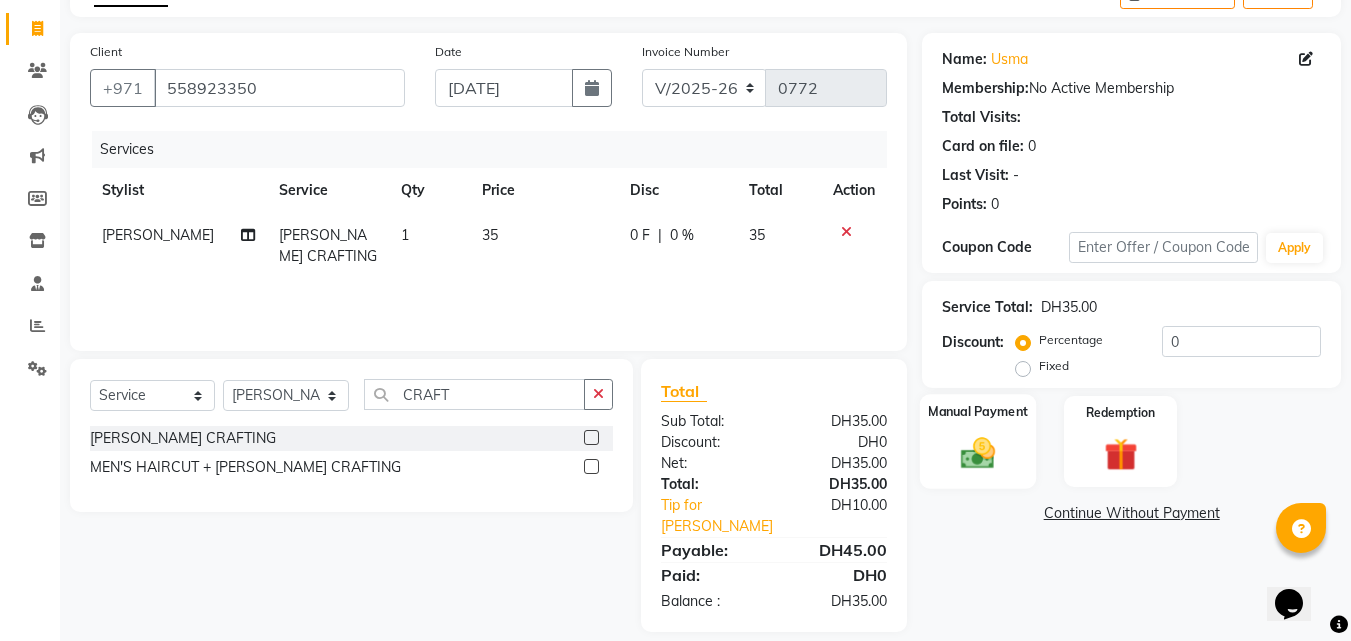 click 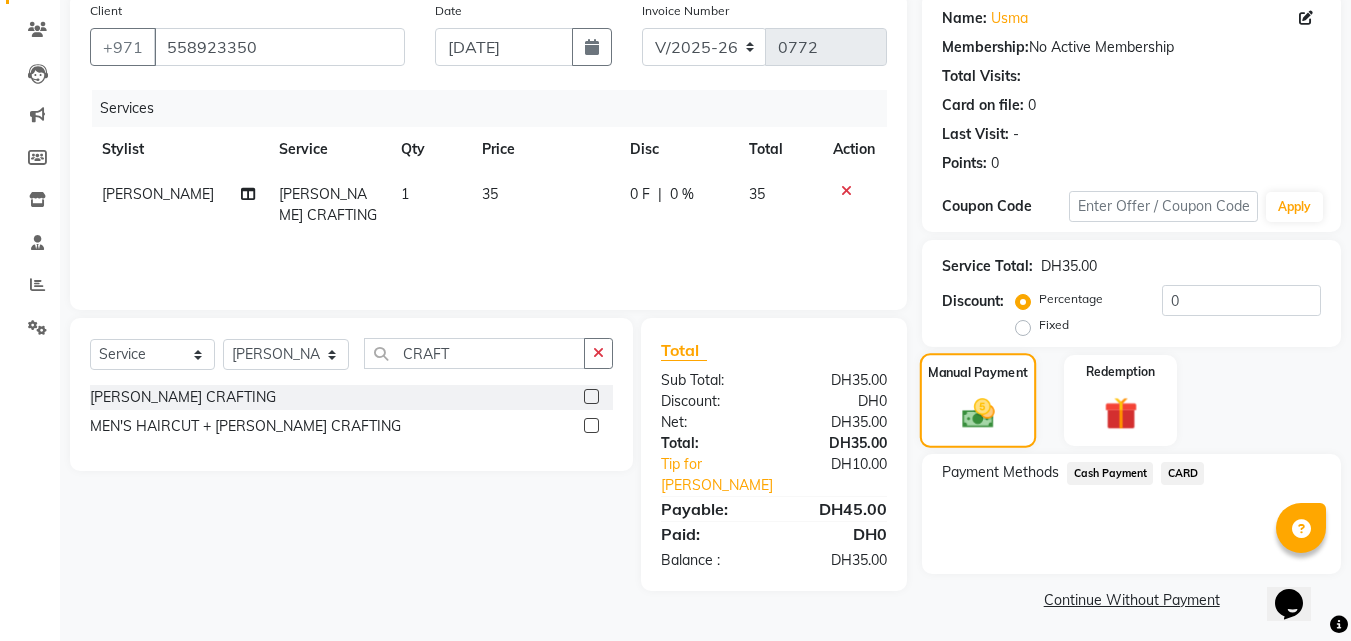 scroll, scrollTop: 162, scrollLeft: 0, axis: vertical 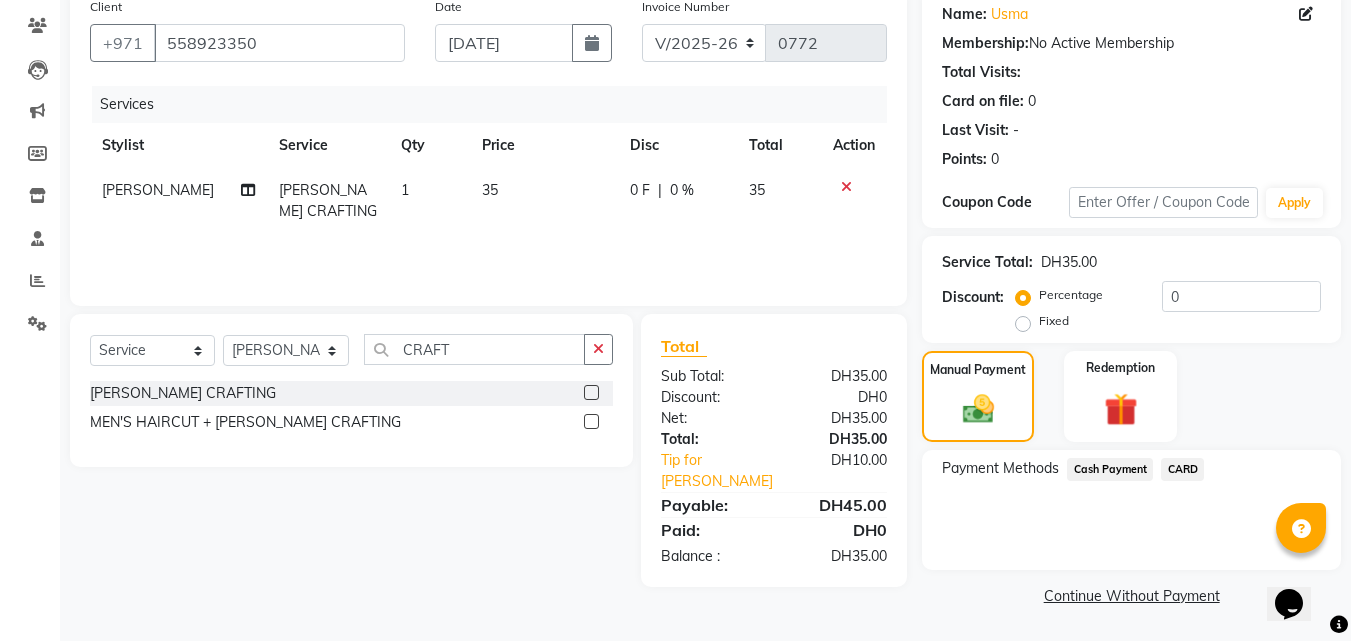 click on "CARD" 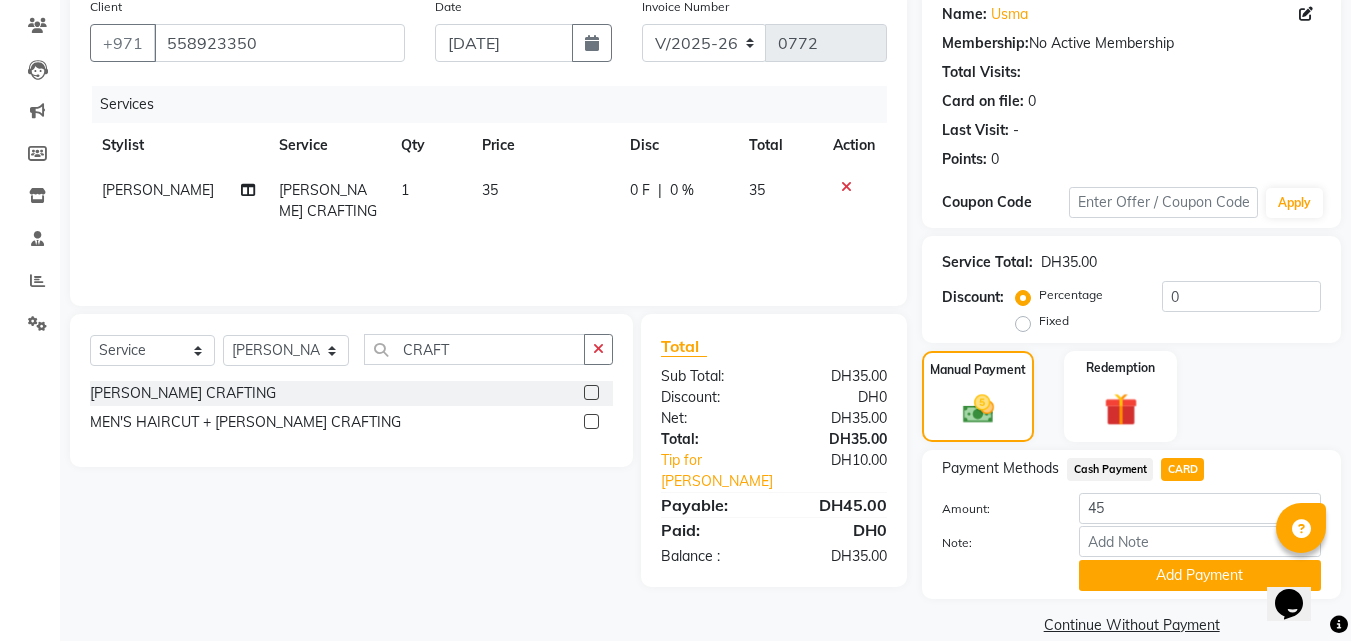scroll, scrollTop: 191, scrollLeft: 0, axis: vertical 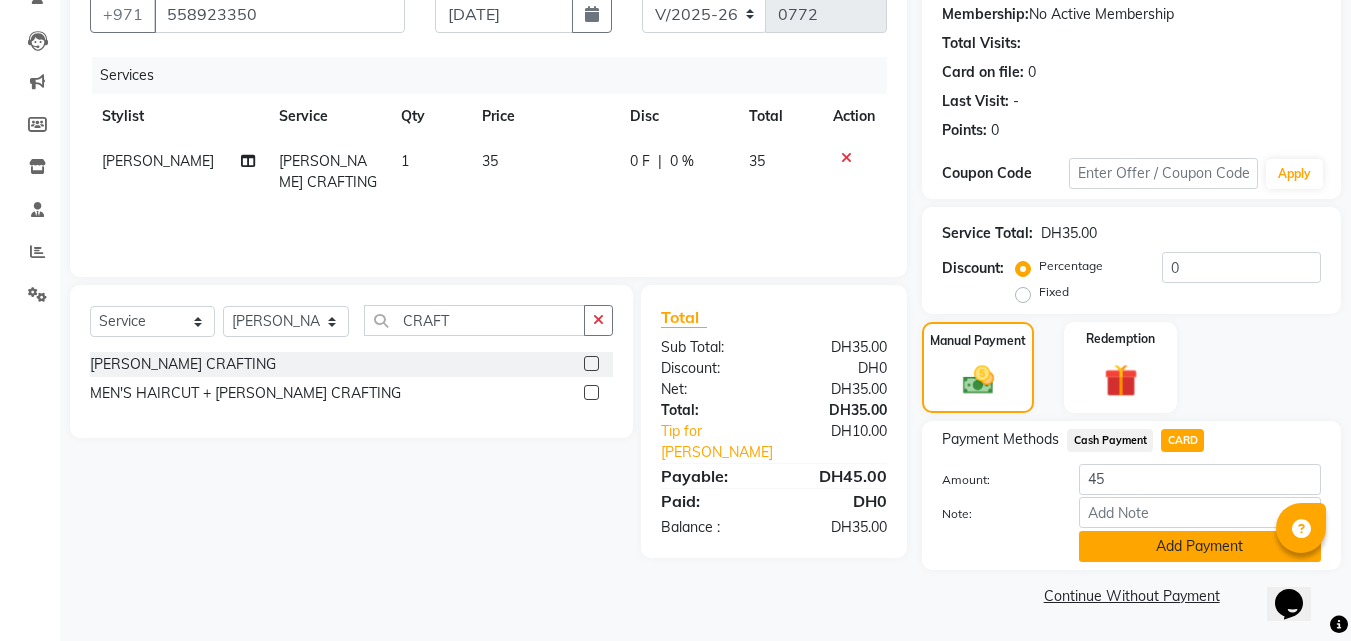 click on "Add Payment" 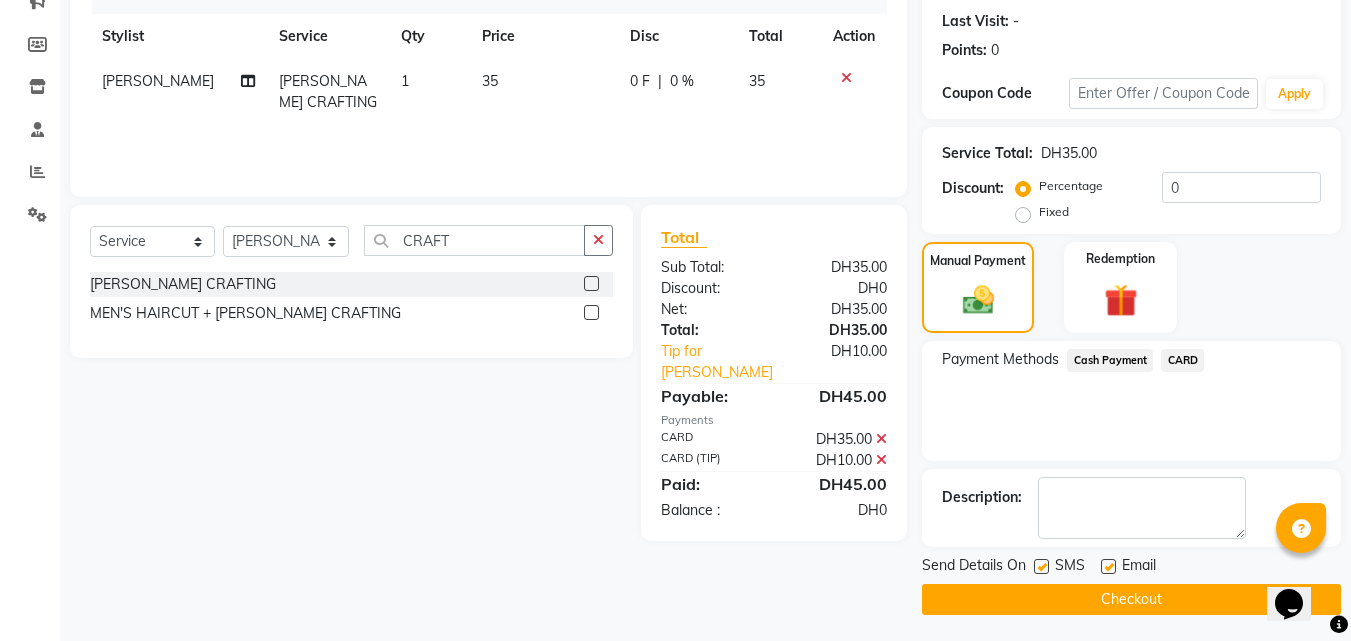 scroll, scrollTop: 275, scrollLeft: 0, axis: vertical 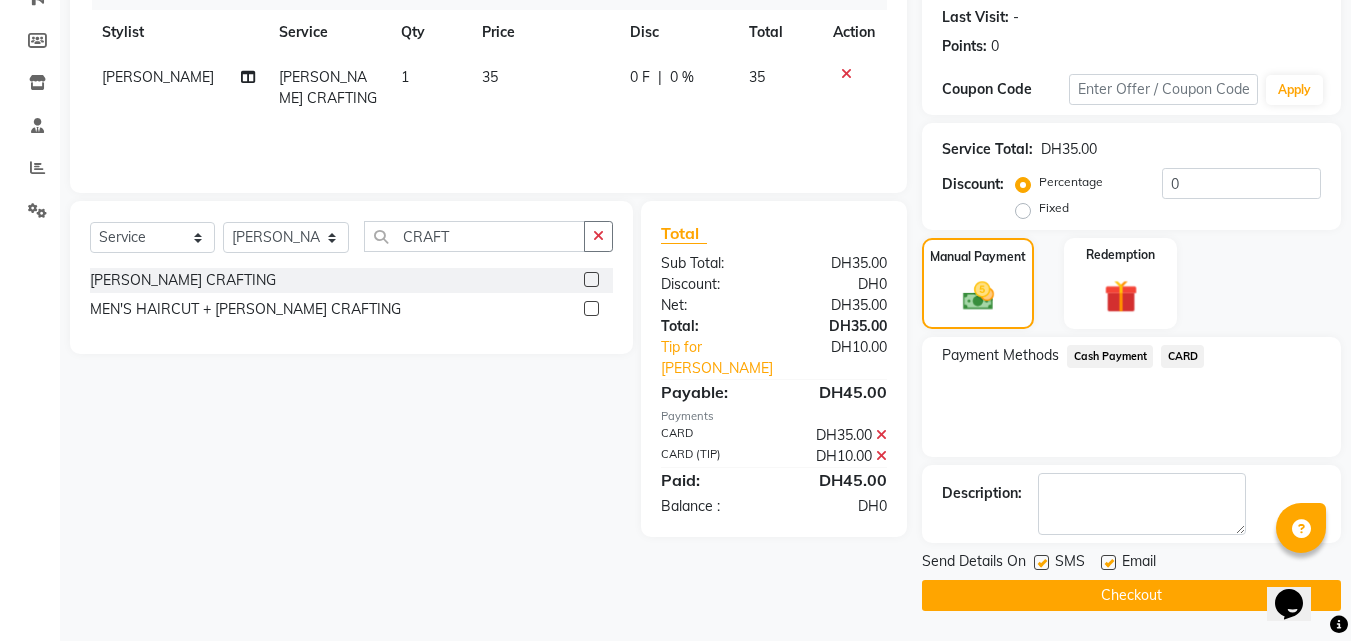 click on "Checkout" 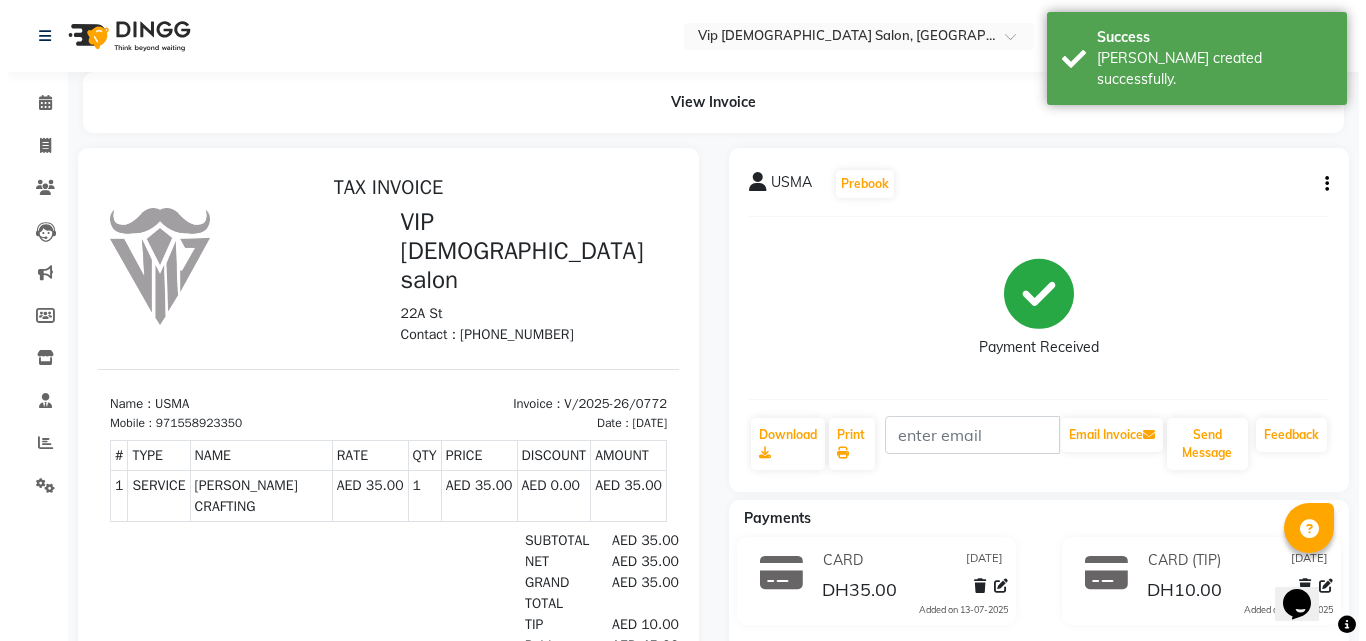scroll, scrollTop: 0, scrollLeft: 0, axis: both 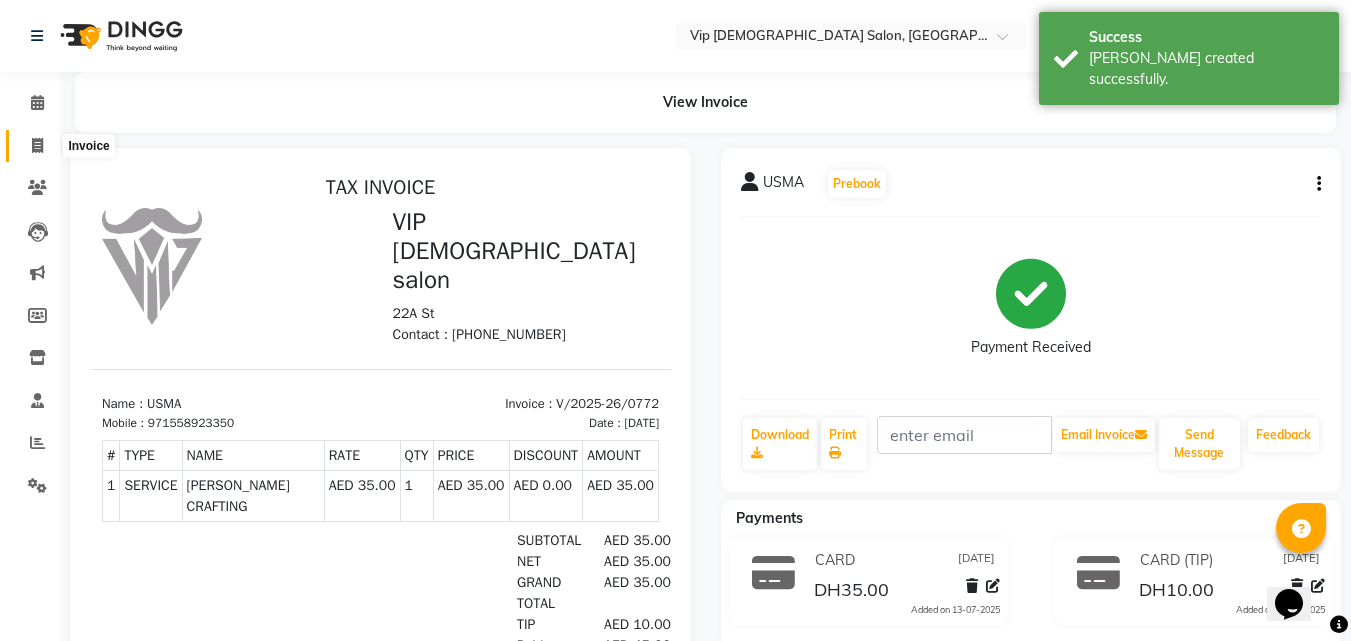 click 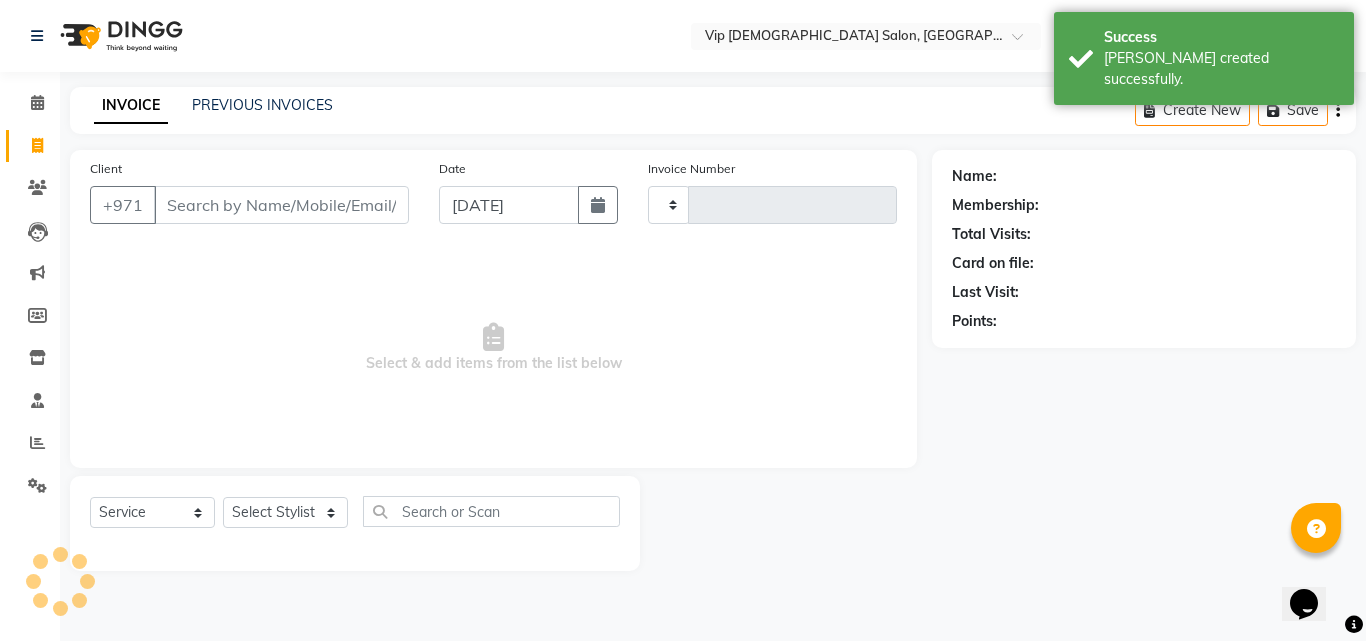 type on "0773" 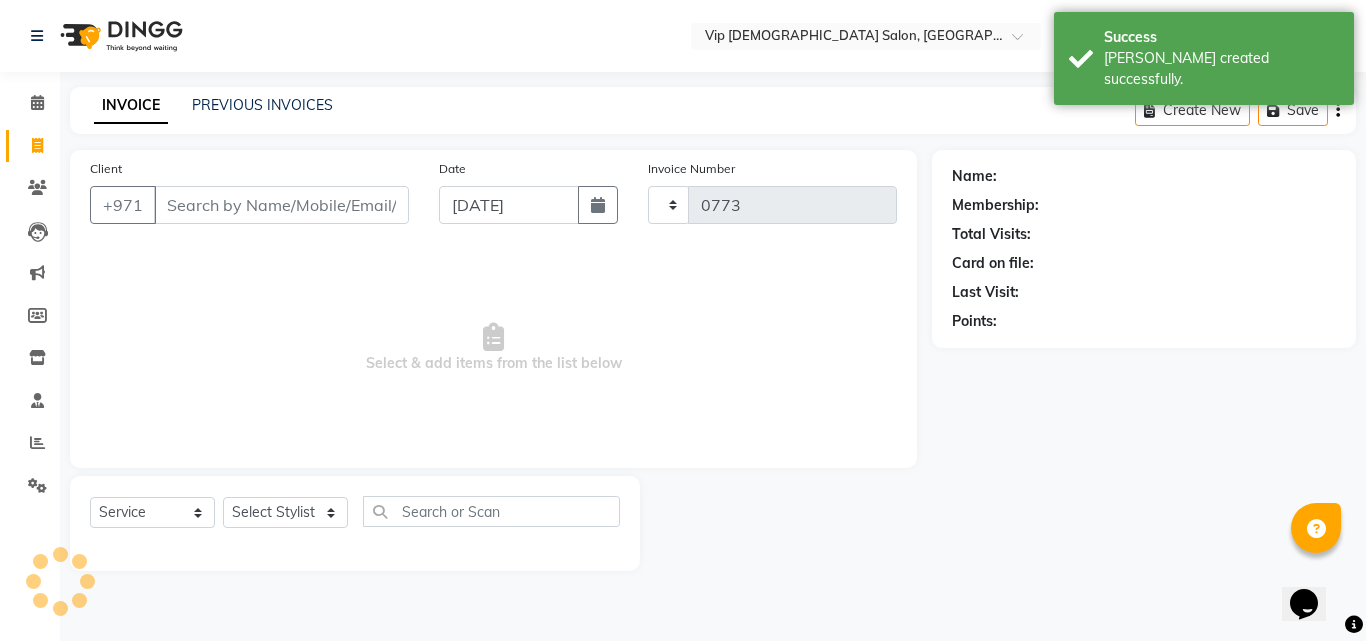 select on "8415" 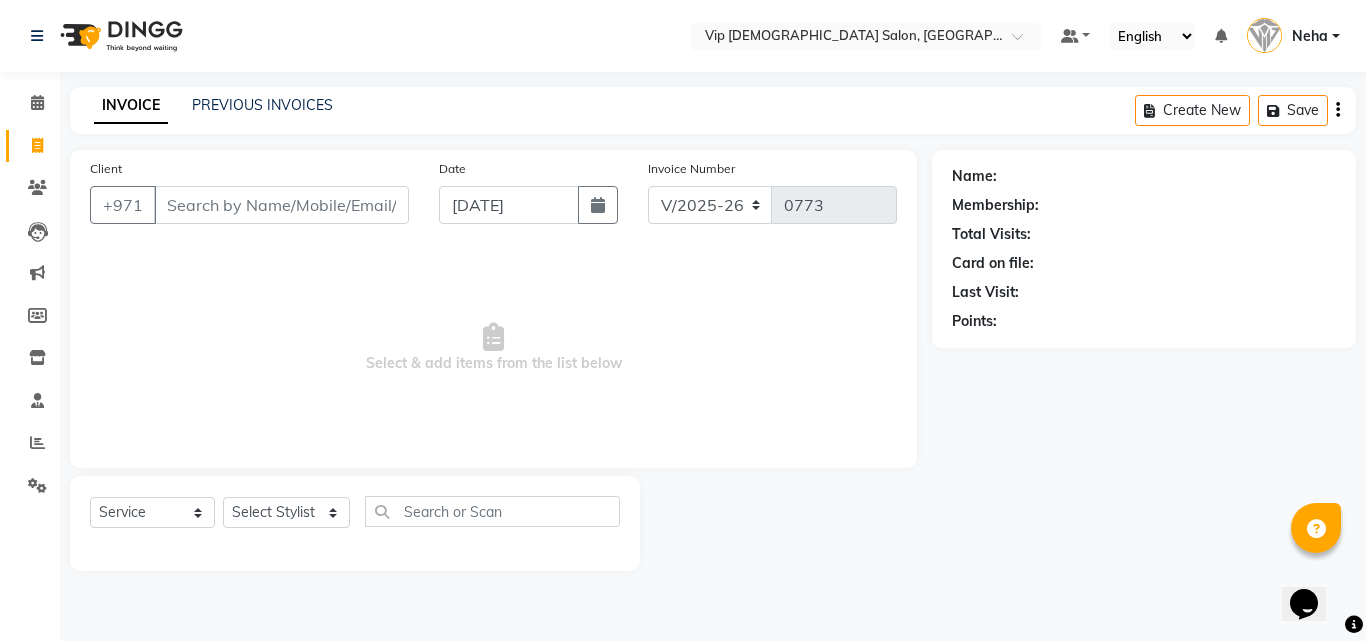 type 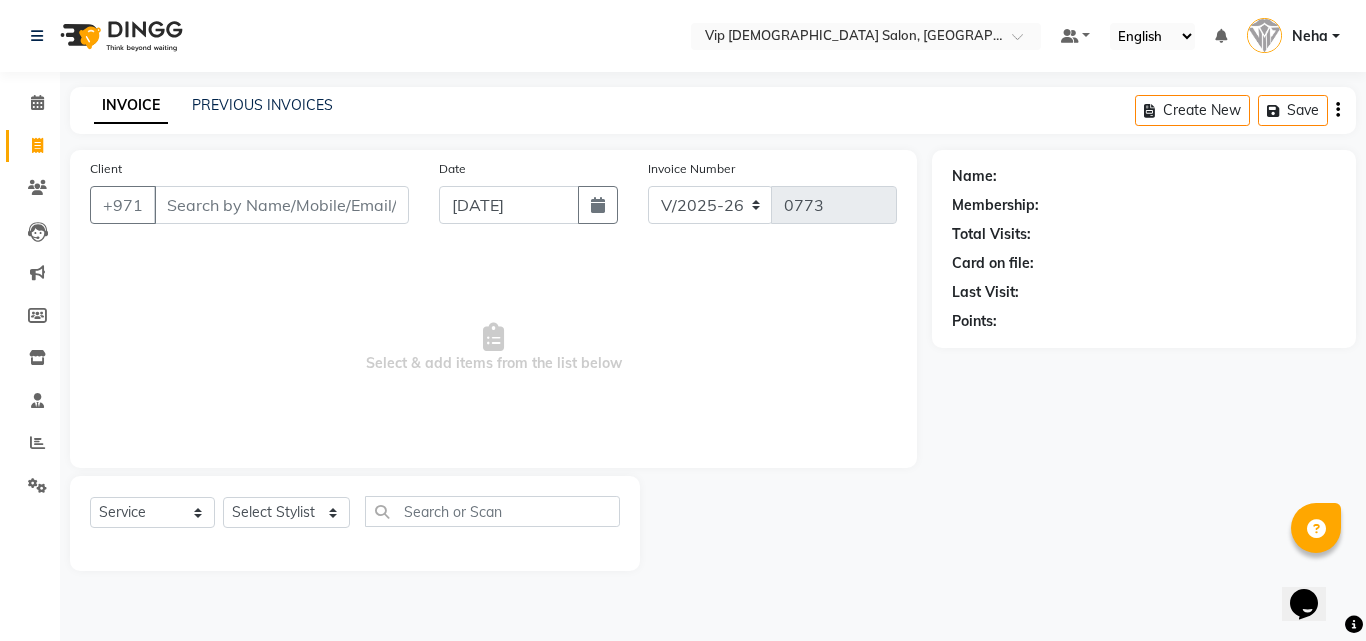 type 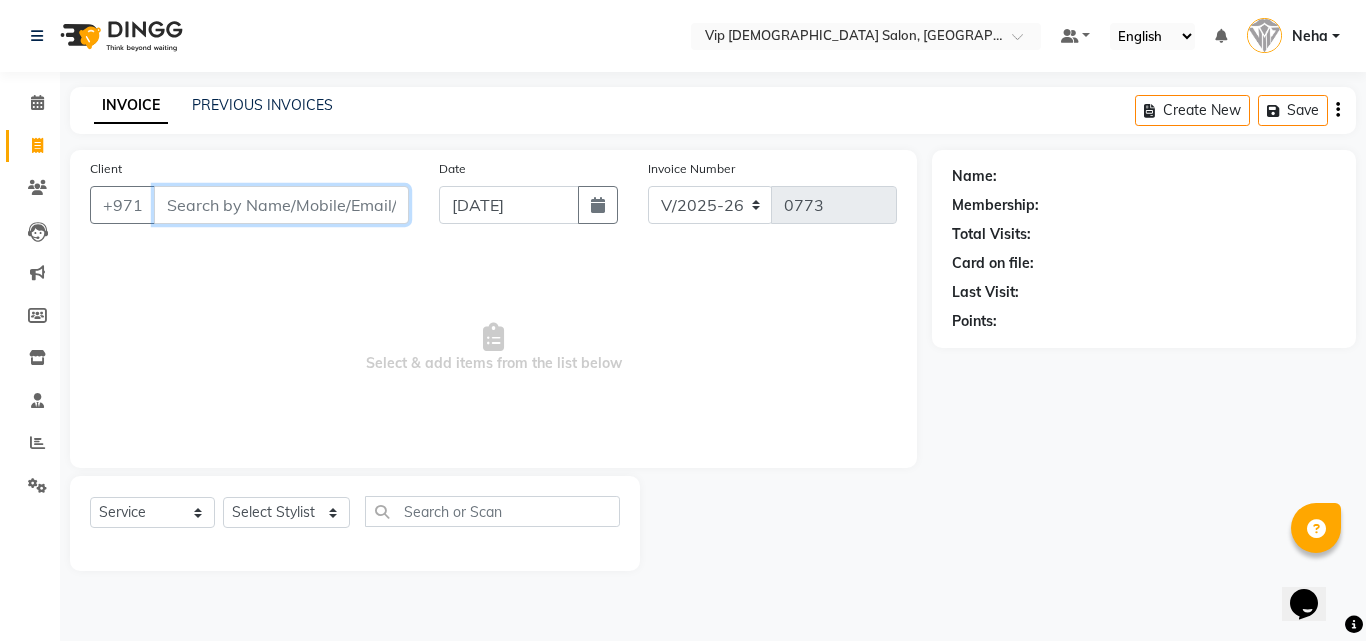 click on "Client" at bounding box center (281, 205) 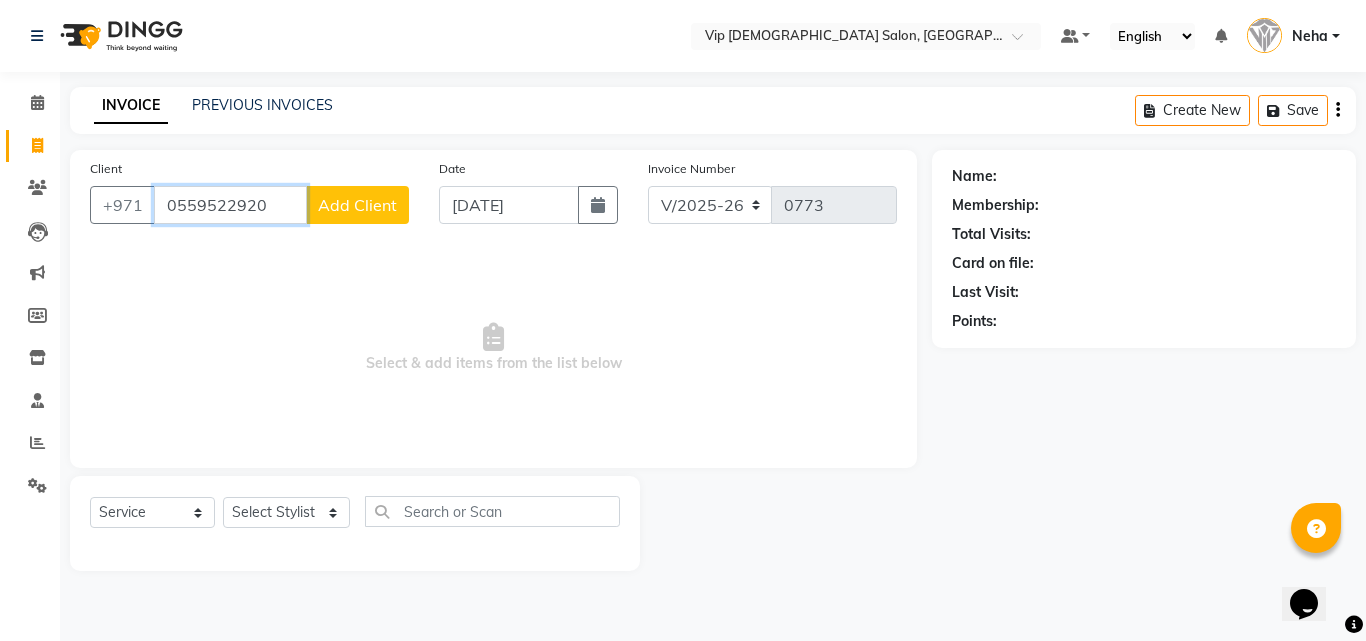 type on "0559522920" 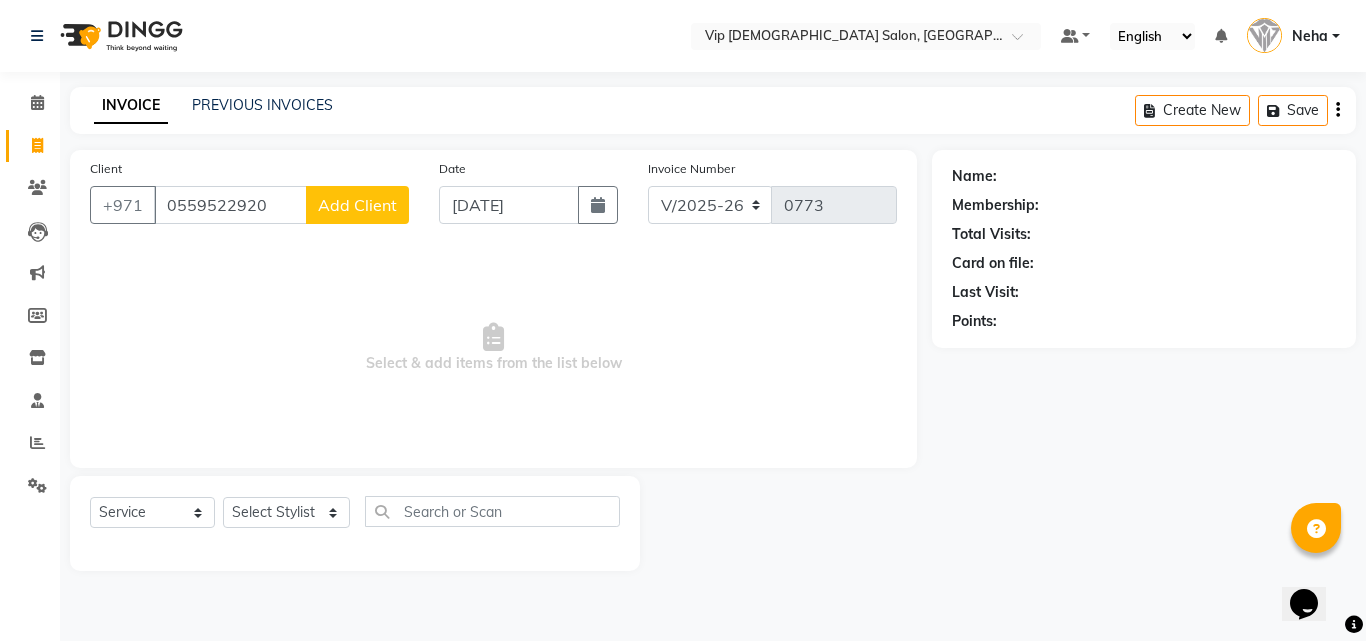 click on "Add Client" 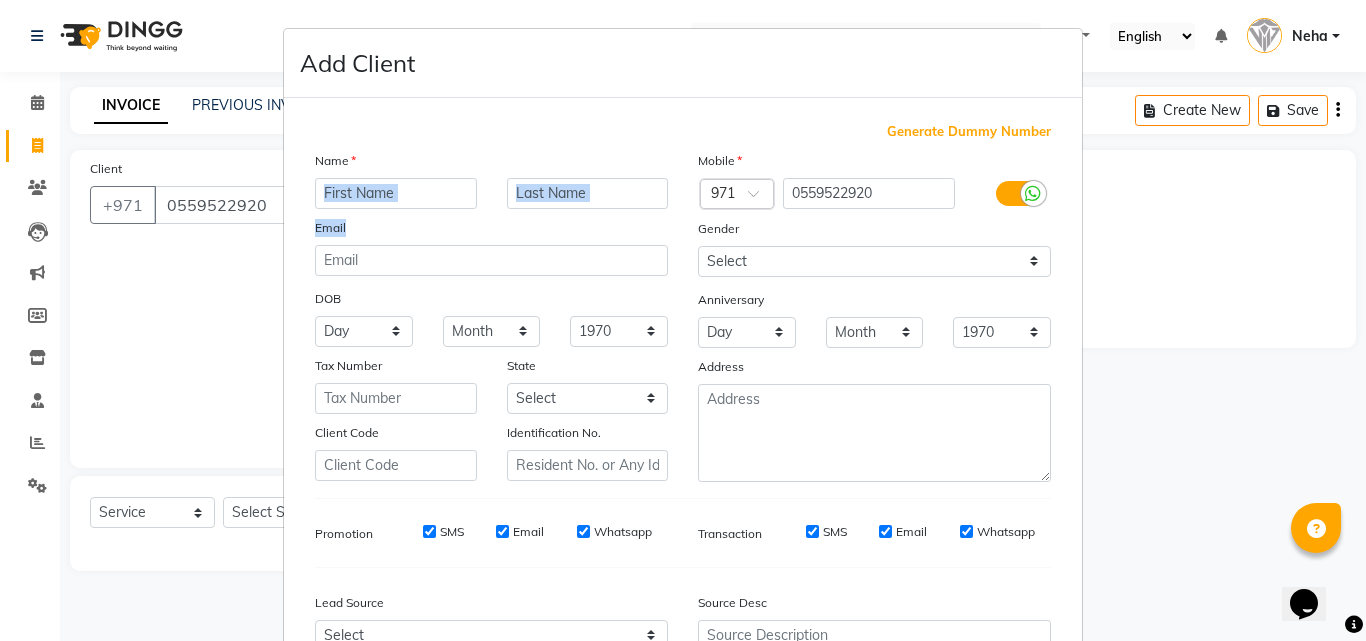 drag, startPoint x: 358, startPoint y: 212, endPoint x: 359, endPoint y: 185, distance: 27.018513 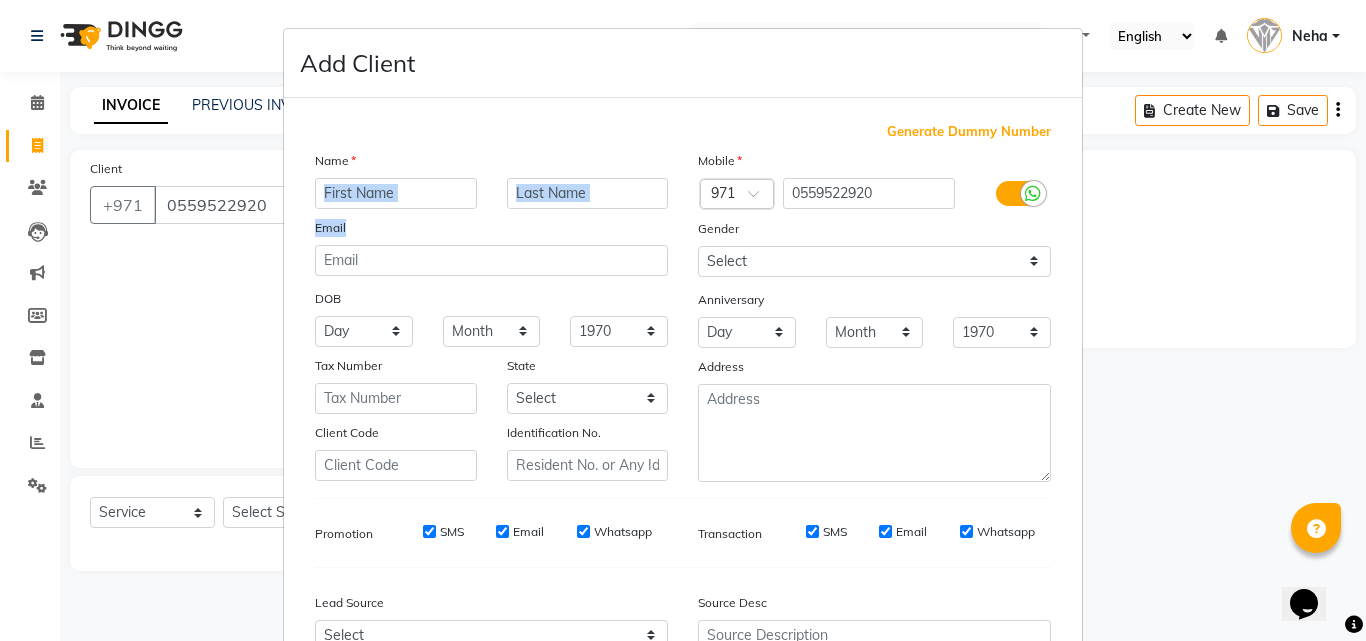click on "Name Email DOB Day 01 02 03 04 05 06 07 08 09 10 11 12 13 14 15 16 17 18 19 20 21 22 23 24 25 26 27 28 29 30 31 Month January February March April May June July August September October November December 1940 1941 1942 1943 1944 1945 1946 1947 1948 1949 1950 1951 1952 1953 1954 1955 1956 1957 1958 1959 1960 1961 1962 1963 1964 1965 1966 1967 1968 1969 1970 1971 1972 1973 1974 1975 1976 1977 1978 1979 1980 1981 1982 1983 1984 1985 1986 1987 1988 1989 1990 1991 1992 1993 1994 1995 1996 1997 1998 1999 2000 2001 2002 2003 2004 2005 2006 2007 2008 2009 2010 2011 2012 2013 2014 2015 2016 2017 2018 2019 2020 2021 2022 2023 2024 Tax Number State Select Abu Zabi Ajman Dubai Ras al-Khaymah Sharjah Sharjha Umm al Qaywayn al-Fujayrah ash-Shariqah Client Code Identification No." at bounding box center [491, 316] 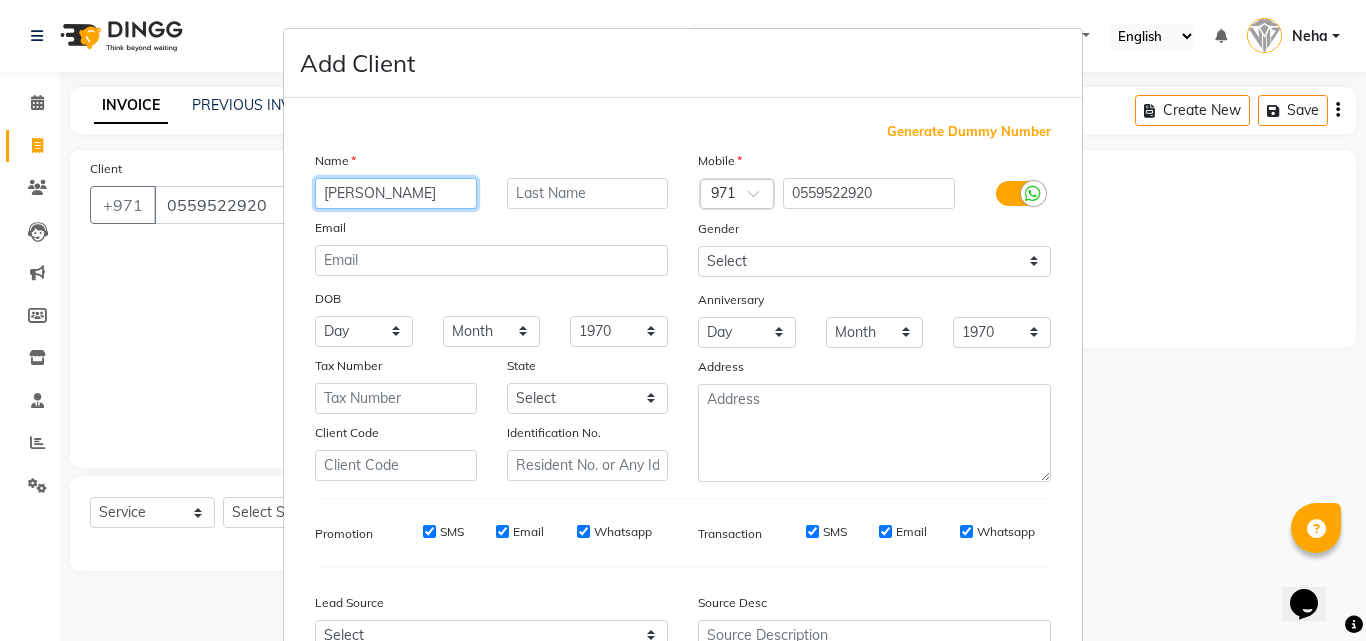 type on "[PERSON_NAME]" 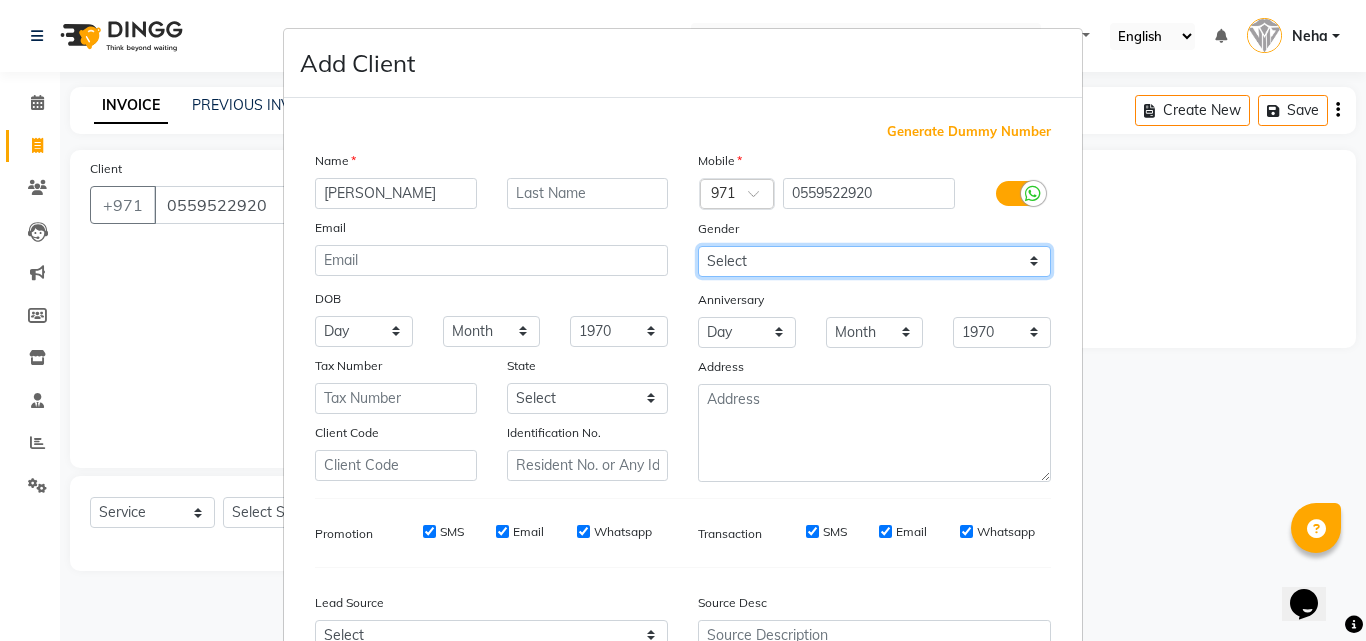 click on "Select Male Female Other Prefer Not To Say" at bounding box center (874, 261) 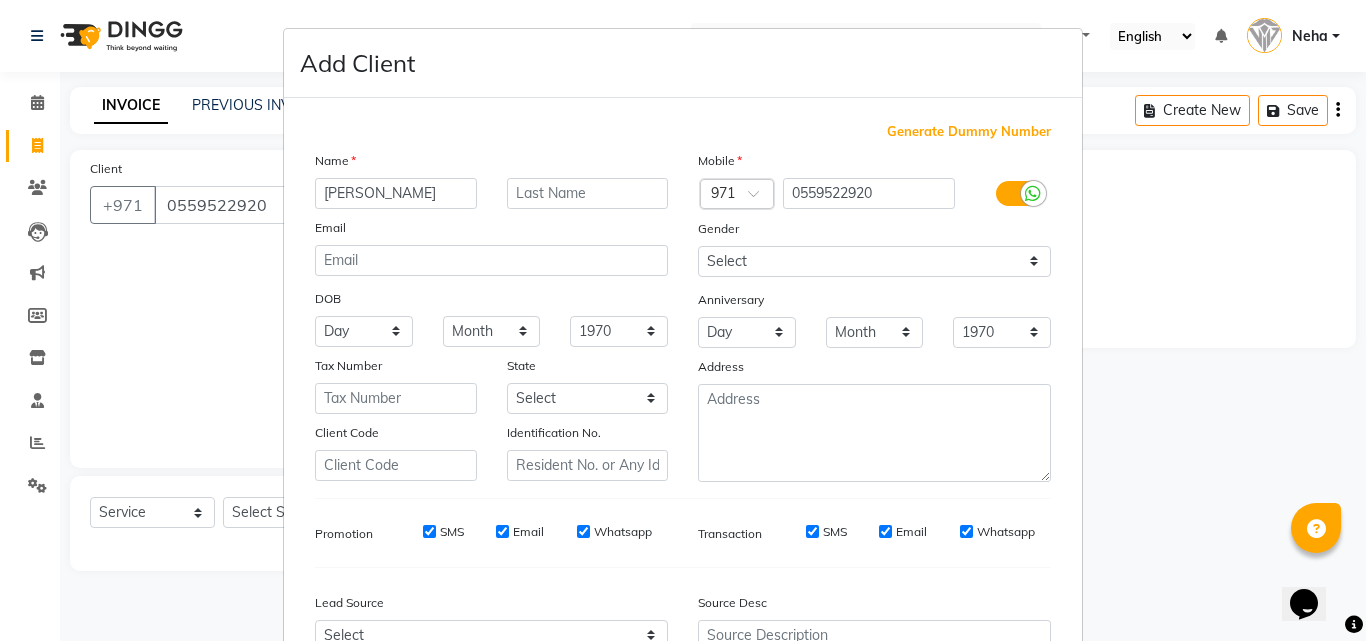 click on "Add Client Generate Dummy Number Name RANJITH Email DOB Day 01 02 03 04 05 06 07 08 09 10 11 12 13 14 15 16 17 18 19 20 21 22 23 24 25 26 27 28 29 30 31 Month January February March April May June July August September October November December 1940 1941 1942 1943 1944 1945 1946 1947 1948 1949 1950 1951 1952 1953 1954 1955 1956 1957 1958 1959 1960 1961 1962 1963 1964 1965 1966 1967 1968 1969 1970 1971 1972 1973 1974 1975 1976 1977 1978 1979 1980 1981 1982 1983 1984 1985 1986 1987 1988 1989 1990 1991 1992 1993 1994 1995 1996 1997 1998 1999 2000 2001 2002 2003 2004 2005 2006 2007 2008 2009 2010 2011 2012 2013 2014 2015 2016 2017 2018 2019 2020 2021 2022 2023 2024 Tax Number State Select Abu Zabi Ajman Dubai Ras al-Khaymah Sharjah Sharjha Umm al Qaywayn al-Fujayrah ash-Shariqah Client Code Identification No. Mobile Country Code × 971 0559522920 Gender Select Male Female Other Prefer Not To Say Anniversary Day 01 02 03 04 05 06 07 08 09 10 11 12 13 14 15 16 17 18 19 20 21 22 23 24 25 26 27 28 29 30 31 Month May" at bounding box center [683, 320] 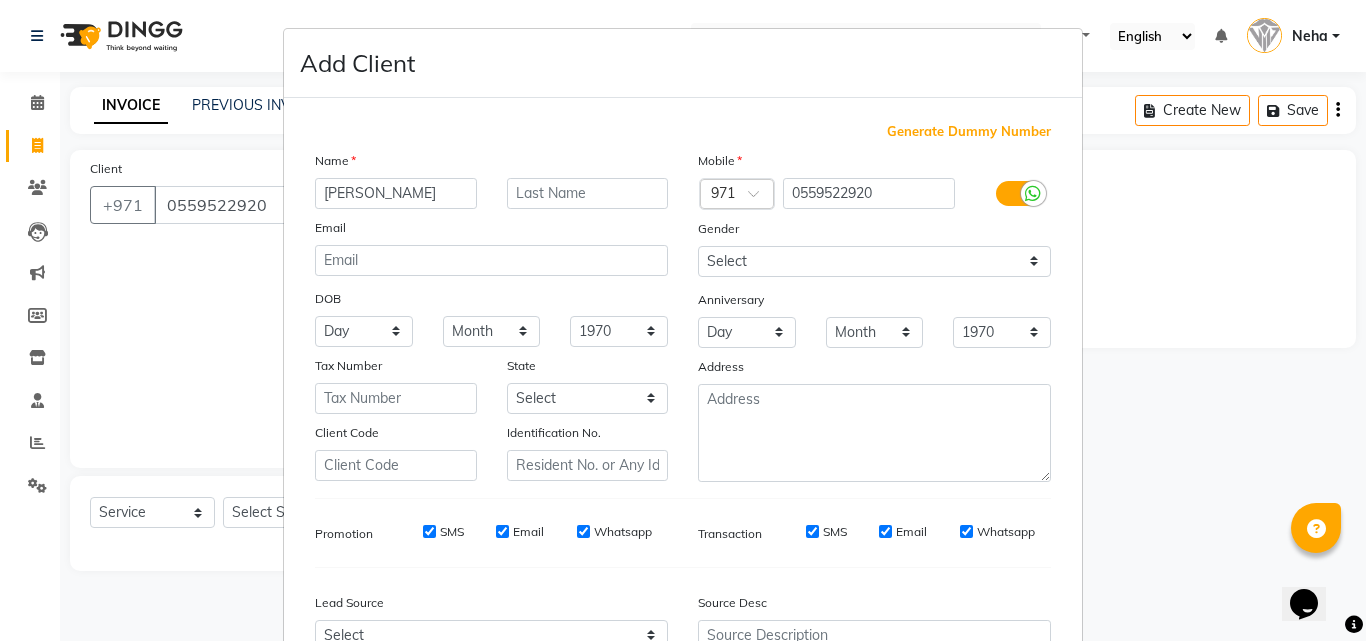 click on "Add Client Generate Dummy Number Name RANJITH Email DOB Day 01 02 03 04 05 06 07 08 09 10 11 12 13 14 15 16 17 18 19 20 21 22 23 24 25 26 27 28 29 30 31 Month January February March April May June July August September October November December 1940 1941 1942 1943 1944 1945 1946 1947 1948 1949 1950 1951 1952 1953 1954 1955 1956 1957 1958 1959 1960 1961 1962 1963 1964 1965 1966 1967 1968 1969 1970 1971 1972 1973 1974 1975 1976 1977 1978 1979 1980 1981 1982 1983 1984 1985 1986 1987 1988 1989 1990 1991 1992 1993 1994 1995 1996 1997 1998 1999 2000 2001 2002 2003 2004 2005 2006 2007 2008 2009 2010 2011 2012 2013 2014 2015 2016 2017 2018 2019 2020 2021 2022 2023 2024 Tax Number State Select Abu Zabi Ajman Dubai Ras al-Khaymah Sharjah Sharjha Umm al Qaywayn al-Fujayrah ash-Shariqah Client Code Identification No. Mobile Country Code × 971 0559522920 Gender Select Male Female Other Prefer Not To Say Anniversary Day 01 02 03 04 05 06 07 08 09 10 11 12 13 14 15 16 17 18 19 20 21 22 23 24 25 26 27 28 29 30 31 Month May" at bounding box center [683, 320] 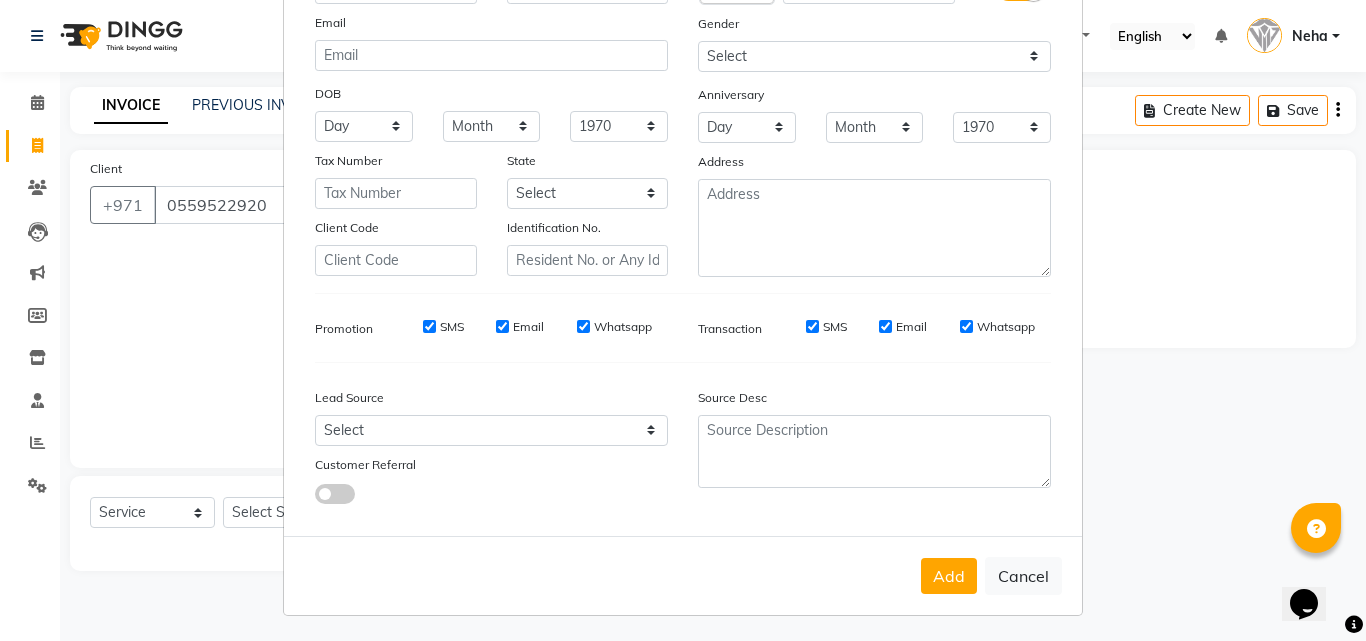 scroll, scrollTop: 208, scrollLeft: 0, axis: vertical 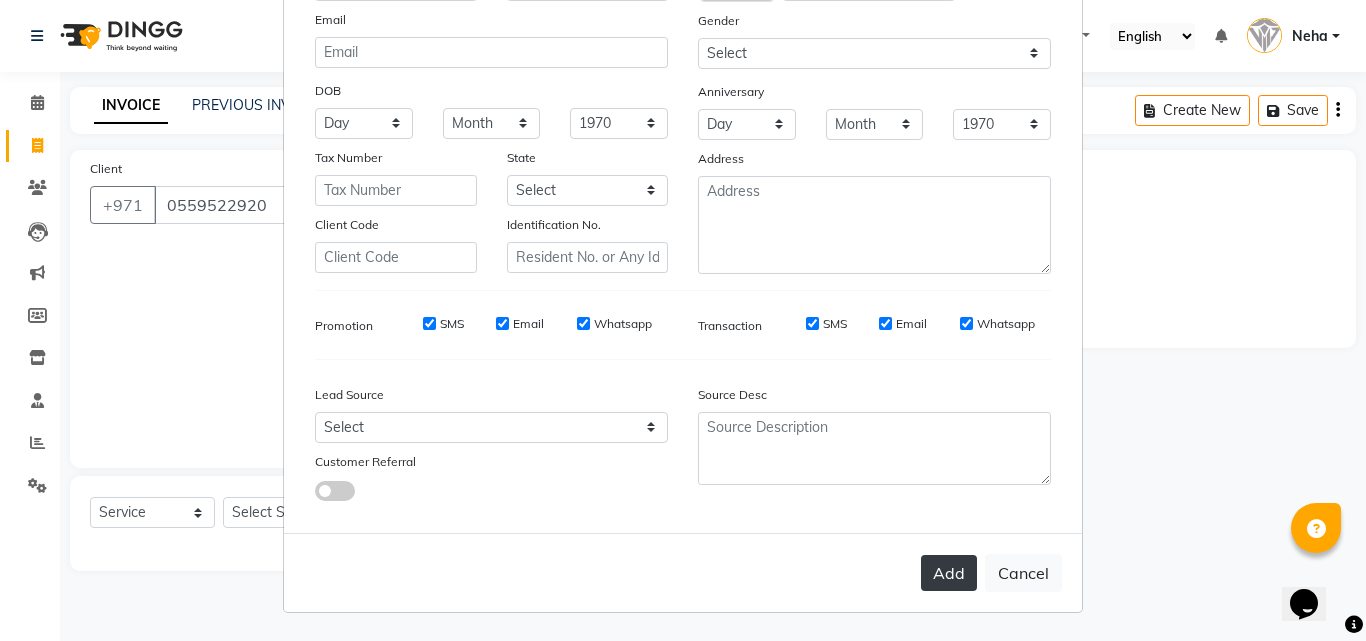 click on "Add" at bounding box center [949, 573] 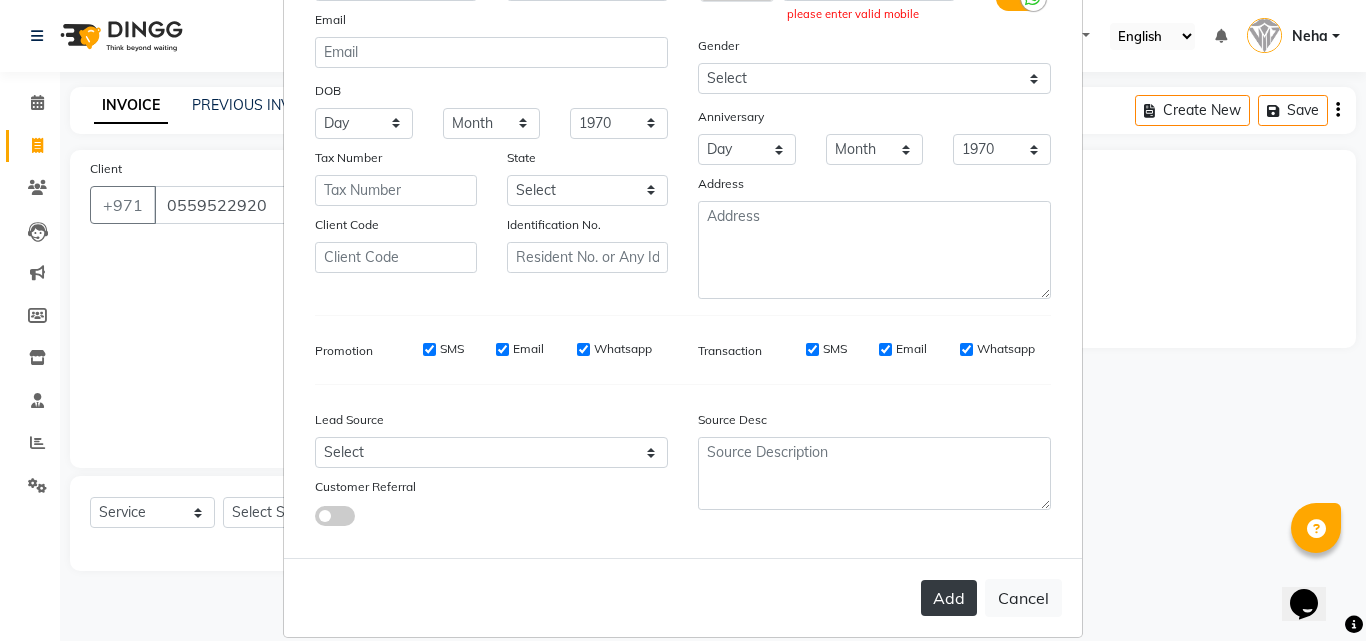 click on "Add" at bounding box center [949, 598] 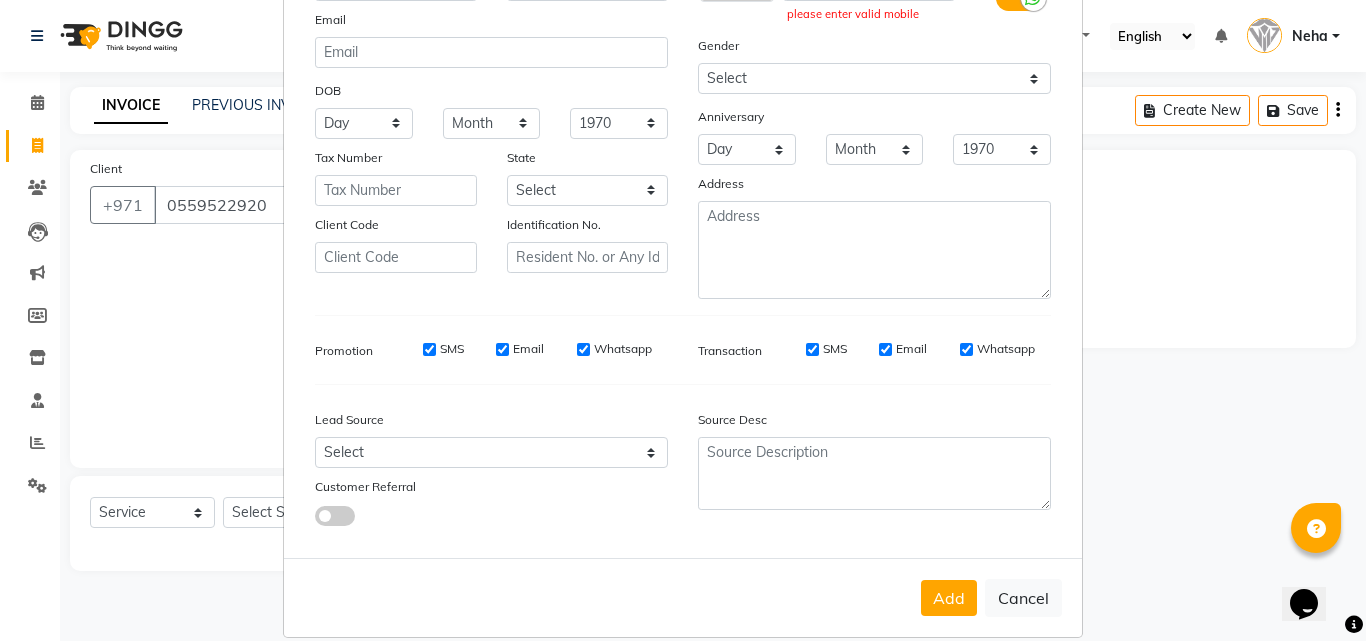 click on "Add Client Generate Dummy Number Name RANJITH Email DOB Day 01 02 03 04 05 06 07 08 09 10 11 12 13 14 15 16 17 18 19 20 21 22 23 24 25 26 27 28 29 30 31 Month January February March April May June July August September October November December 1940 1941 1942 1943 1944 1945 1946 1947 1948 1949 1950 1951 1952 1953 1954 1955 1956 1957 1958 1959 1960 1961 1962 1963 1964 1965 1966 1967 1968 1969 1970 1971 1972 1973 1974 1975 1976 1977 1978 1979 1980 1981 1982 1983 1984 1985 1986 1987 1988 1989 1990 1991 1992 1993 1994 1995 1996 1997 1998 1999 2000 2001 2002 2003 2004 2005 2006 2007 2008 2009 2010 2011 2012 2013 2014 2015 2016 2017 2018 2019 2020 2021 2022 2023 2024 Tax Number State Select Abu Zabi Ajman Dubai Ras al-Khaymah Sharjah Sharjha Umm al Qaywayn al-Fujayrah ash-Shariqah Client Code Identification No. Mobile Country Code × 971 0559522920  please enter valid mobile Gender Select Male Female Other Prefer Not To Say Anniversary Day 01 02 03 04 05 06 07 08 09 10 11 12 13 14 15 16 17 18 19 20 21 22 23 24 25" at bounding box center (683, 320) 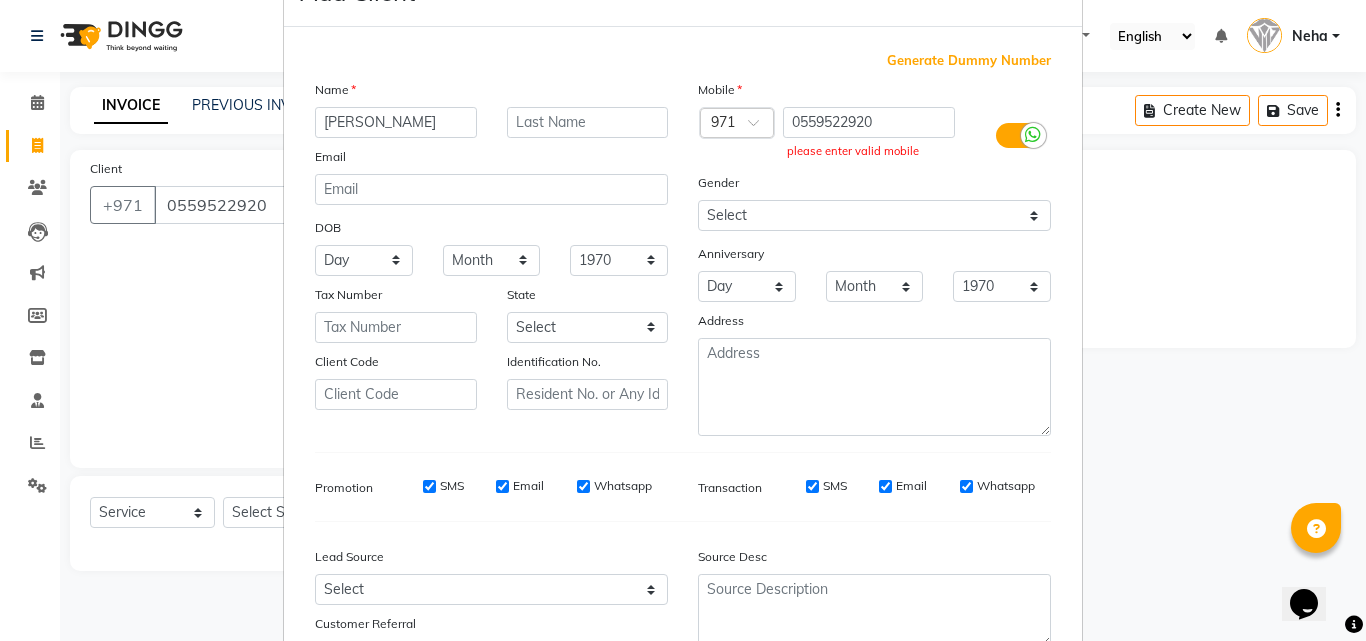 scroll, scrollTop: 48, scrollLeft: 0, axis: vertical 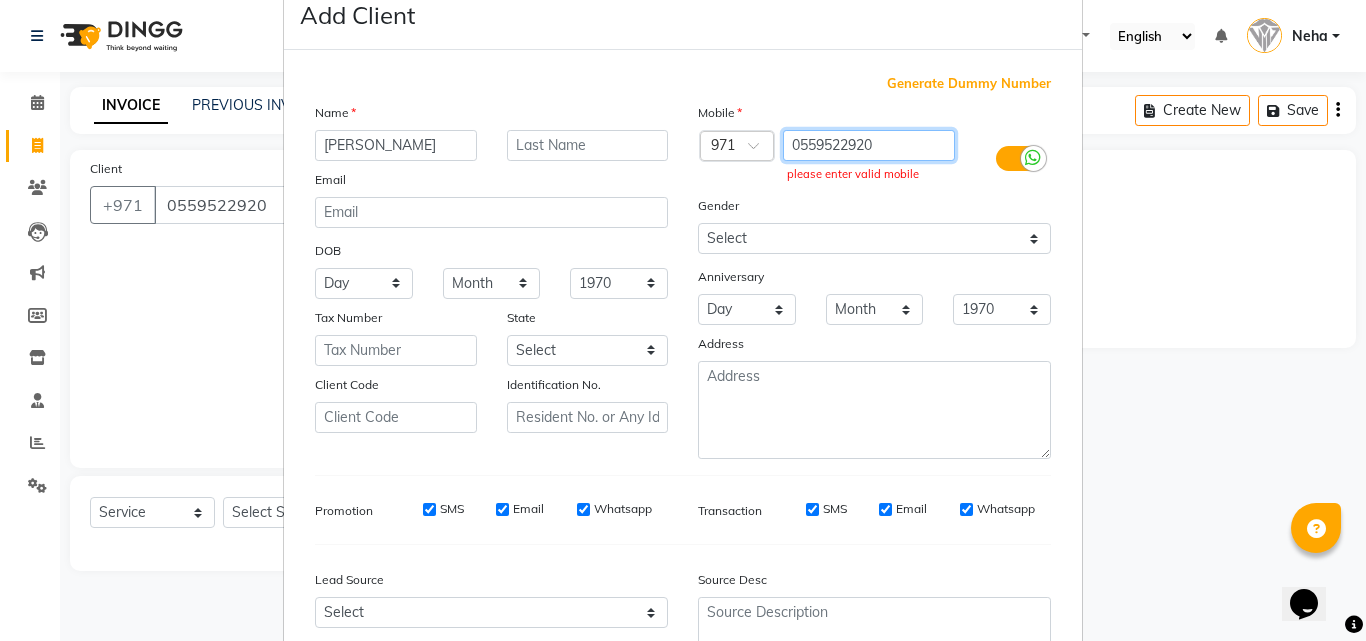 click on "0559522920" at bounding box center [869, 145] 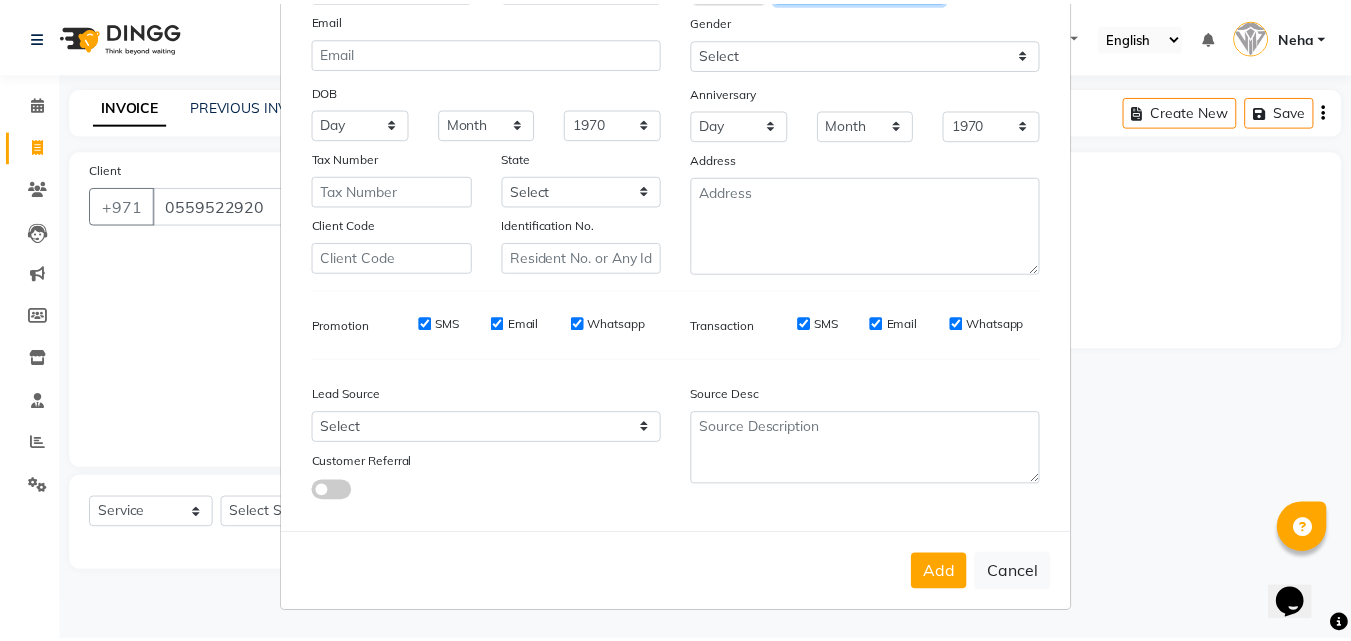 scroll, scrollTop: 184, scrollLeft: 0, axis: vertical 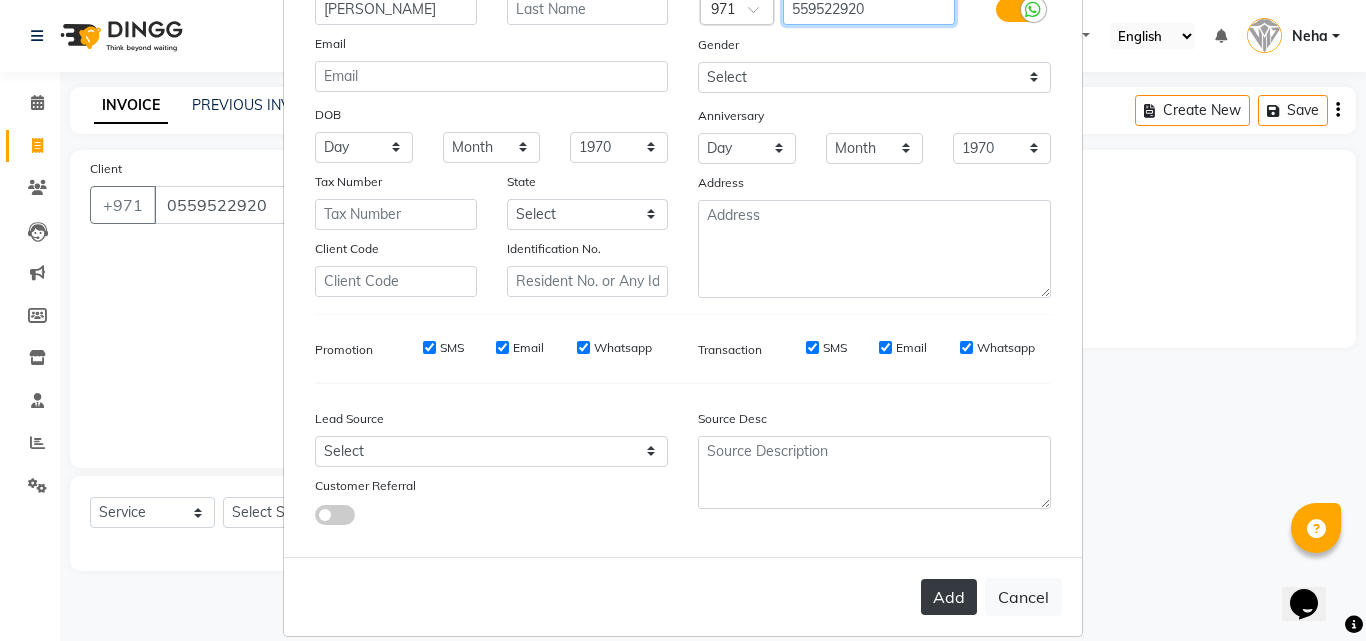 type on "559522920" 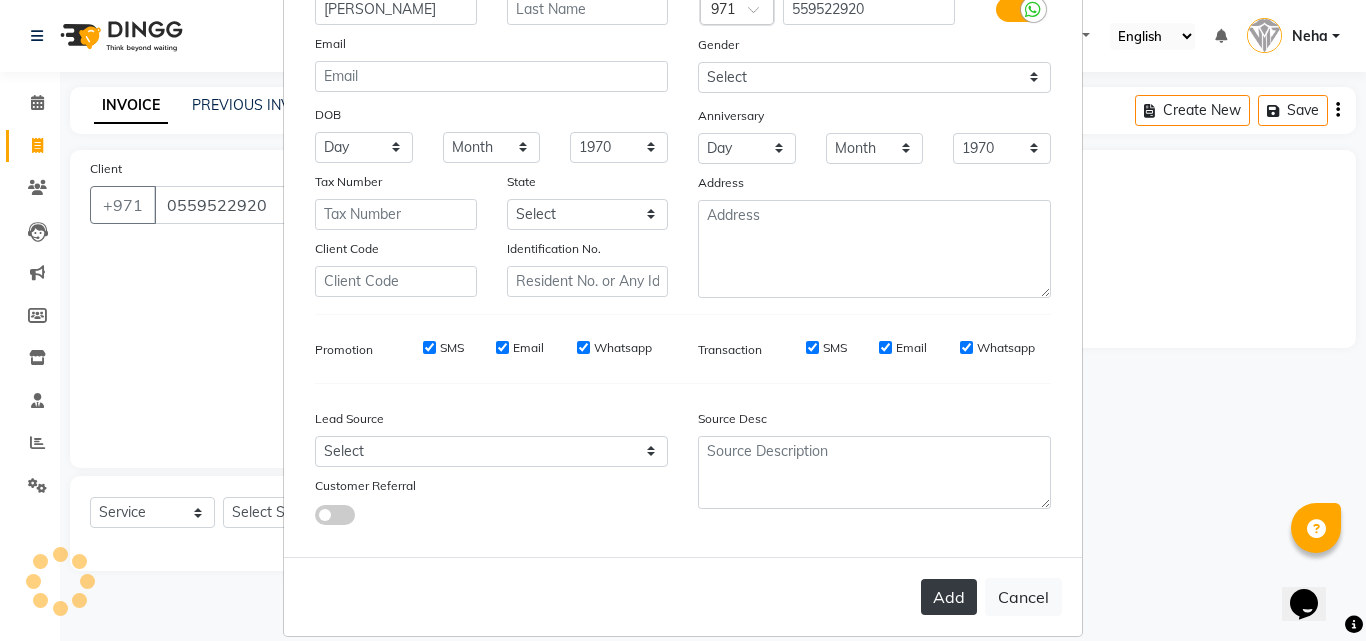 click on "Add" at bounding box center [949, 597] 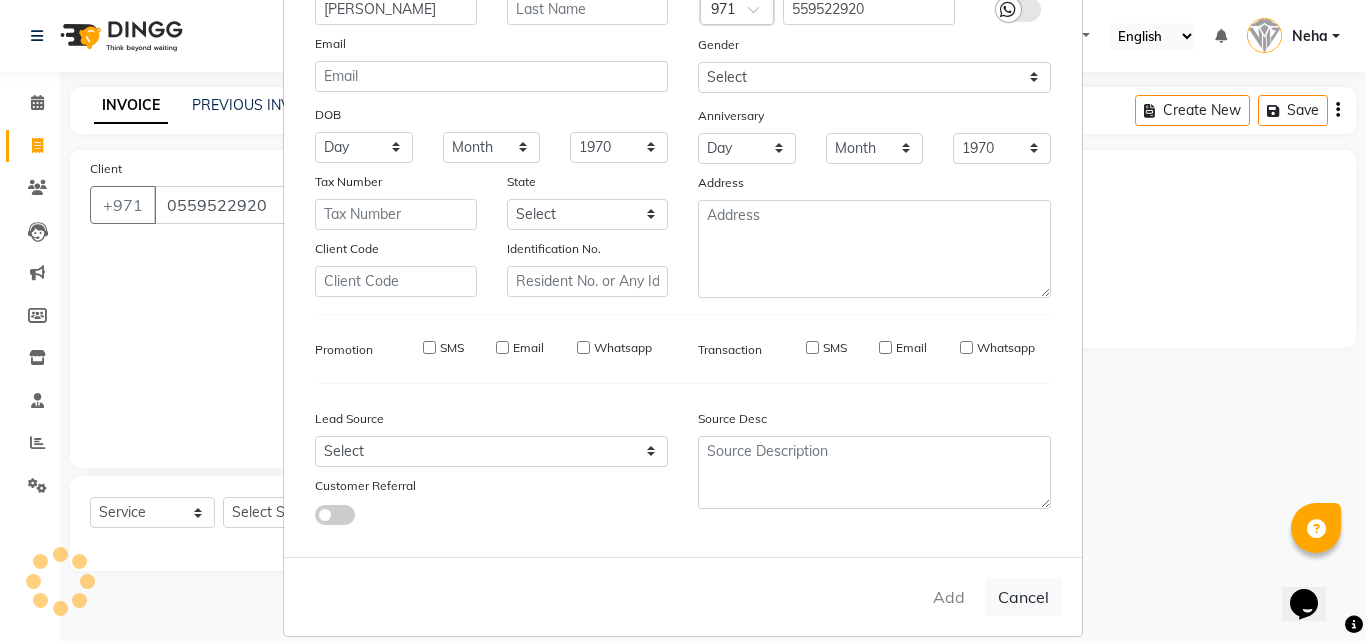 type on "559522920" 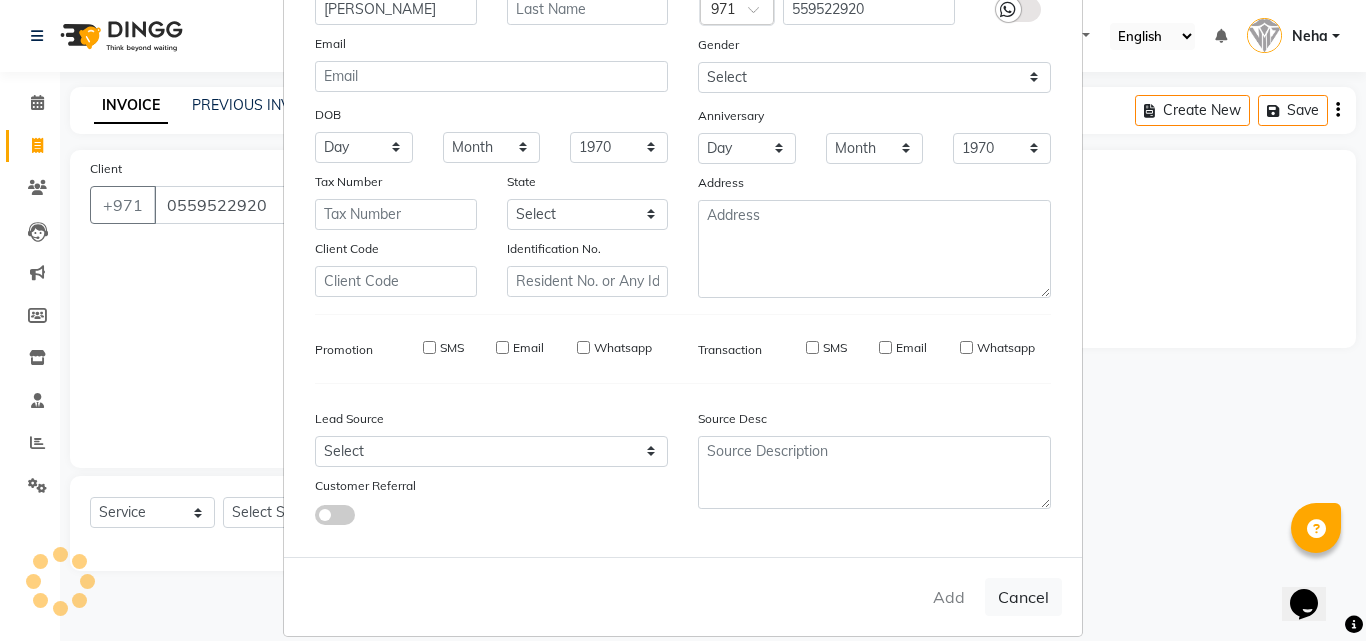 type 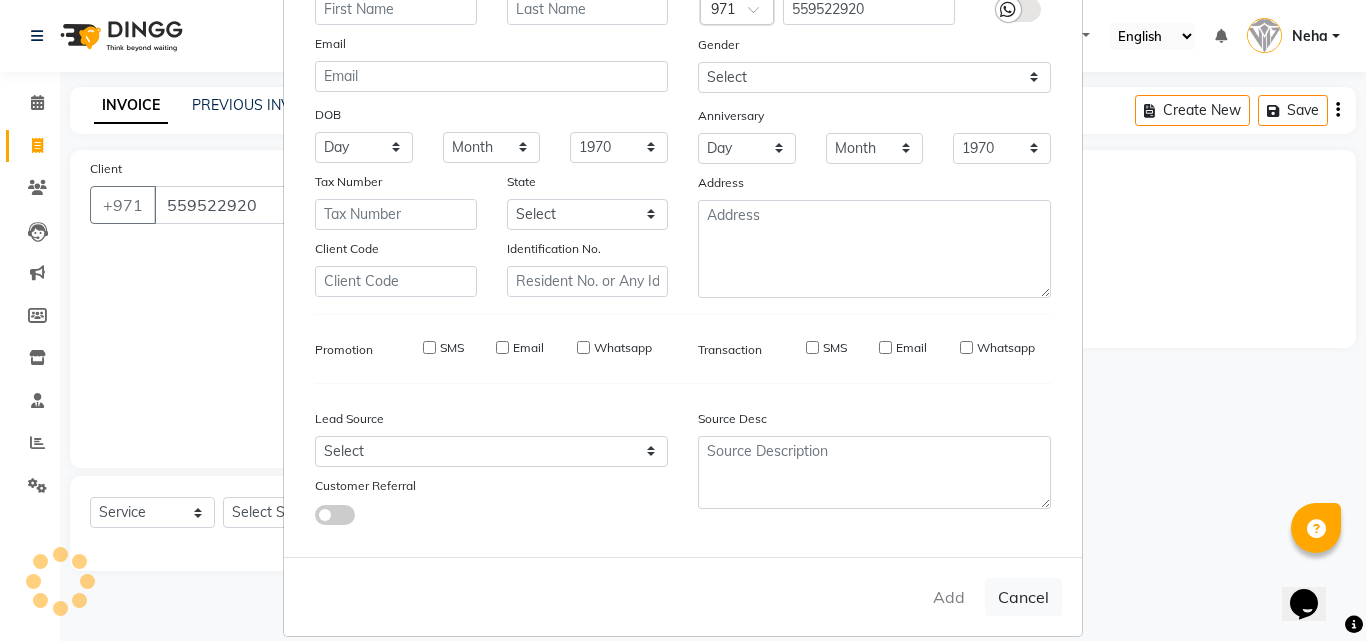 select 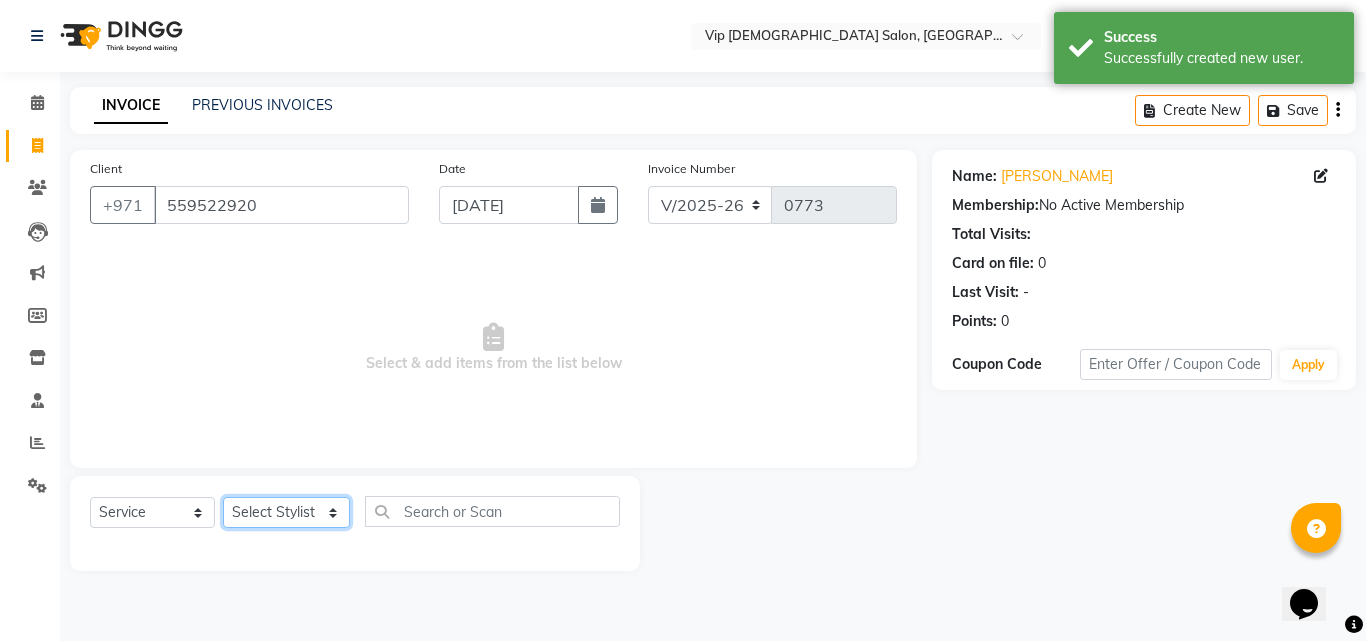 click on "Select Stylist [PERSON_NAME] [PERSON_NAME] [PERSON_NAME] [PERSON_NAME] [PERSON_NAME] [PERSON_NAME] [PERSON_NAME] Lakhbizi Jairah Mr. Mohannad [PERSON_NAME] [PERSON_NAME] [PERSON_NAME] [PERSON_NAME] [PERSON_NAME]  Akhilaque [PERSON_NAME]." 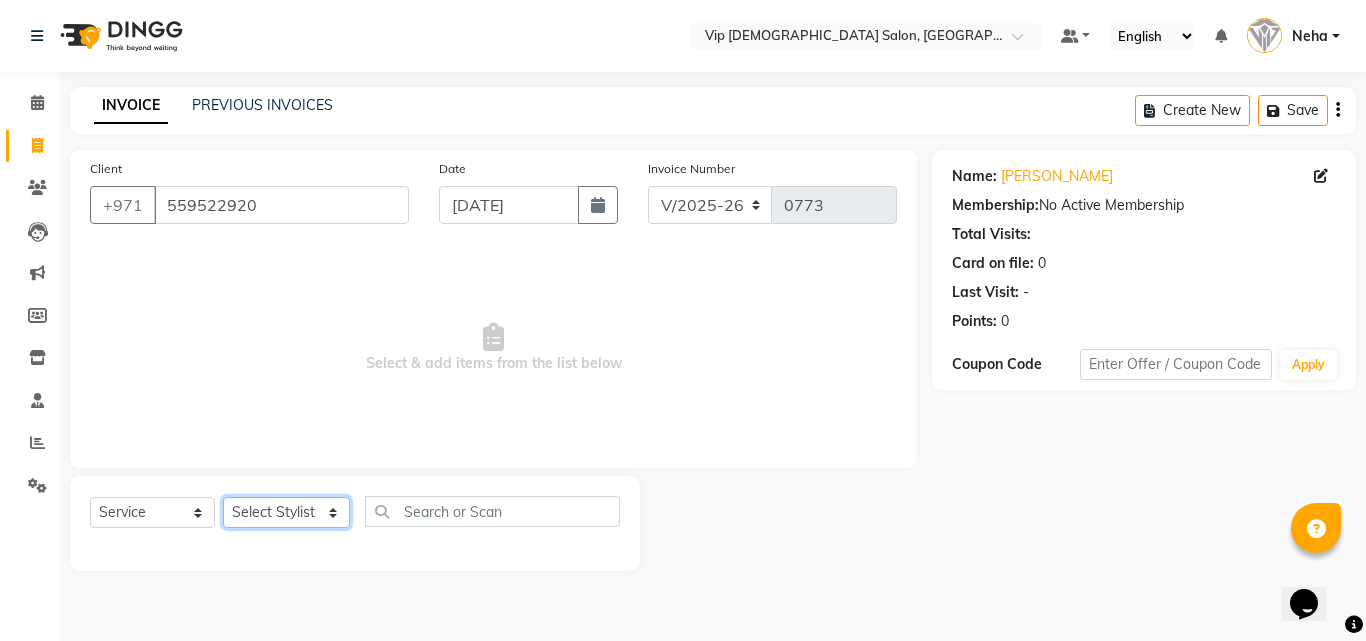 select on "81363" 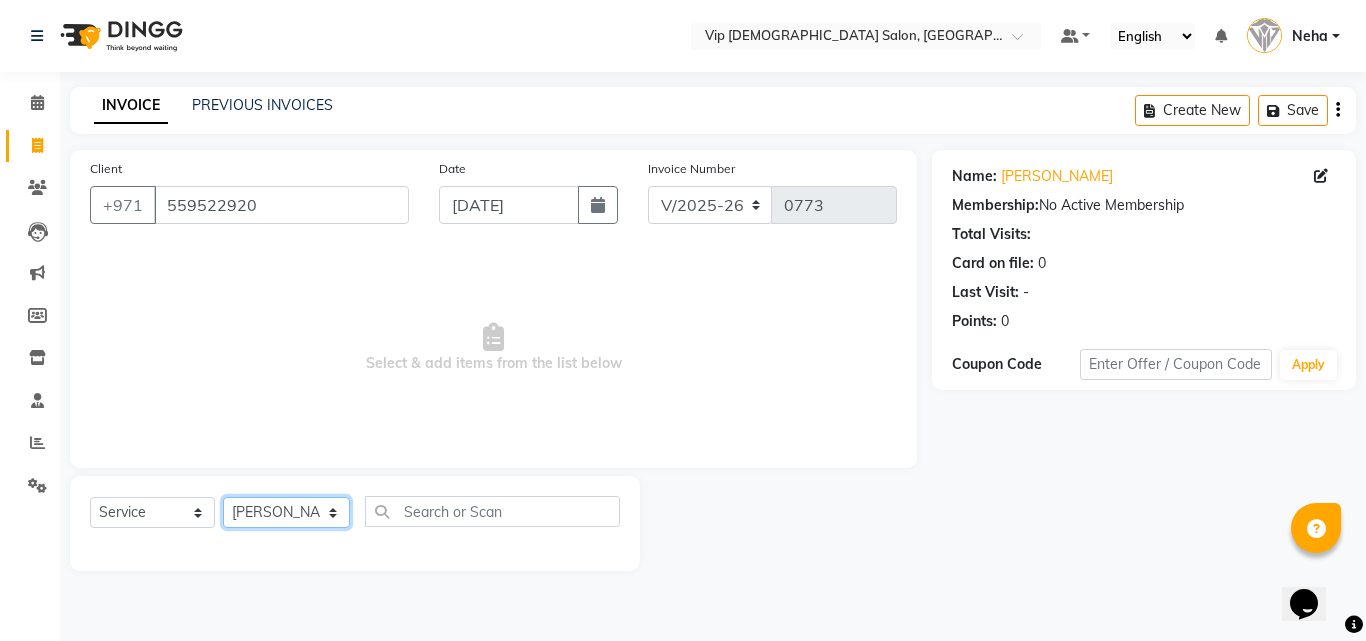 click on "Select Stylist [PERSON_NAME] [PERSON_NAME] [PERSON_NAME] [PERSON_NAME] [PERSON_NAME] [PERSON_NAME] [PERSON_NAME] Lakhbizi Jairah Mr. Mohannad [PERSON_NAME] [PERSON_NAME] [PERSON_NAME] [PERSON_NAME] [PERSON_NAME]  Akhilaque [PERSON_NAME]." 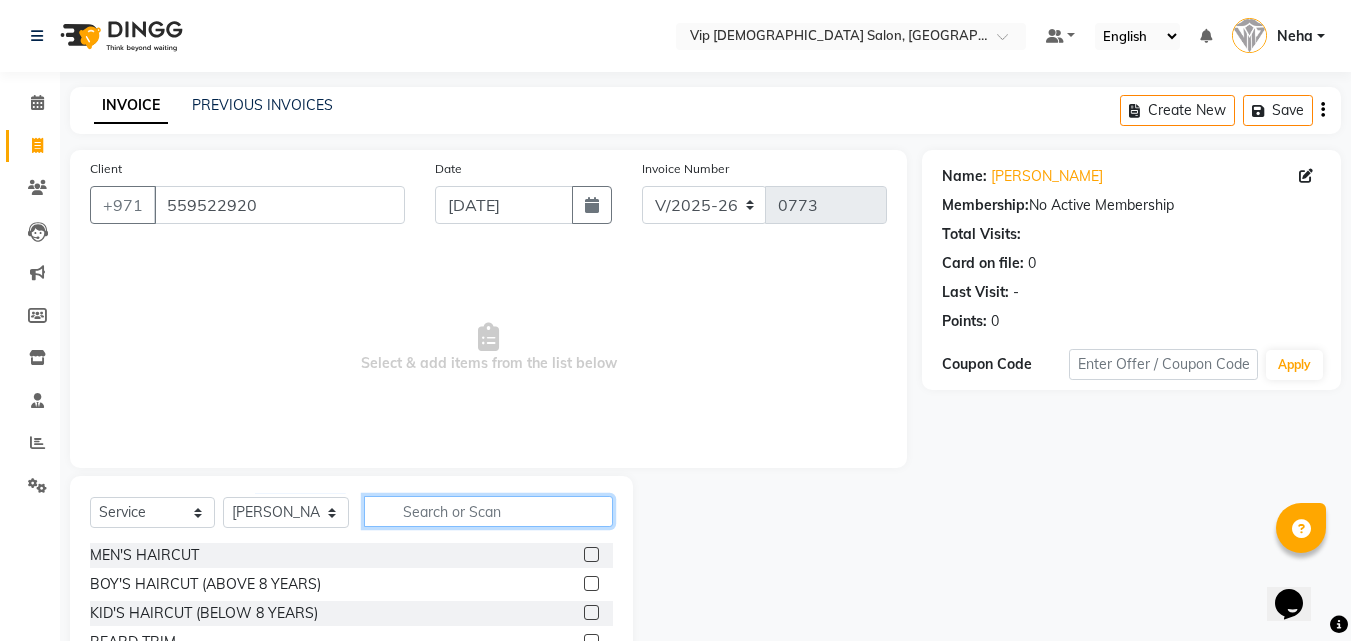 click 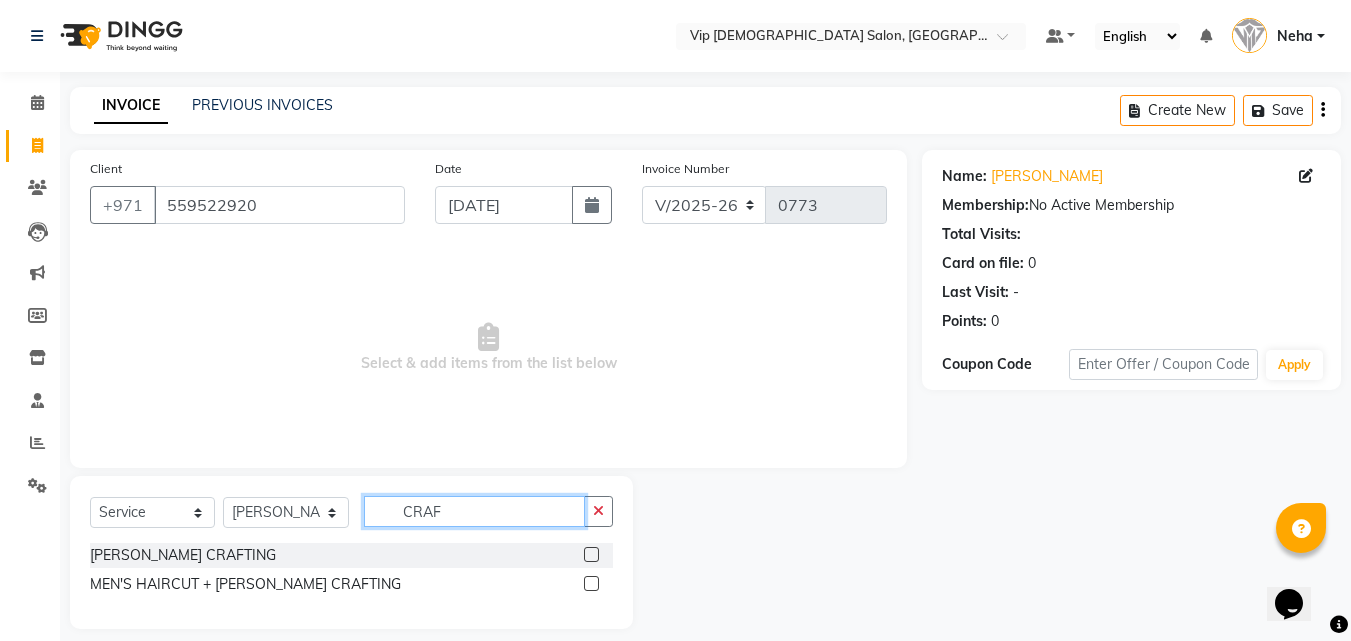 type on "CRAF" 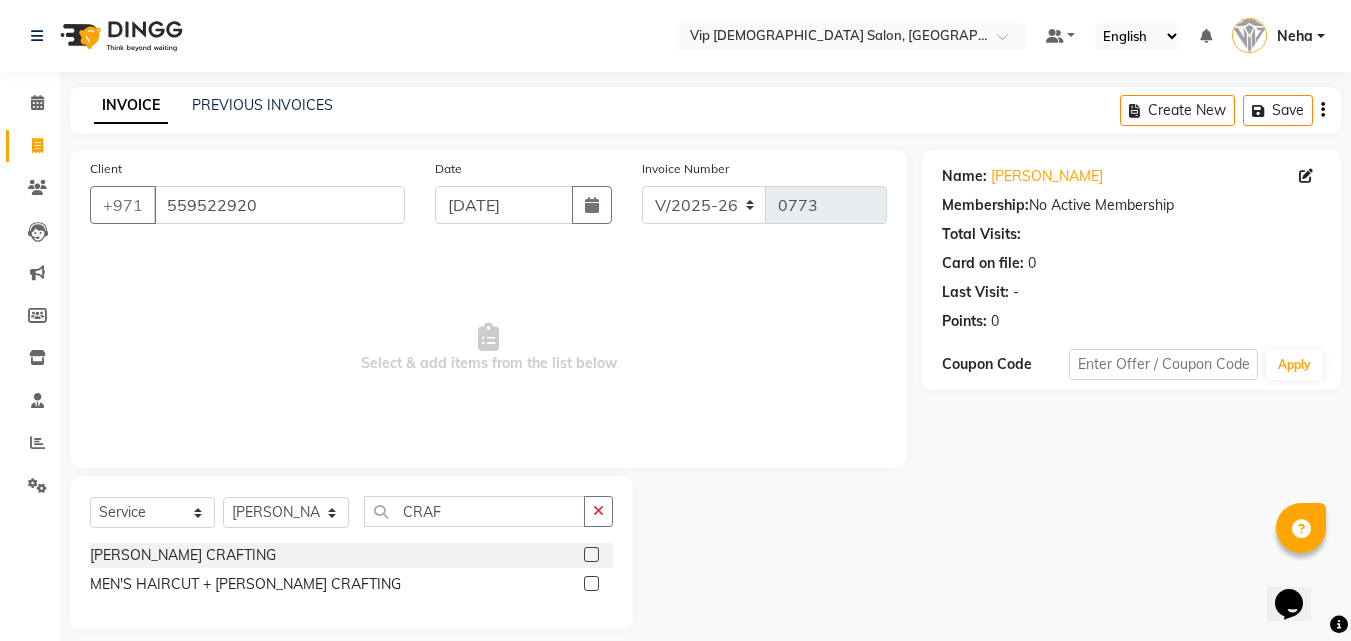 click 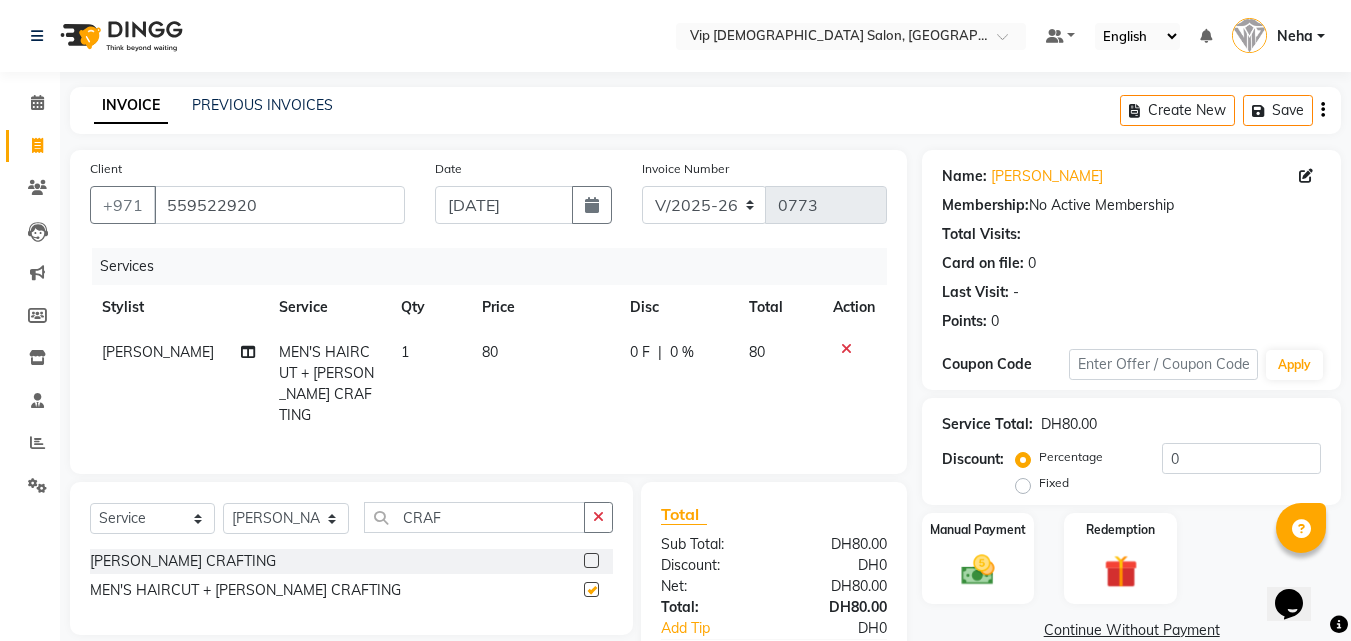 checkbox on "false" 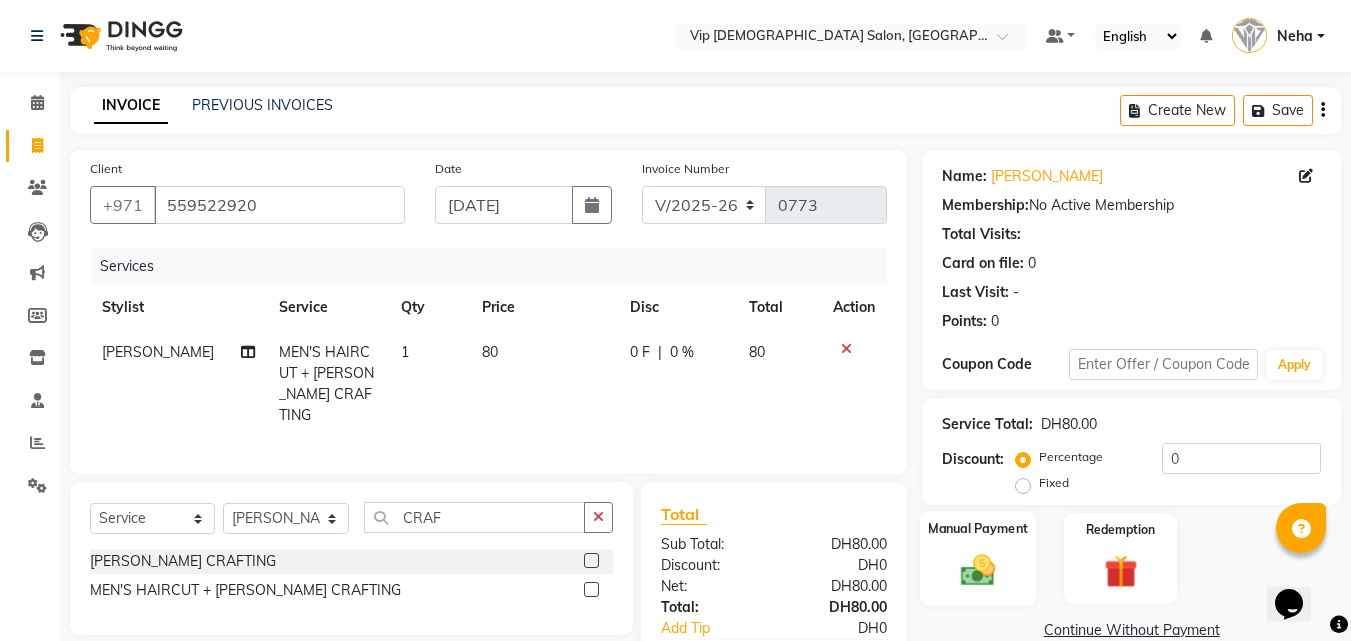 click 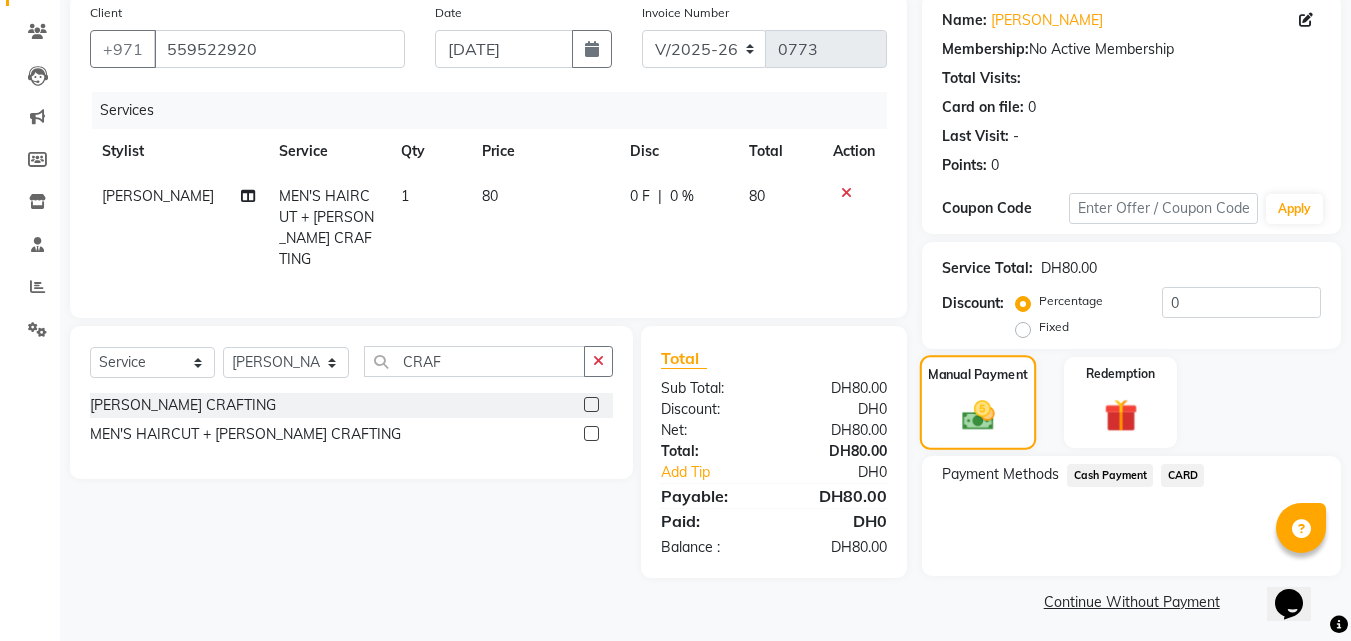 scroll, scrollTop: 160, scrollLeft: 0, axis: vertical 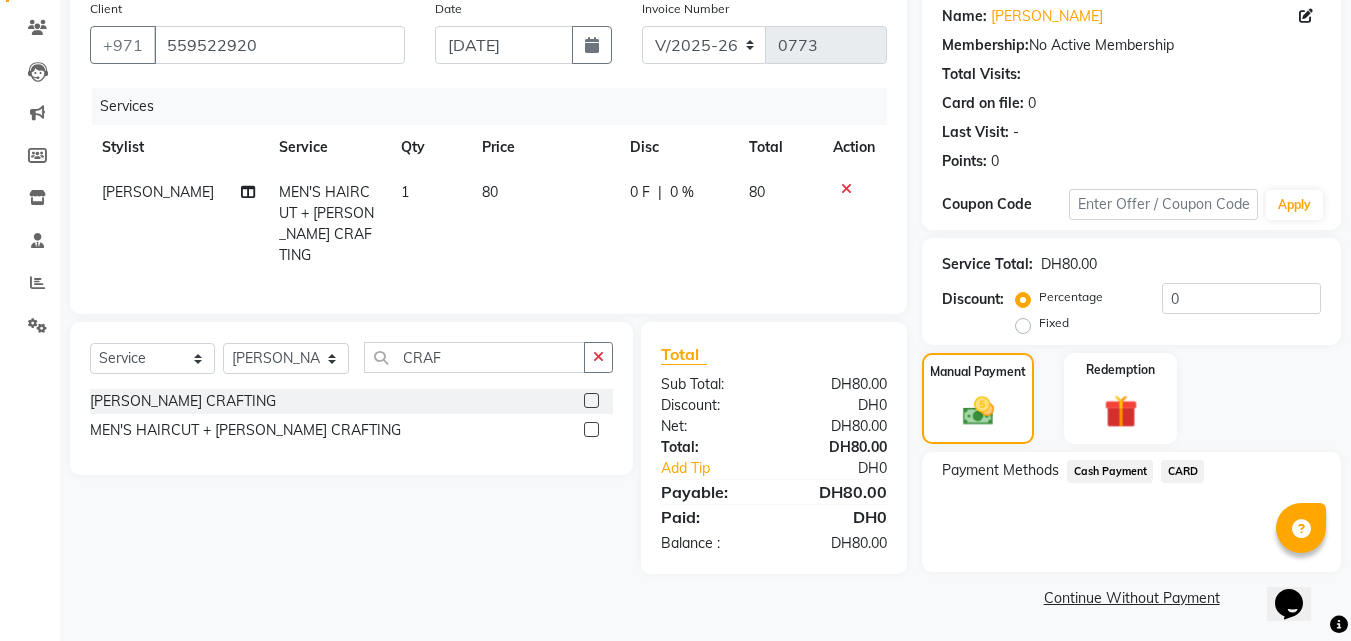 click on "CARD" 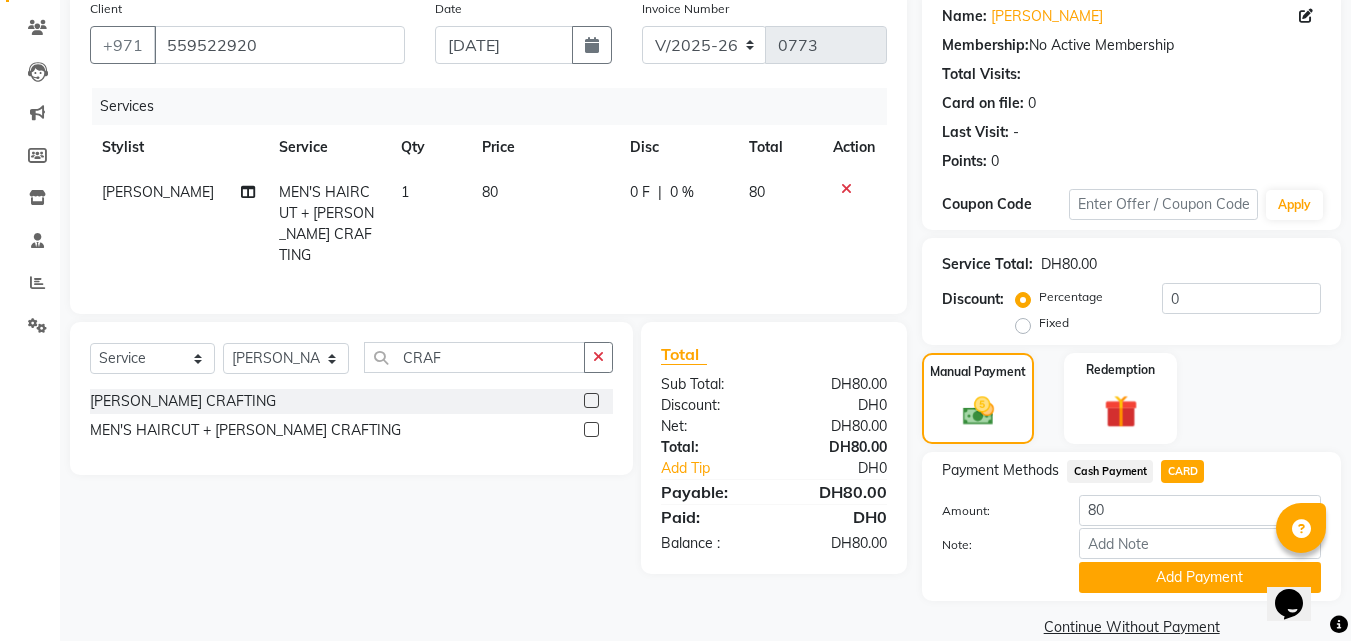 scroll, scrollTop: 191, scrollLeft: 0, axis: vertical 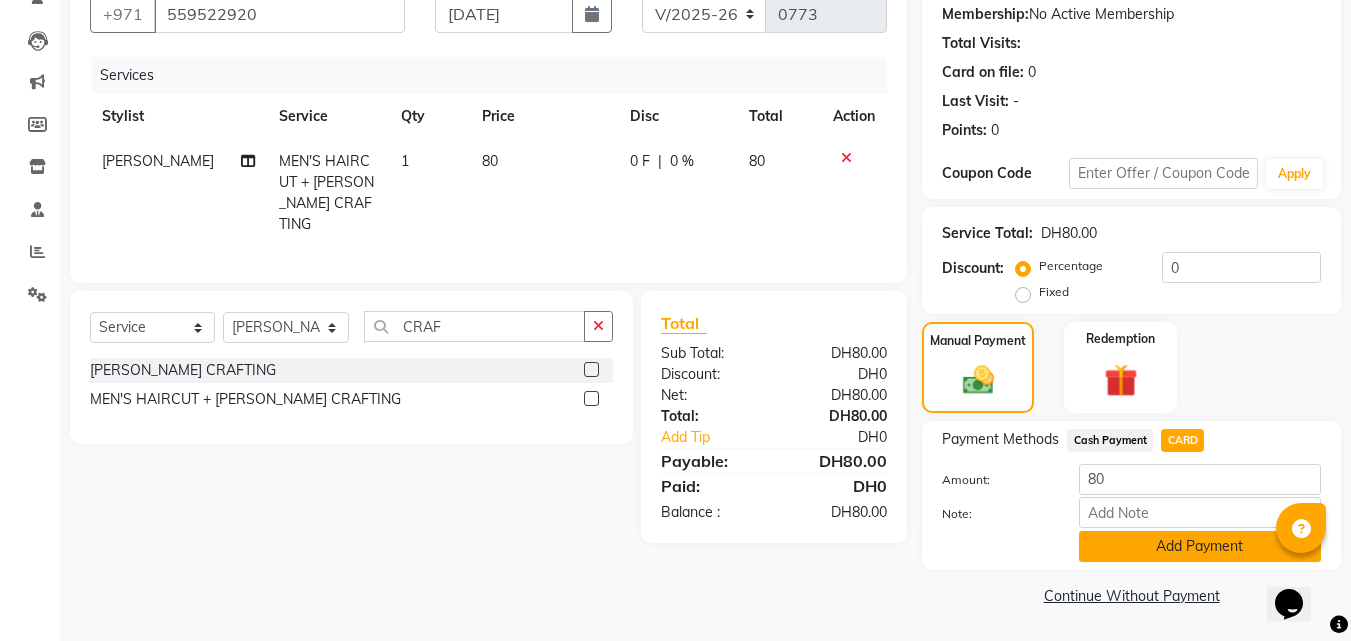 click on "Add Payment" 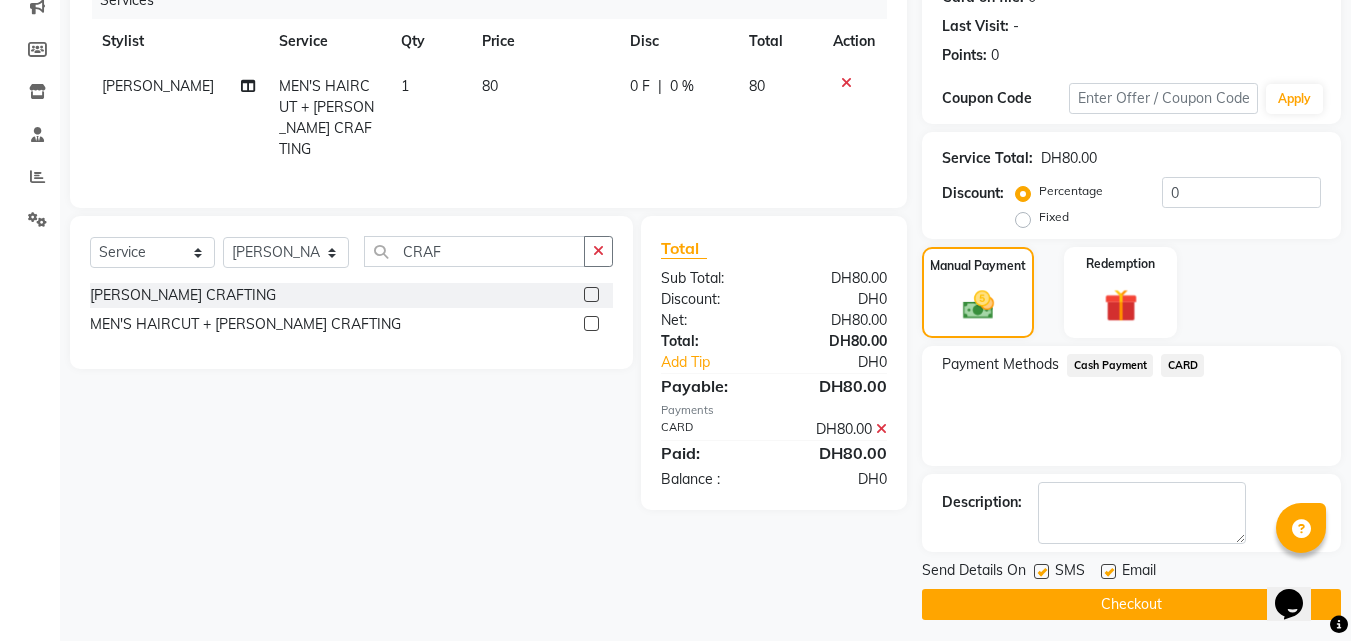 scroll, scrollTop: 275, scrollLeft: 0, axis: vertical 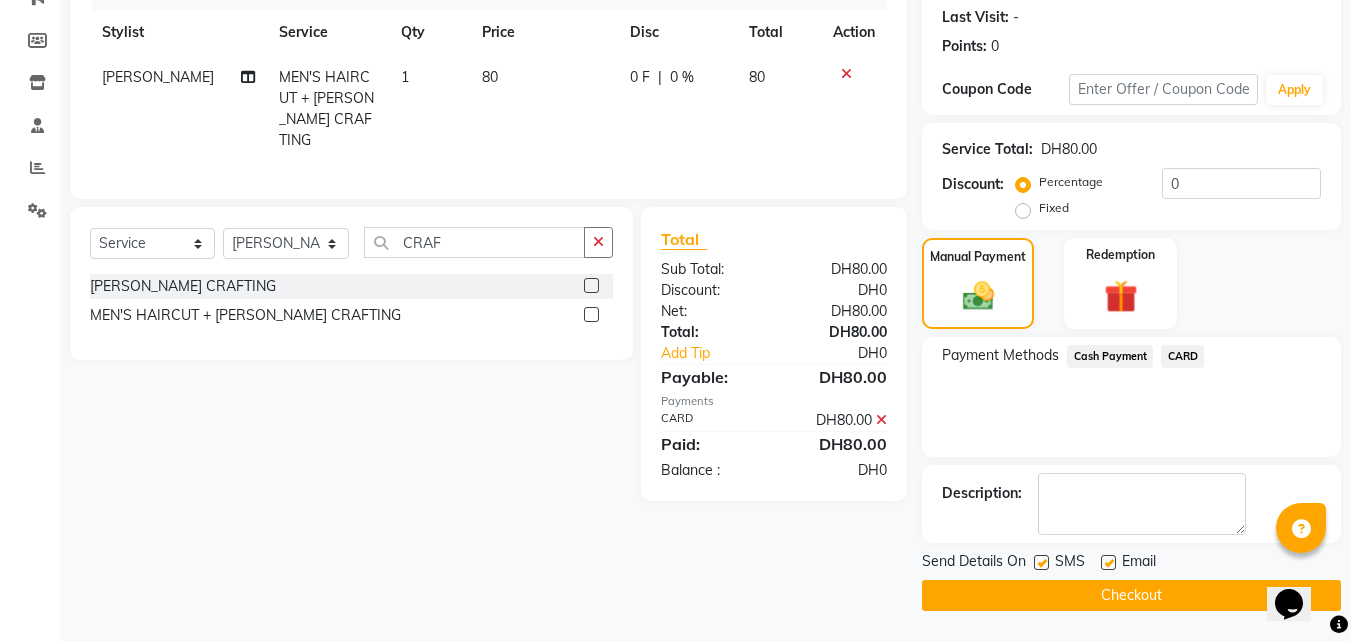 click on "Checkout" 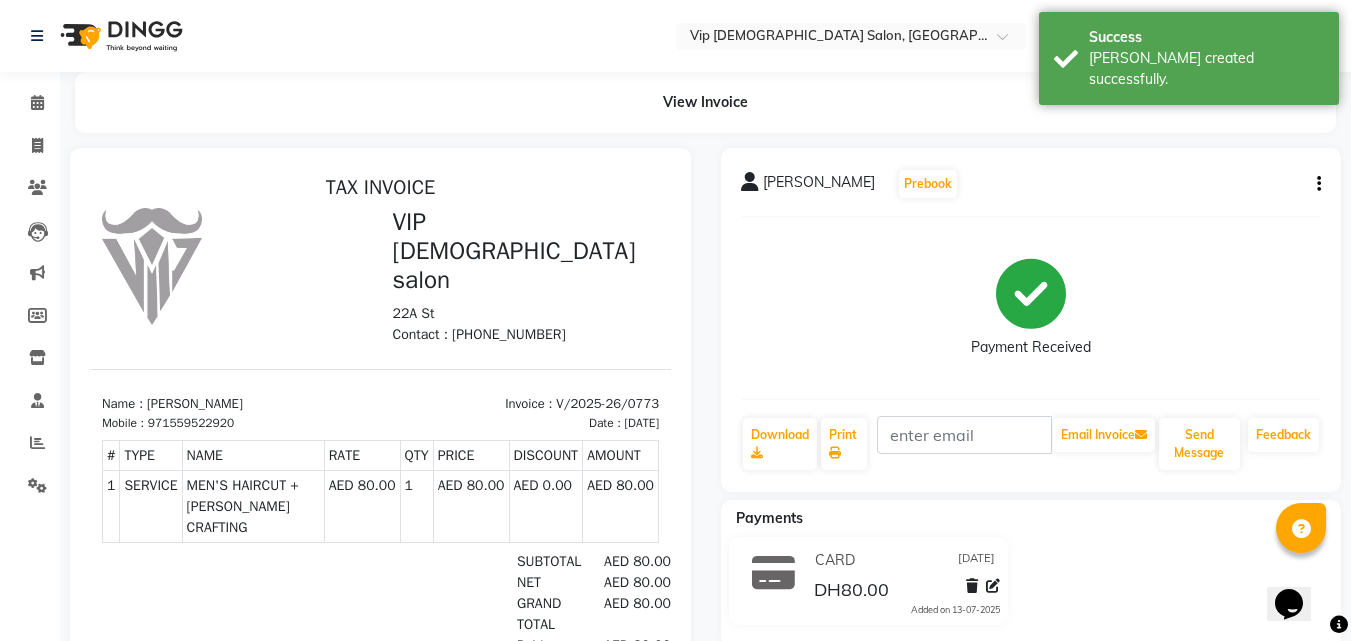 scroll, scrollTop: 0, scrollLeft: 0, axis: both 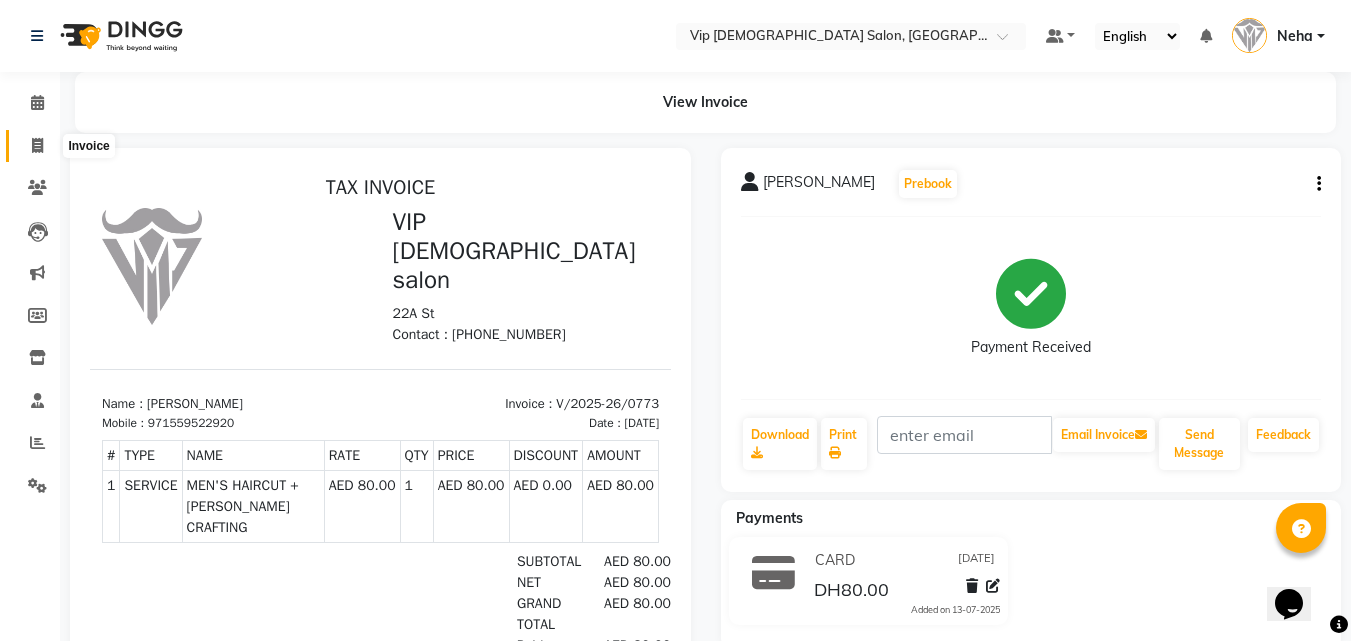 click 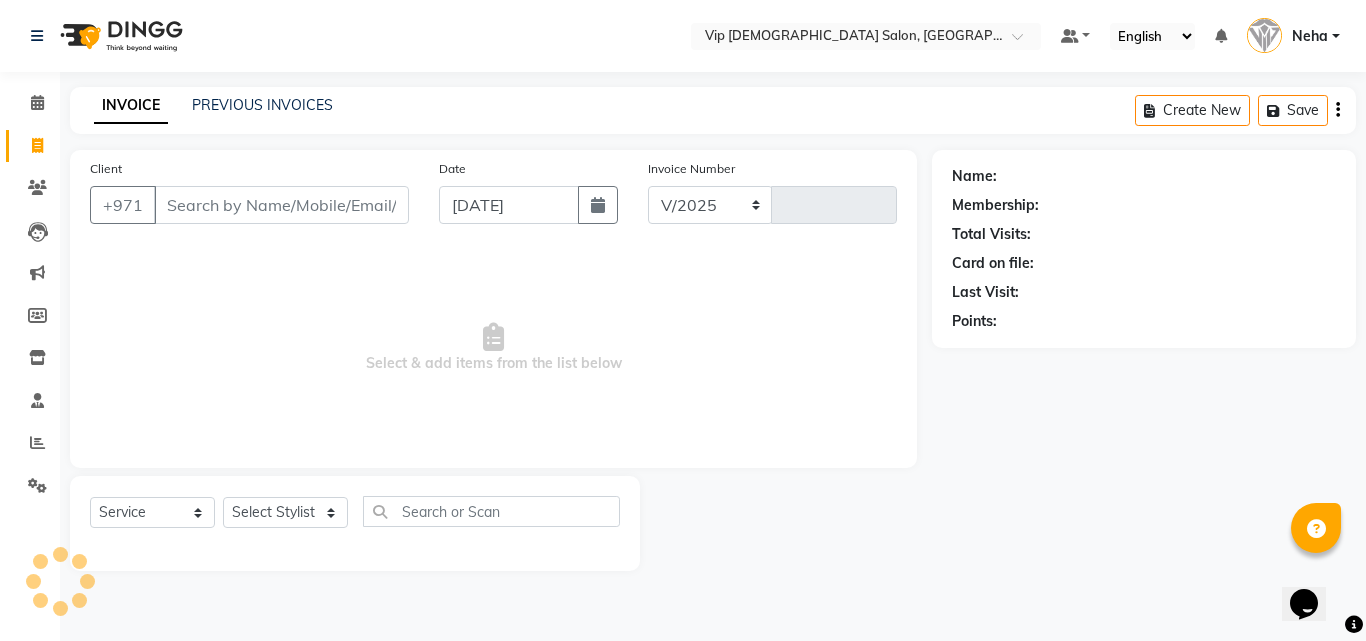 select on "8415" 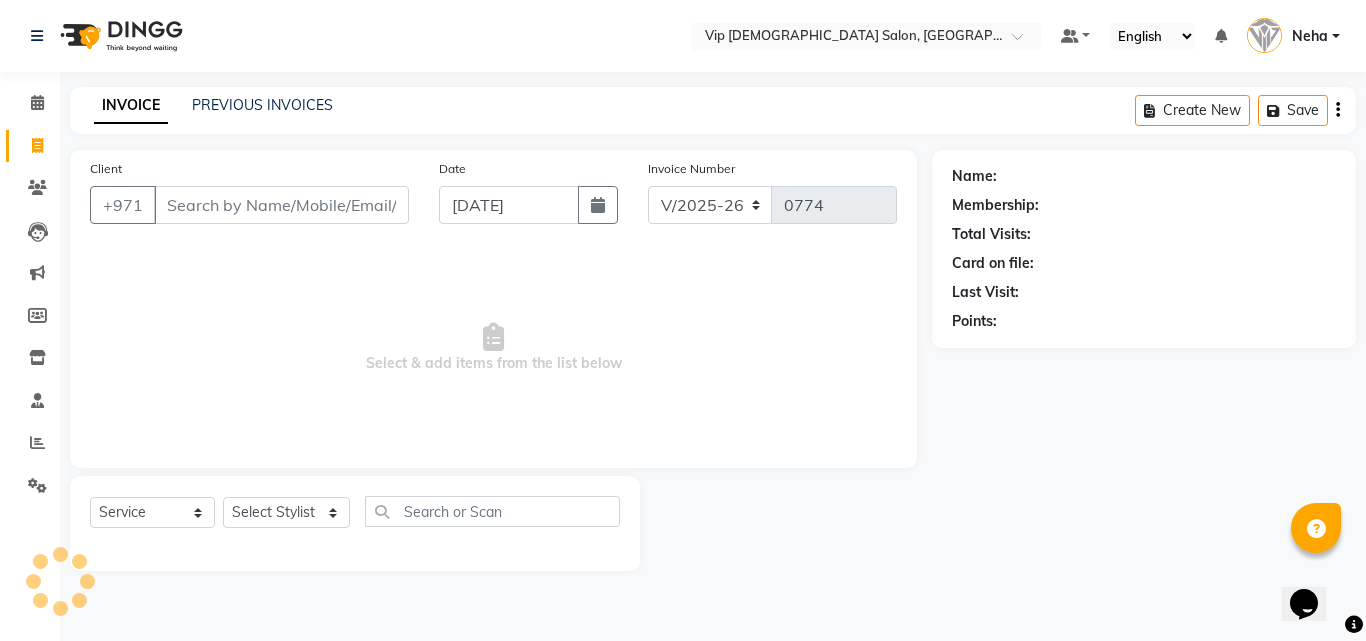 click on "Client" at bounding box center [281, 205] 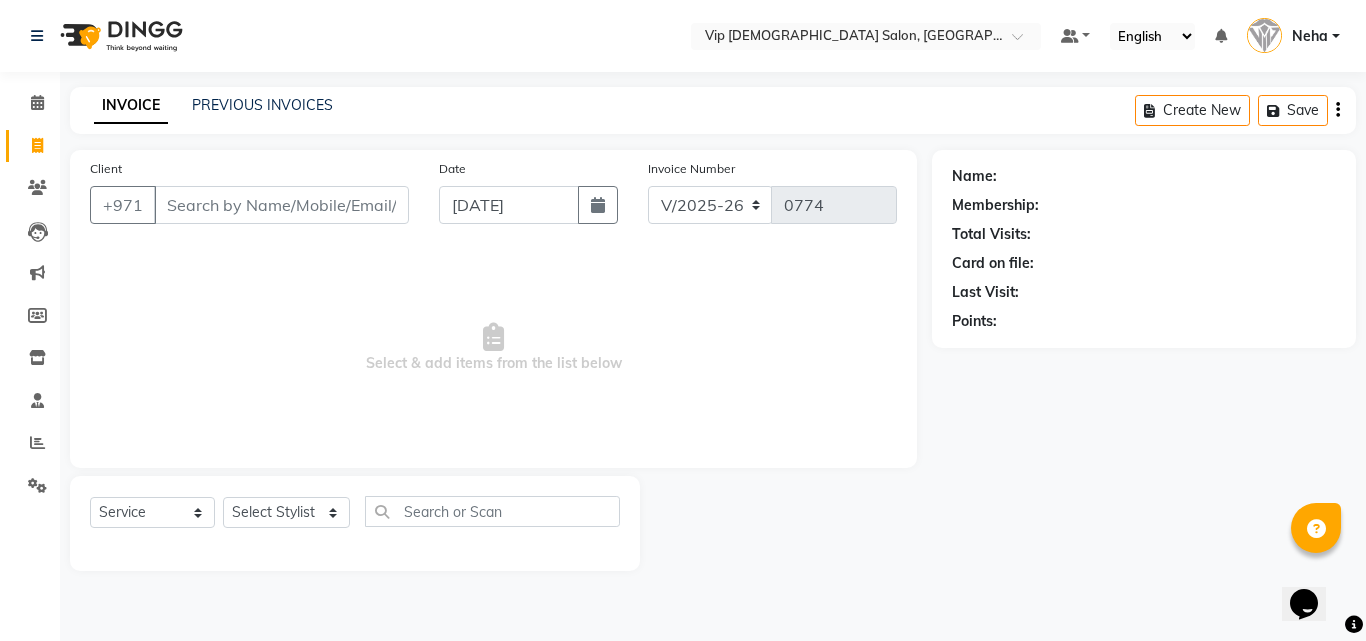 click on "Client" at bounding box center (281, 205) 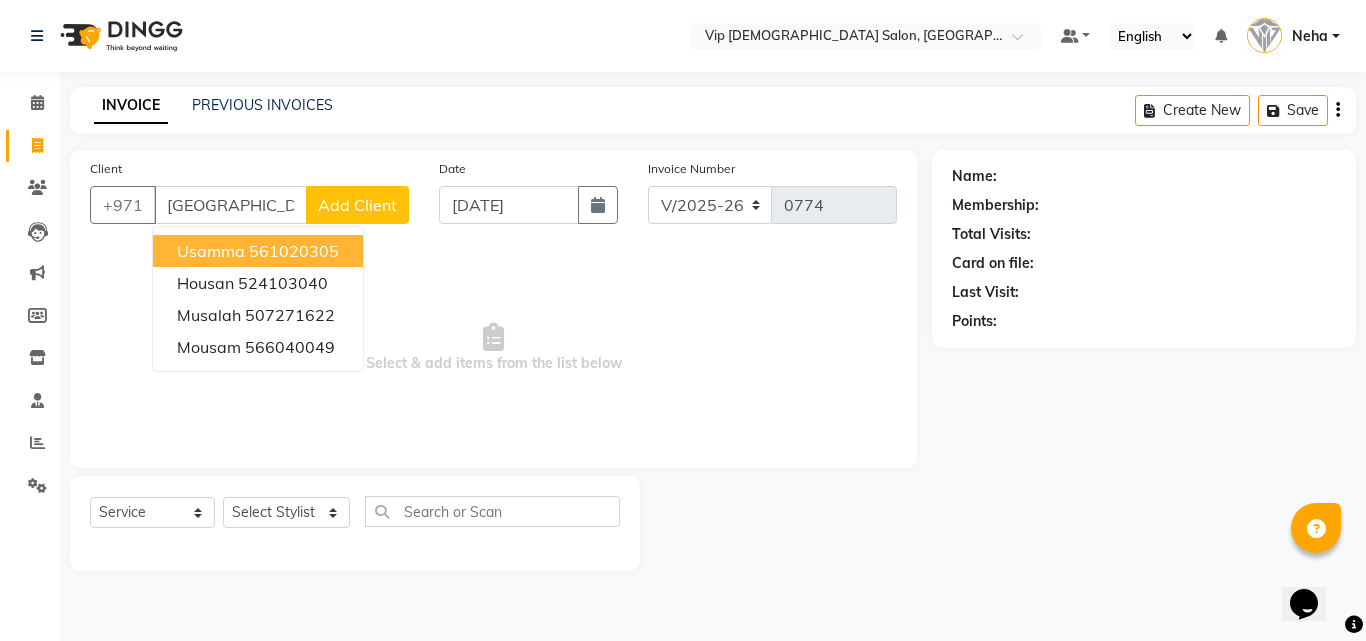 click on "Usamma" at bounding box center [211, 251] 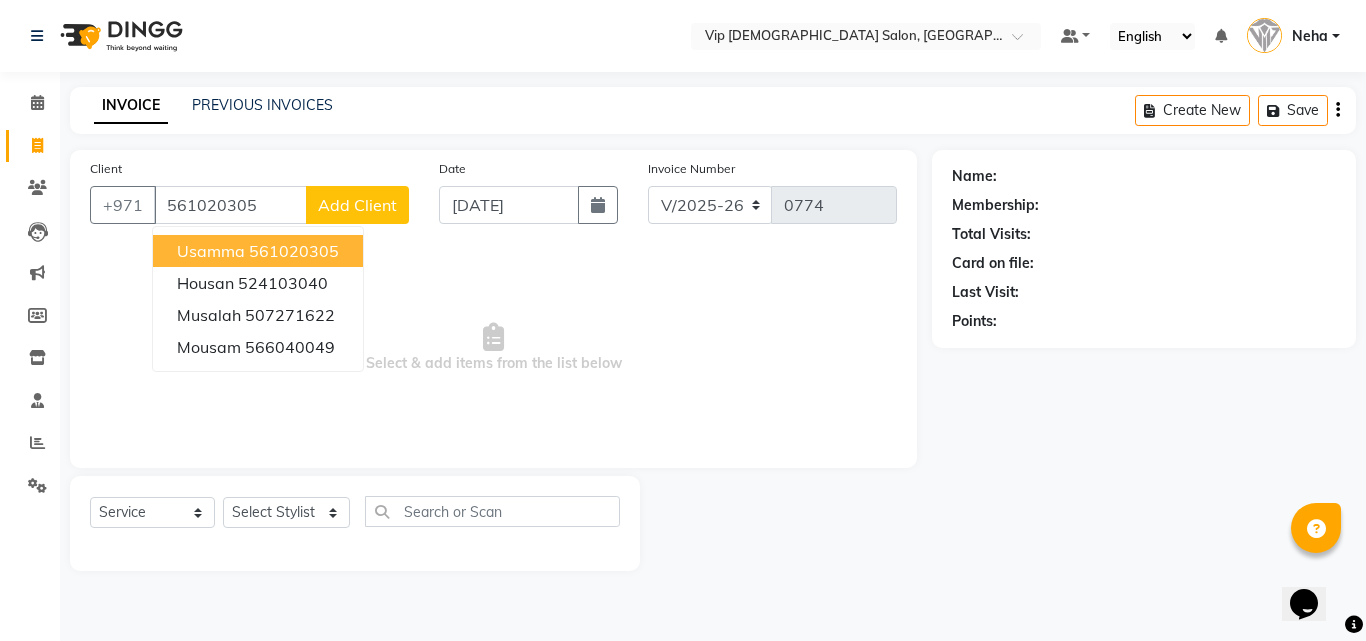 type on "561020305" 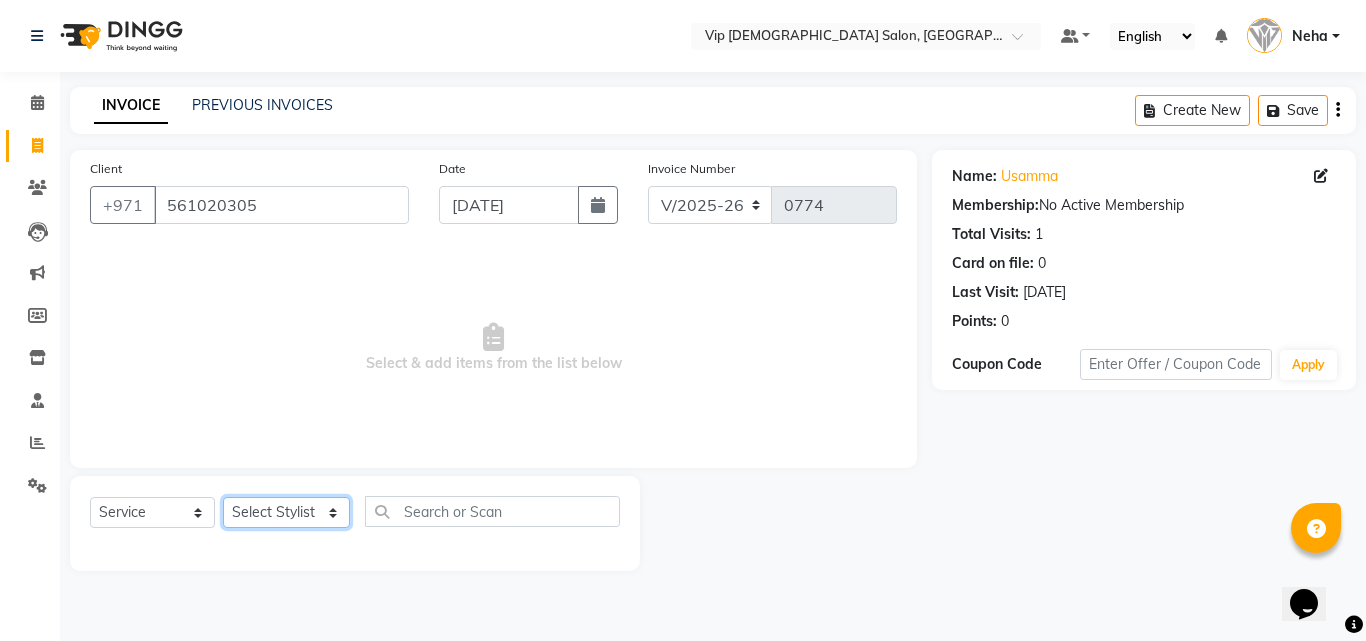 click on "Select Stylist [PERSON_NAME] [PERSON_NAME] [PERSON_NAME] [PERSON_NAME] [PERSON_NAME] [PERSON_NAME] [PERSON_NAME] Lakhbizi Jairah Mr. Mohannad [PERSON_NAME] [PERSON_NAME] [PERSON_NAME] [PERSON_NAME] [PERSON_NAME]  Akhilaque [PERSON_NAME]." 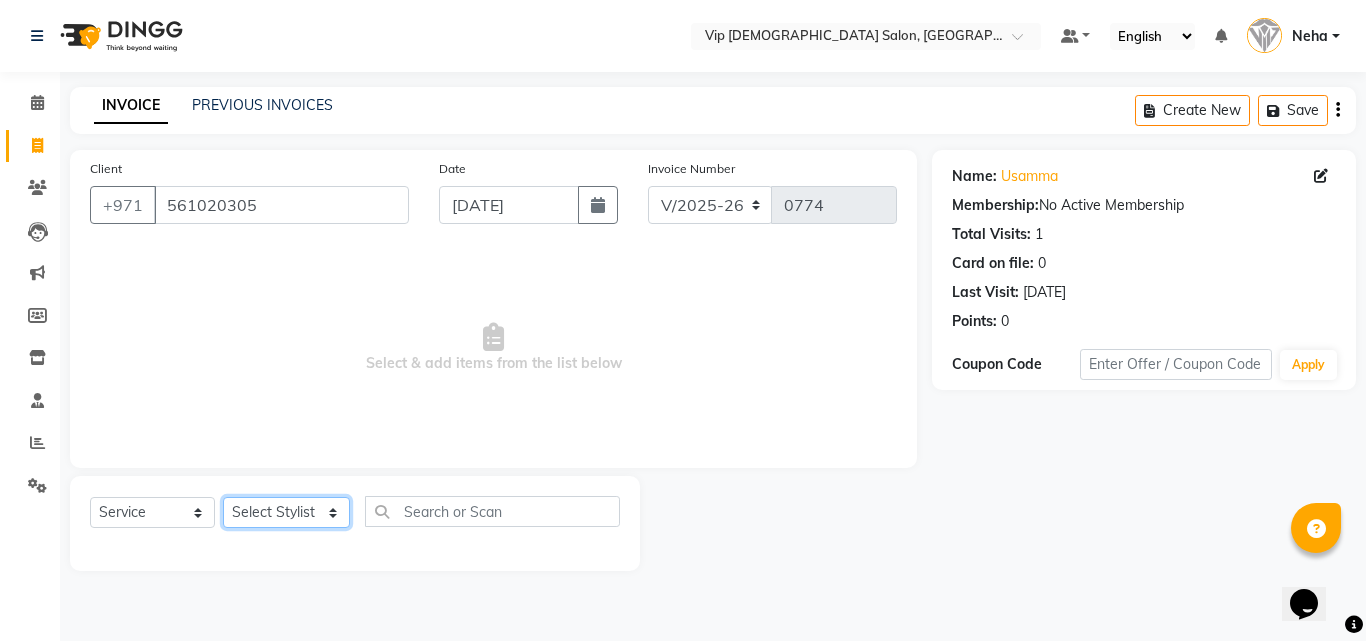 select on "81364" 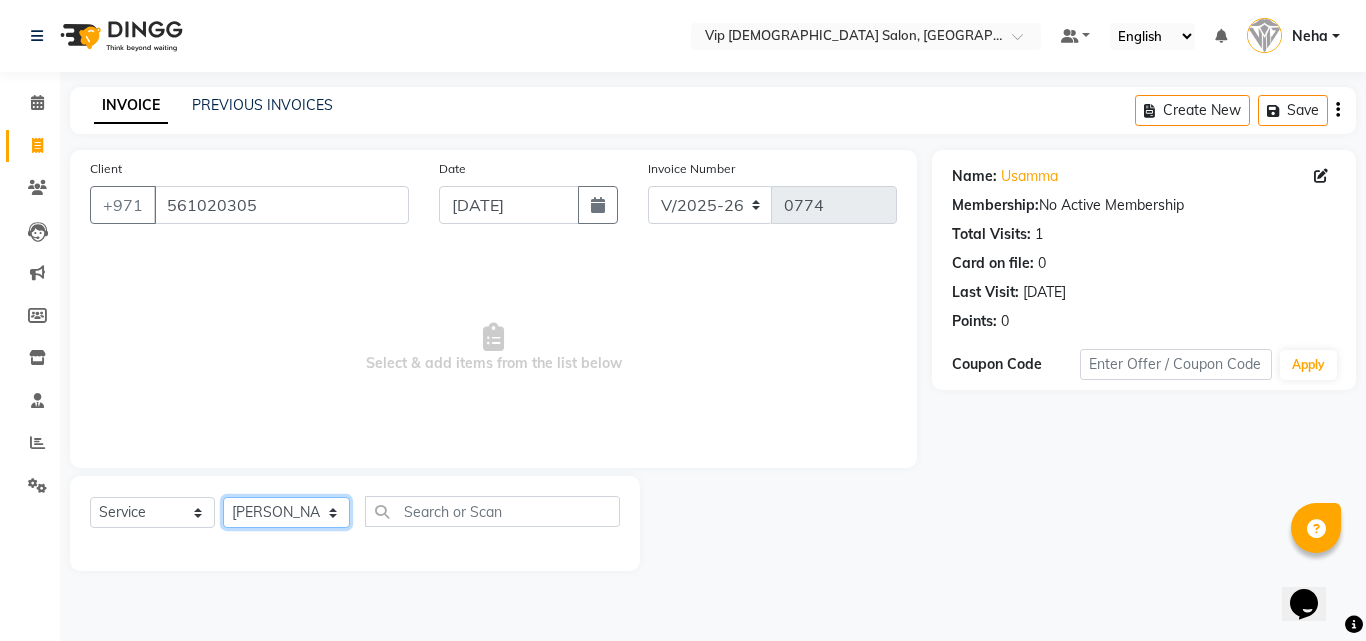 click on "Select Stylist [PERSON_NAME] [PERSON_NAME] [PERSON_NAME] [PERSON_NAME] [PERSON_NAME] [PERSON_NAME] [PERSON_NAME] Lakhbizi Jairah Mr. Mohannad [PERSON_NAME] [PERSON_NAME] [PERSON_NAME] [PERSON_NAME] [PERSON_NAME]  Akhilaque [PERSON_NAME]." 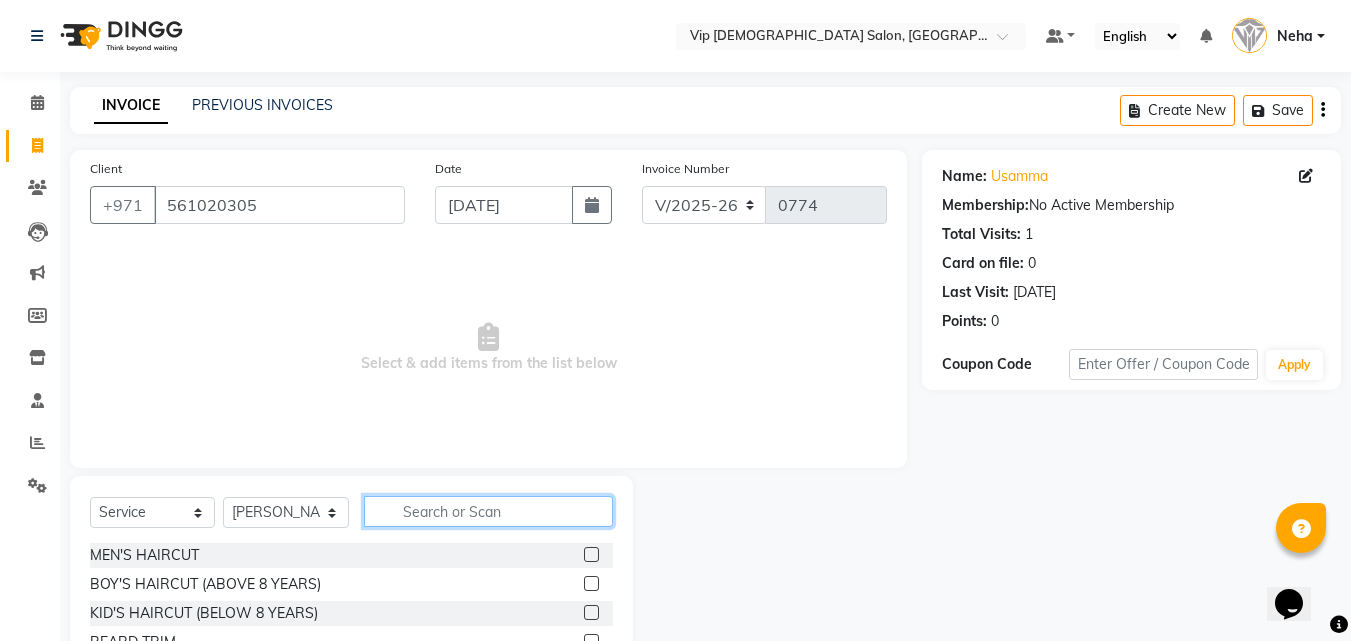 click 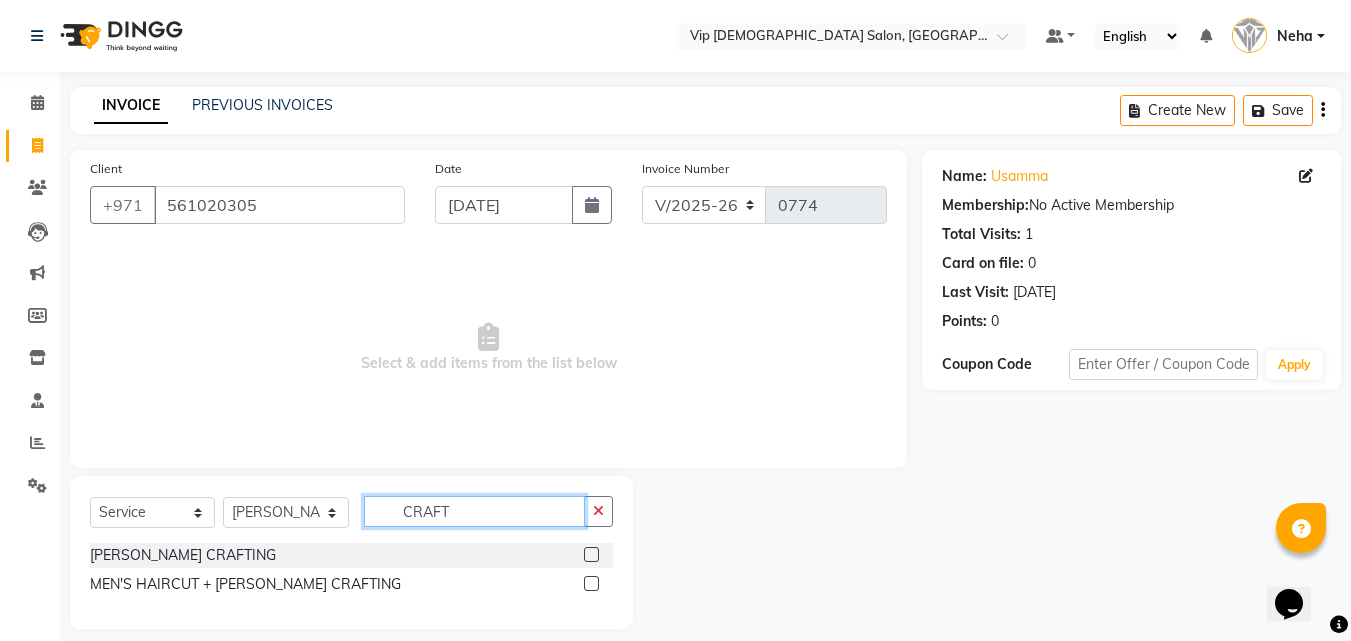 type on "CRAFT" 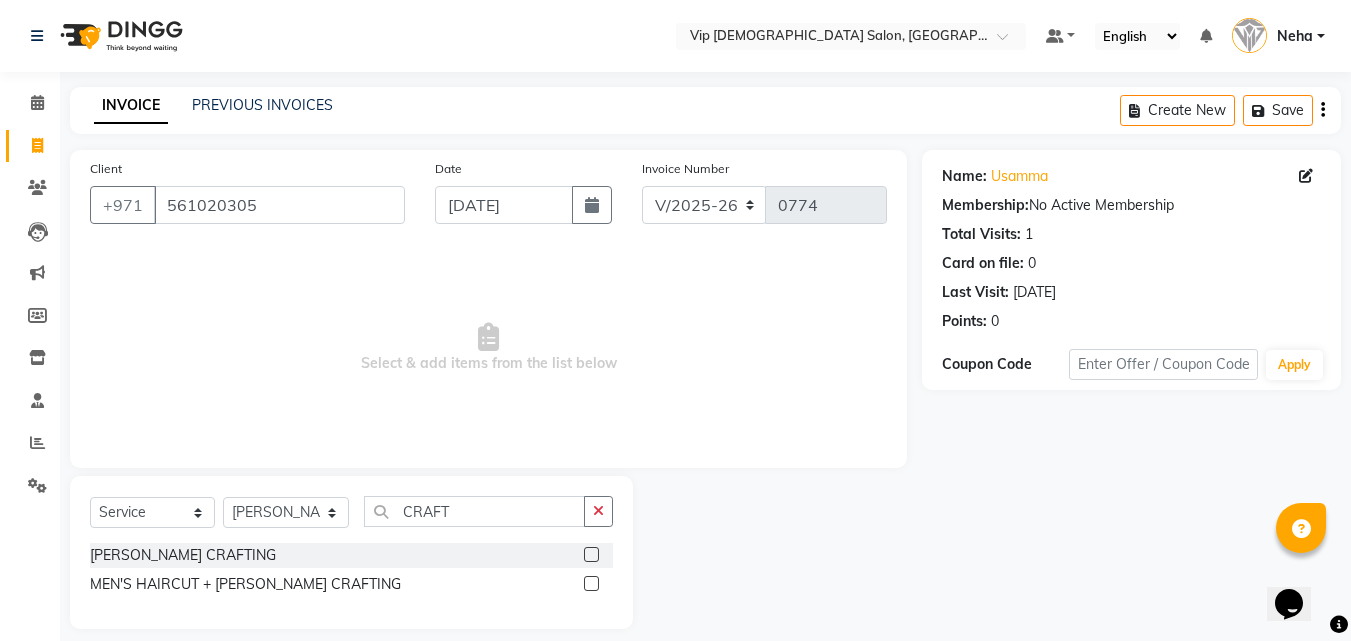 click 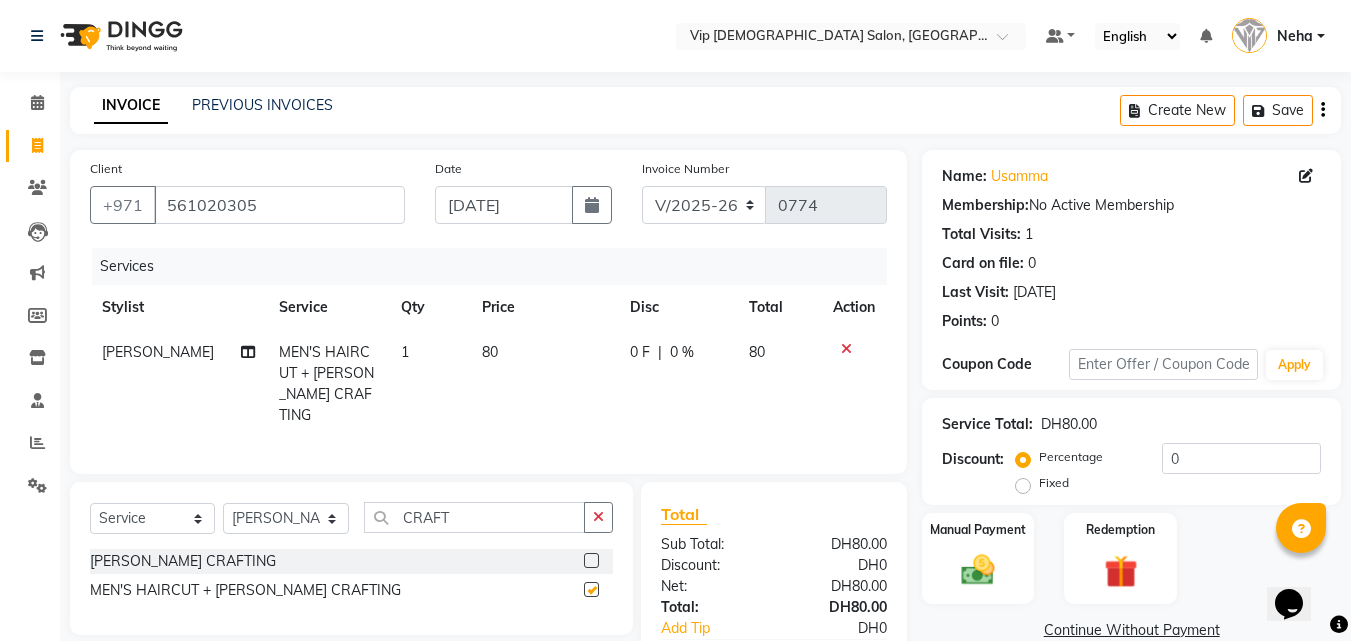 checkbox on "false" 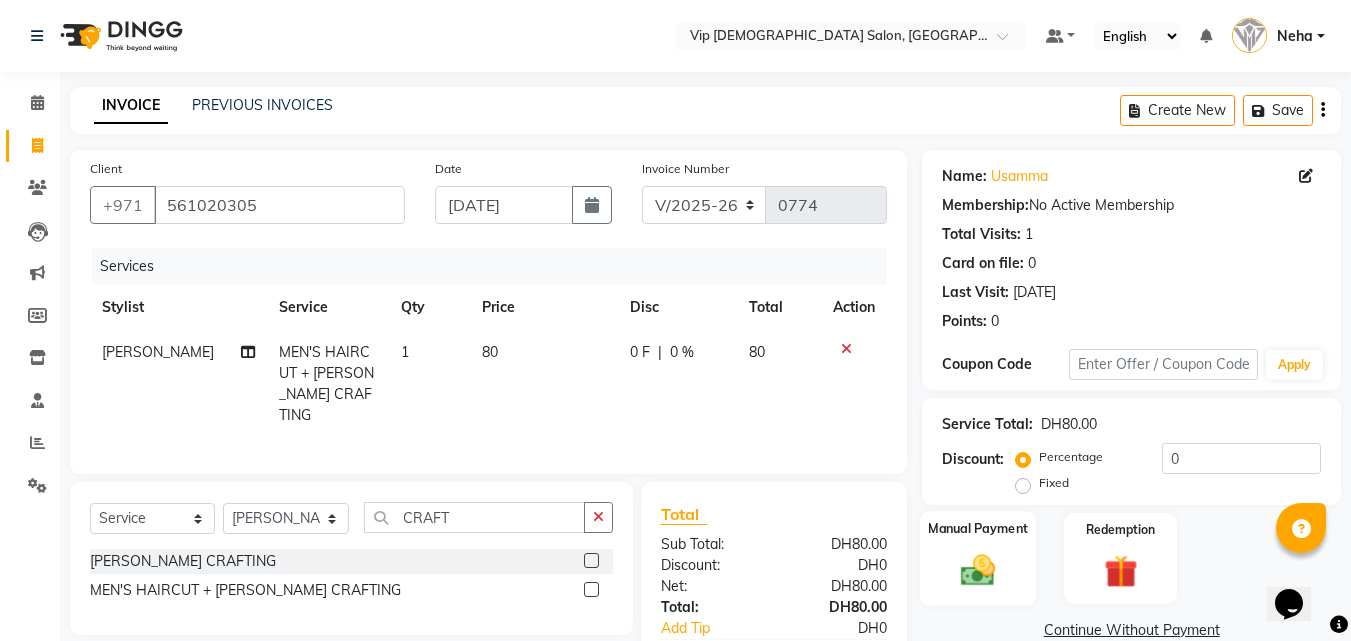 click 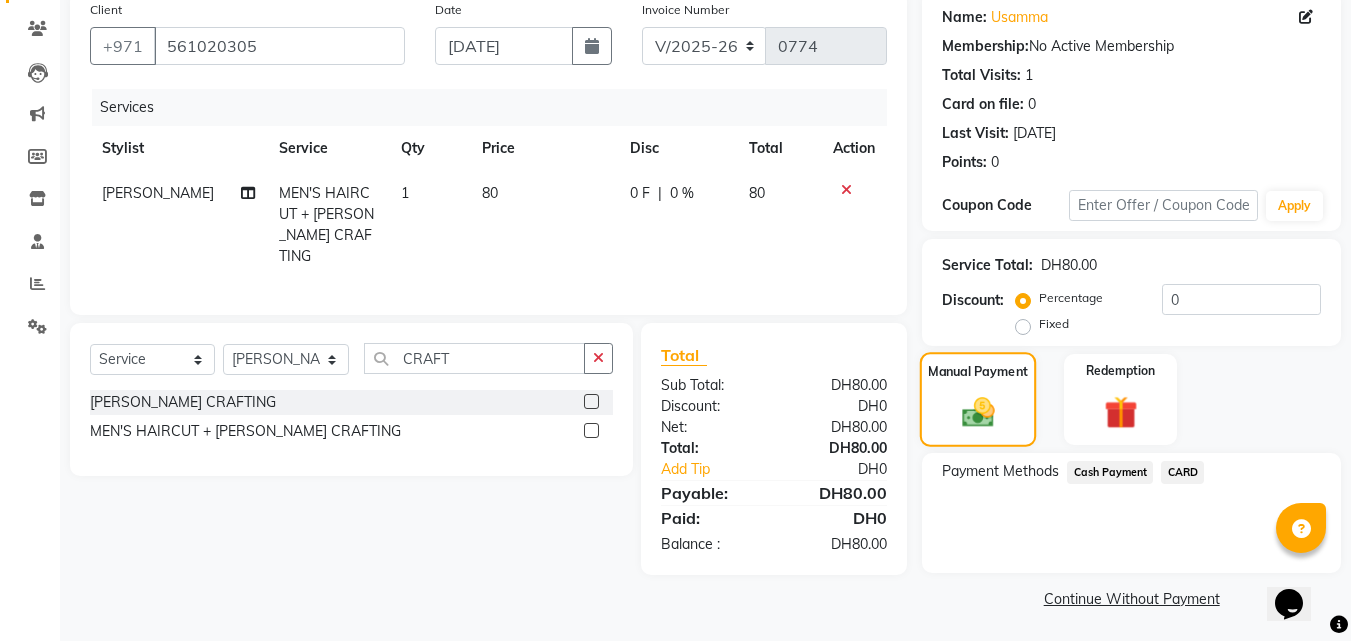 scroll, scrollTop: 160, scrollLeft: 0, axis: vertical 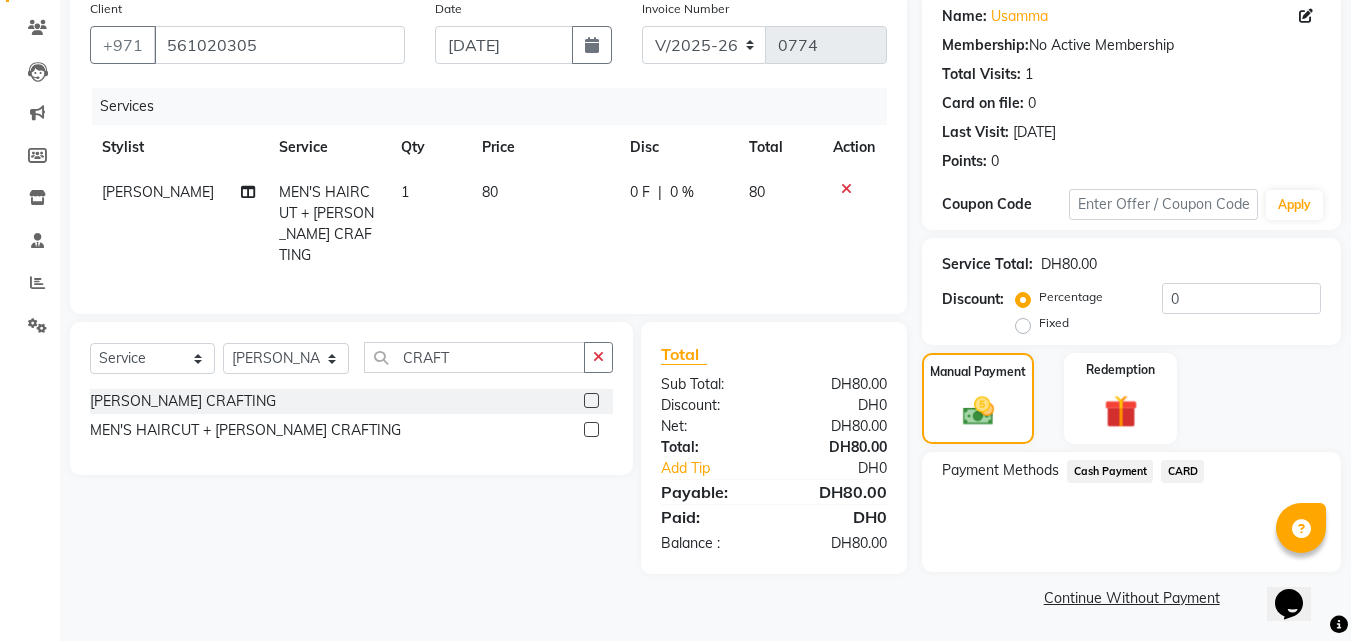 click on "CARD" 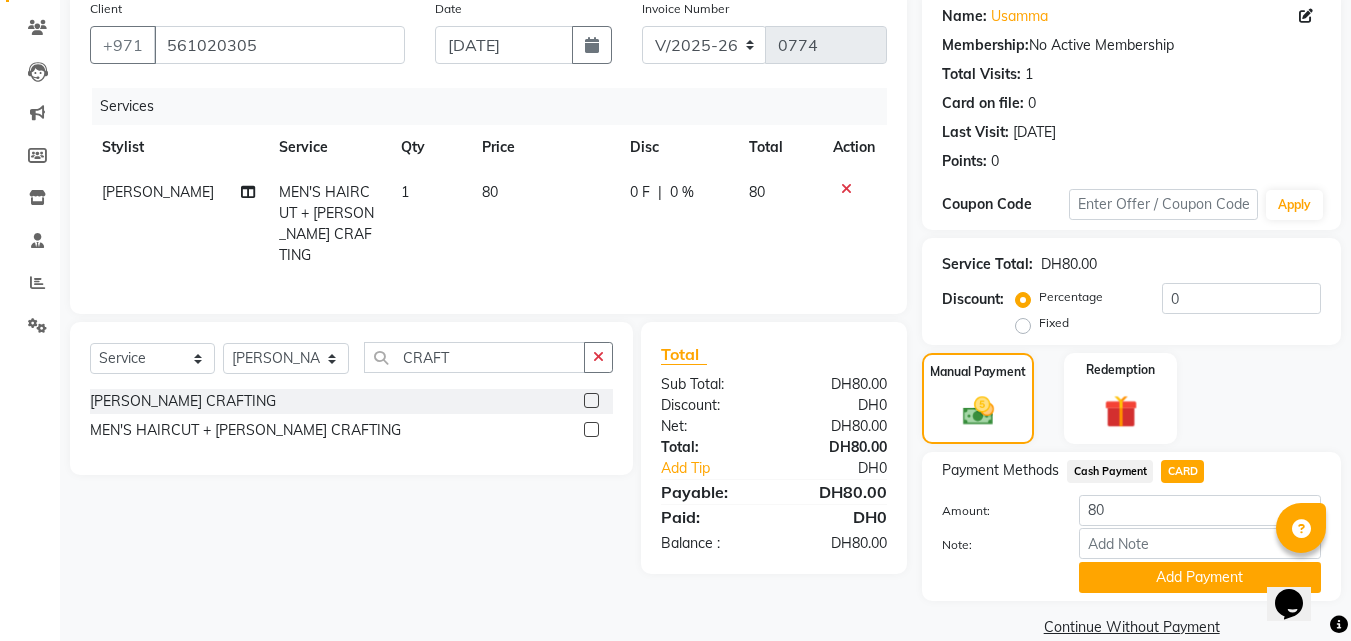 scroll, scrollTop: 191, scrollLeft: 0, axis: vertical 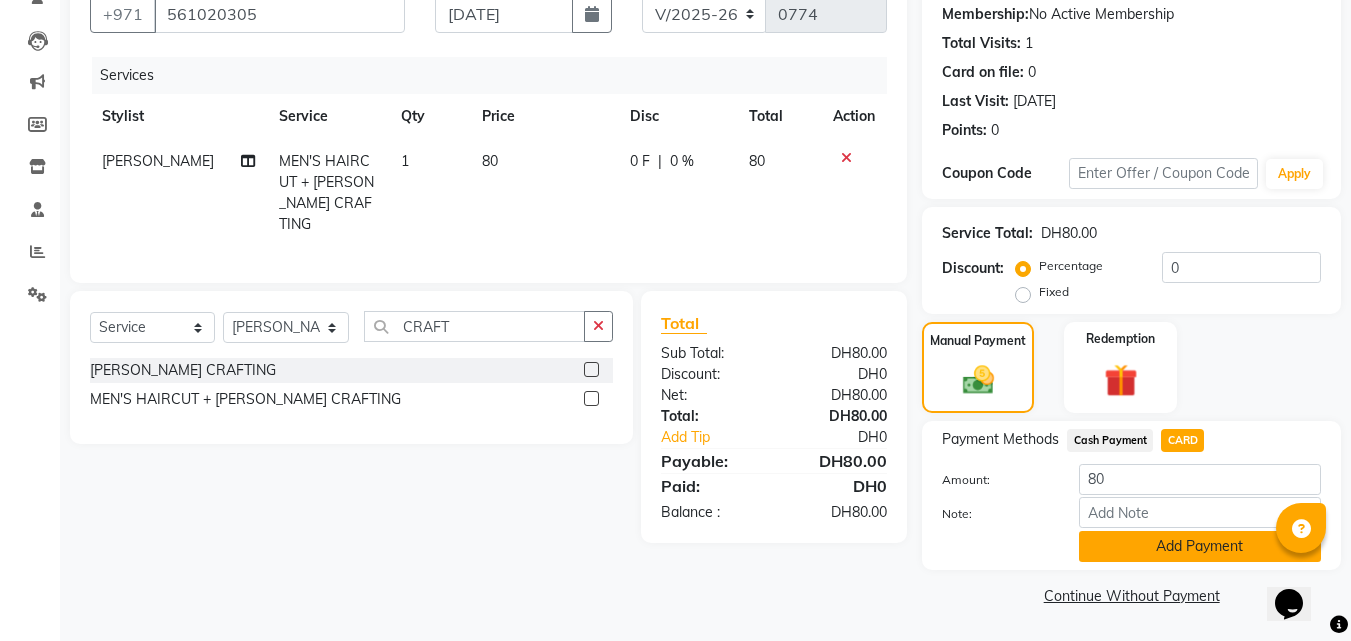 click on "Add Payment" 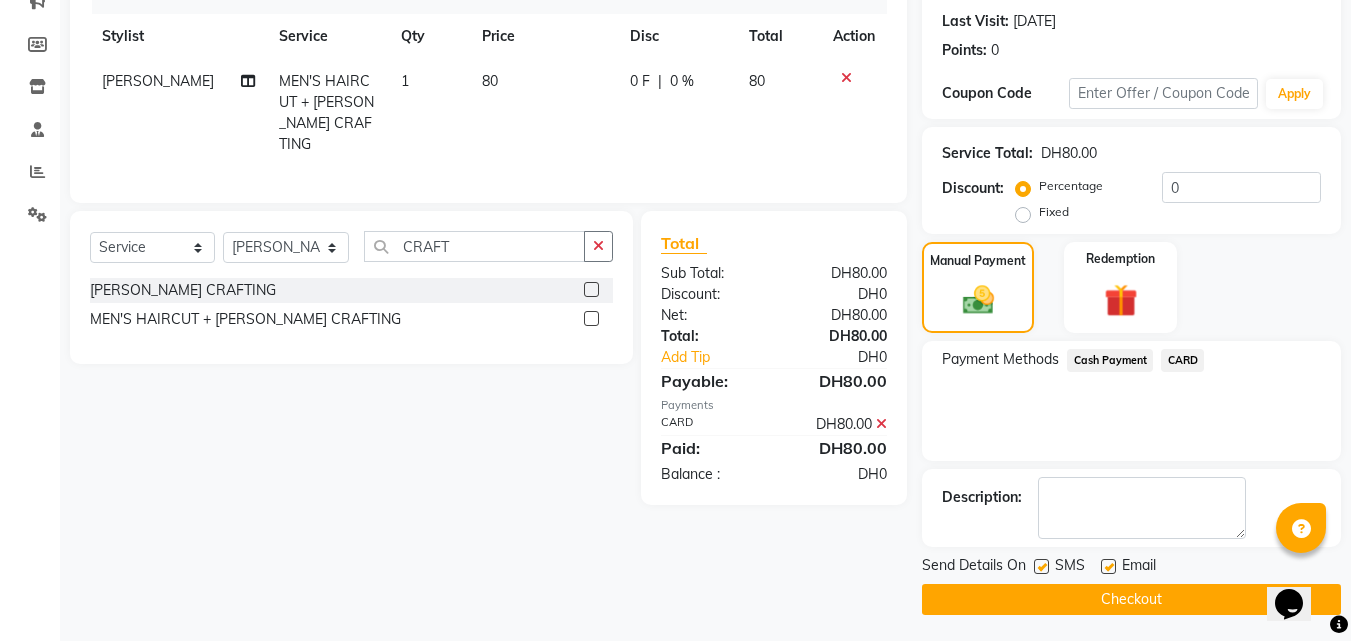 scroll, scrollTop: 275, scrollLeft: 0, axis: vertical 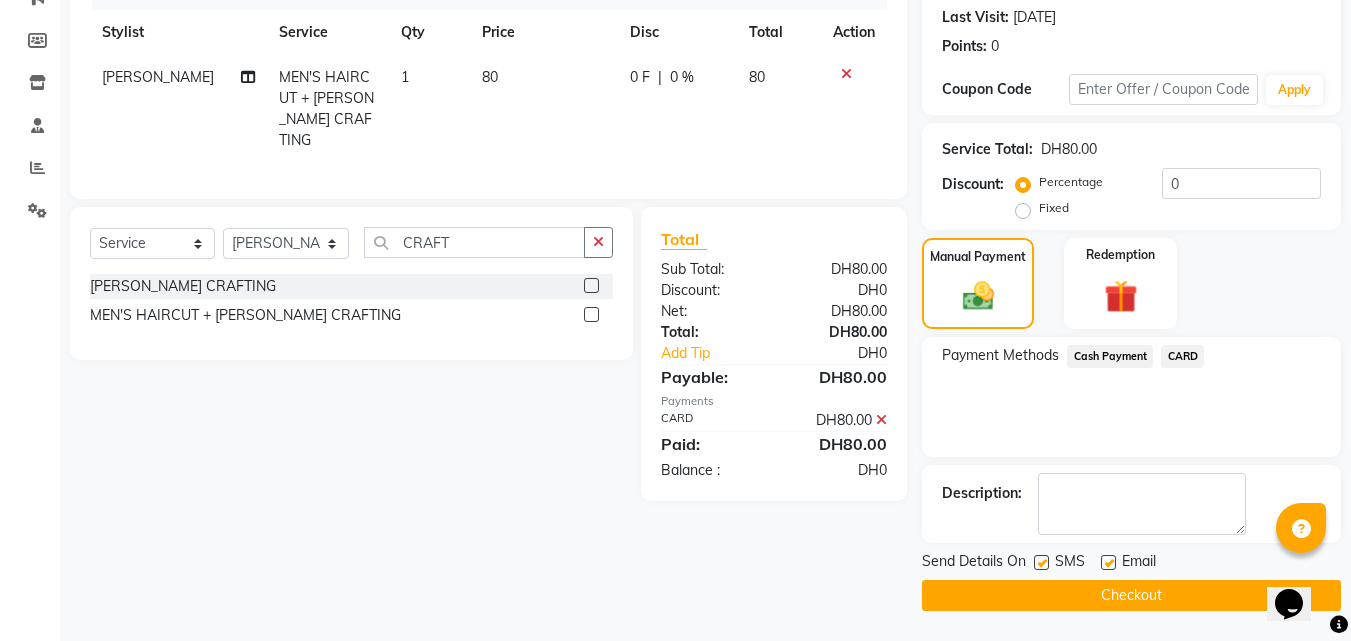 click on "Checkout" 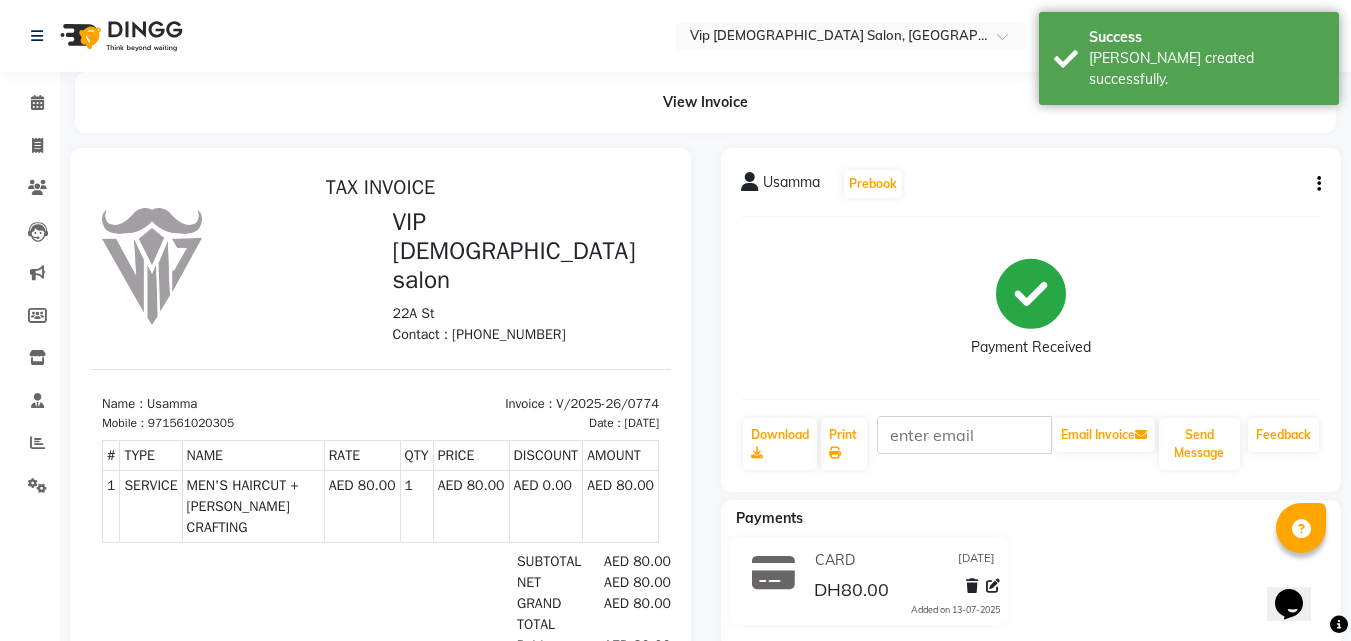 scroll, scrollTop: 0, scrollLeft: 0, axis: both 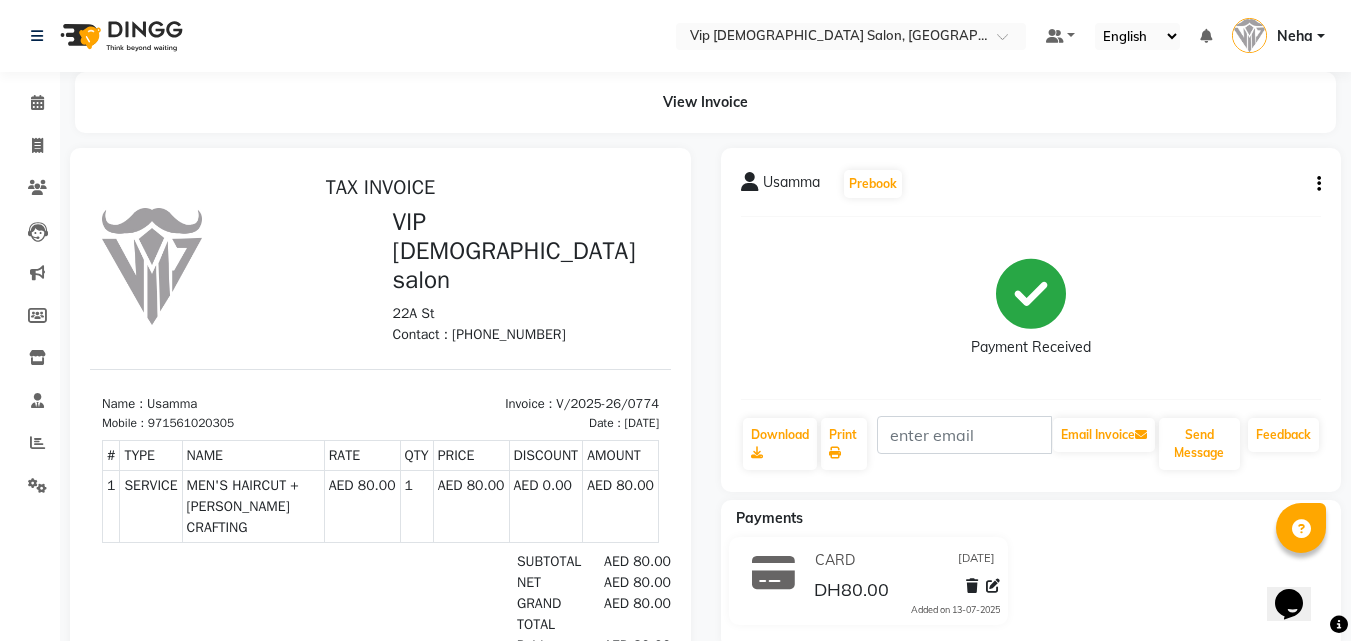 click on "Print" 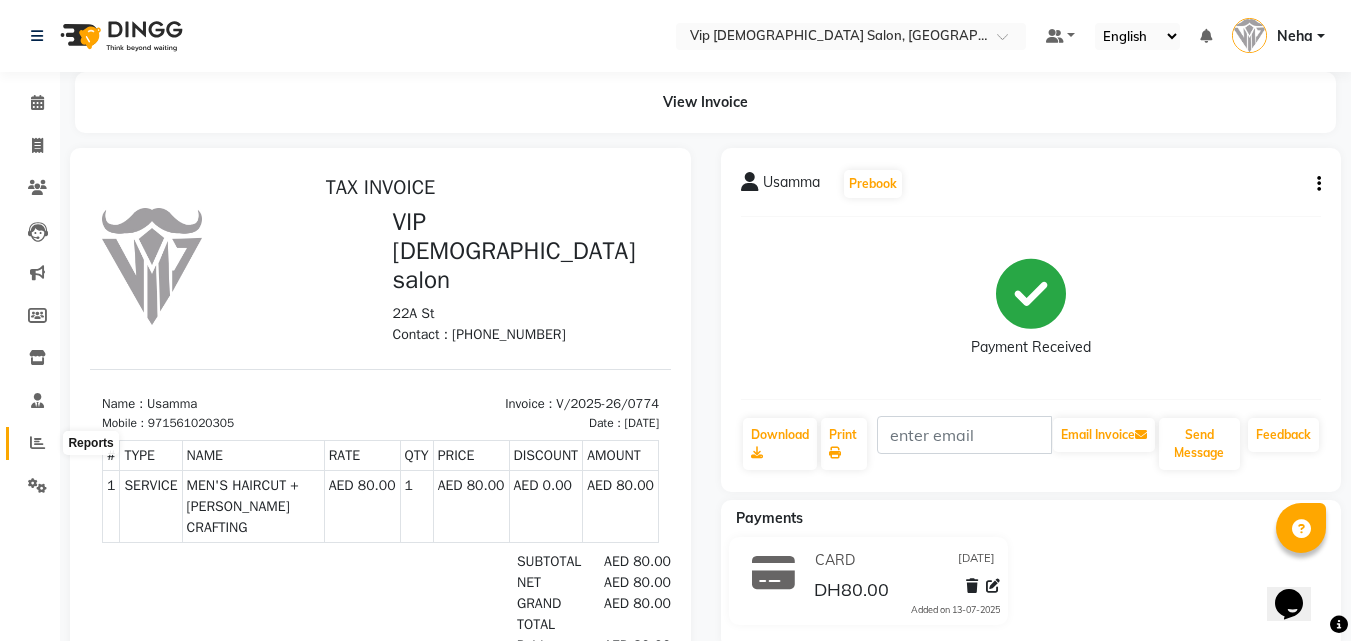 click 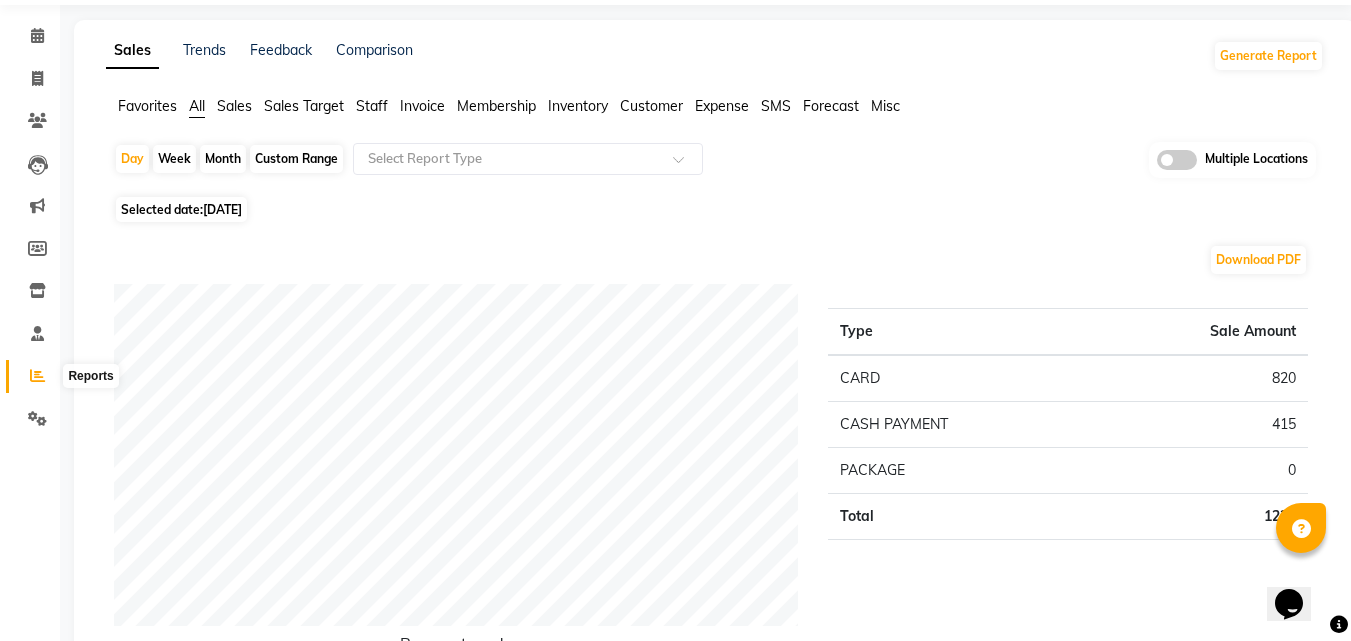 scroll, scrollTop: 0, scrollLeft: 0, axis: both 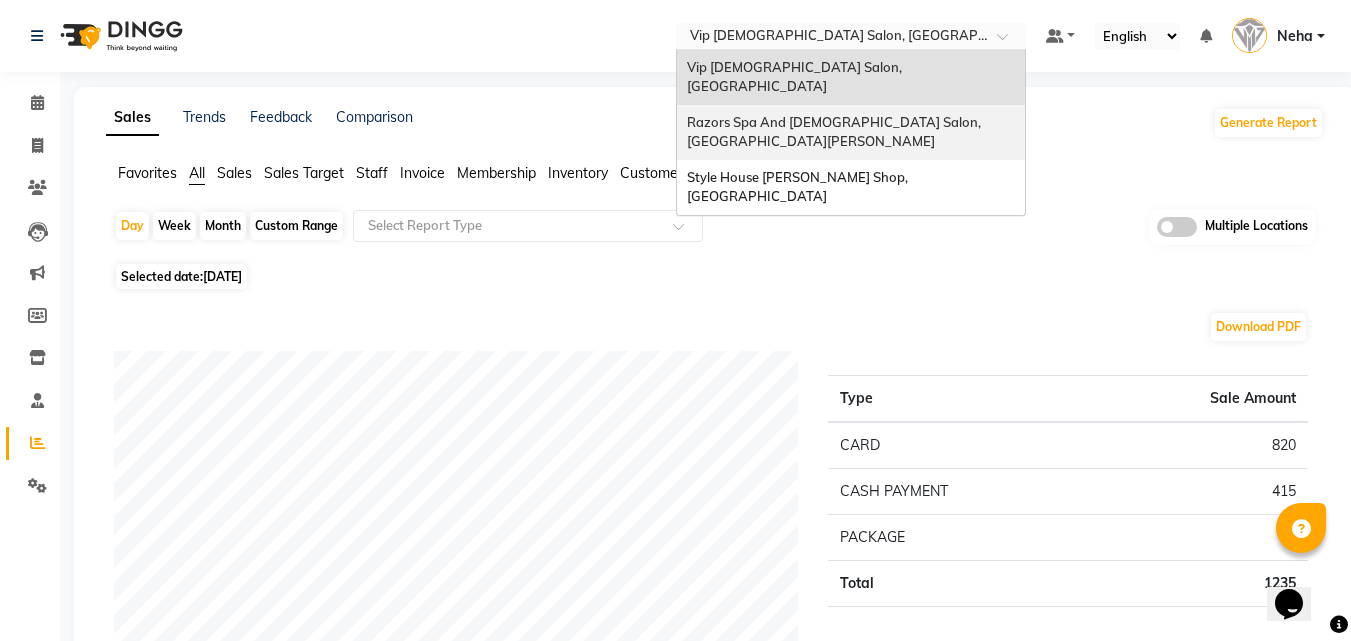 drag, startPoint x: 761, startPoint y: 28, endPoint x: 759, endPoint y: 99, distance: 71.02816 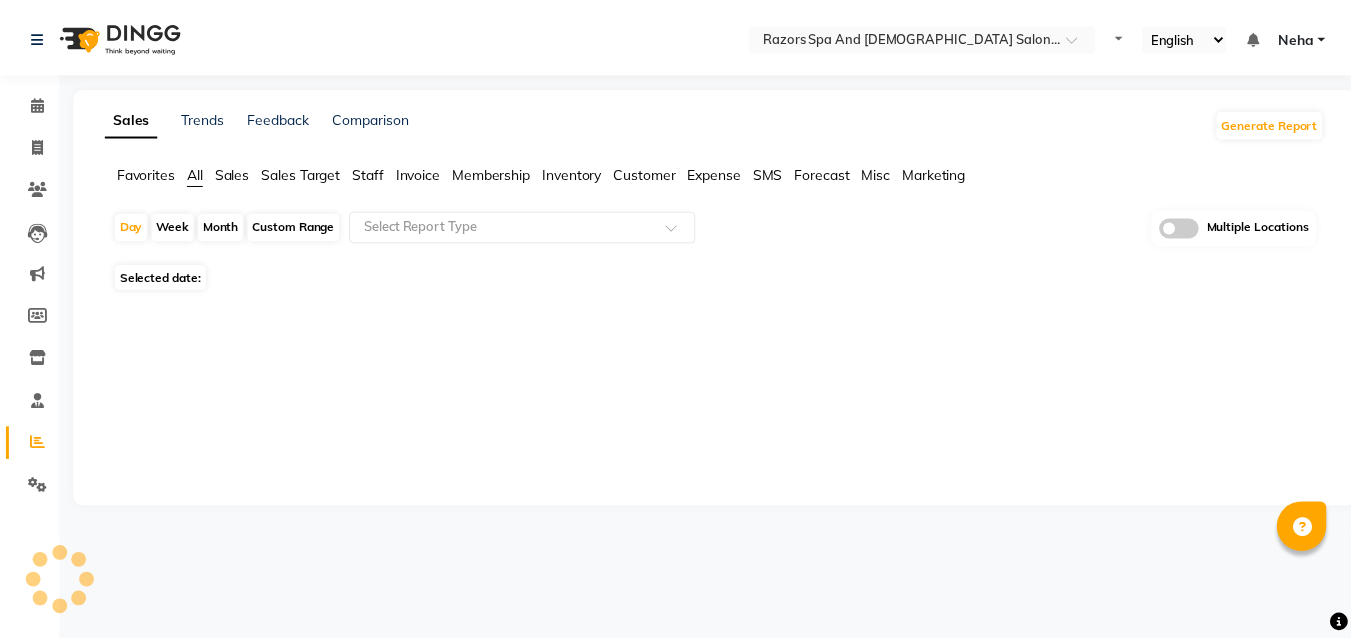 scroll, scrollTop: 0, scrollLeft: 0, axis: both 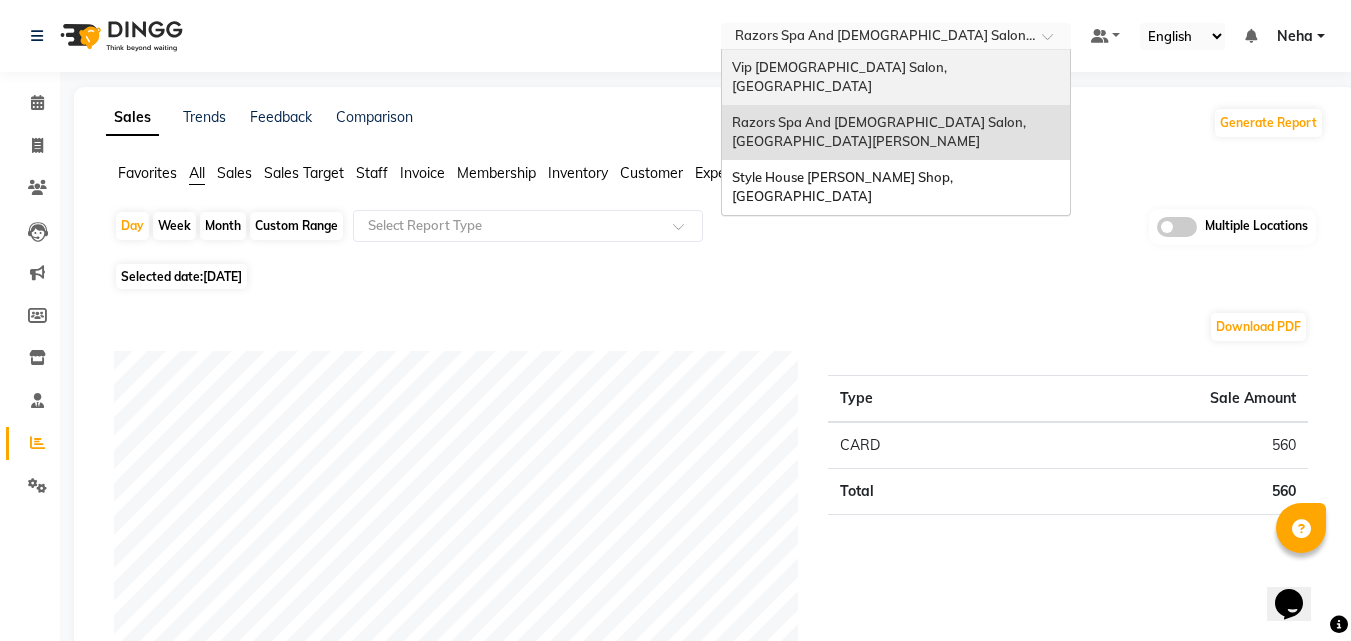 drag, startPoint x: 756, startPoint y: 36, endPoint x: 745, endPoint y: 69, distance: 34.785053 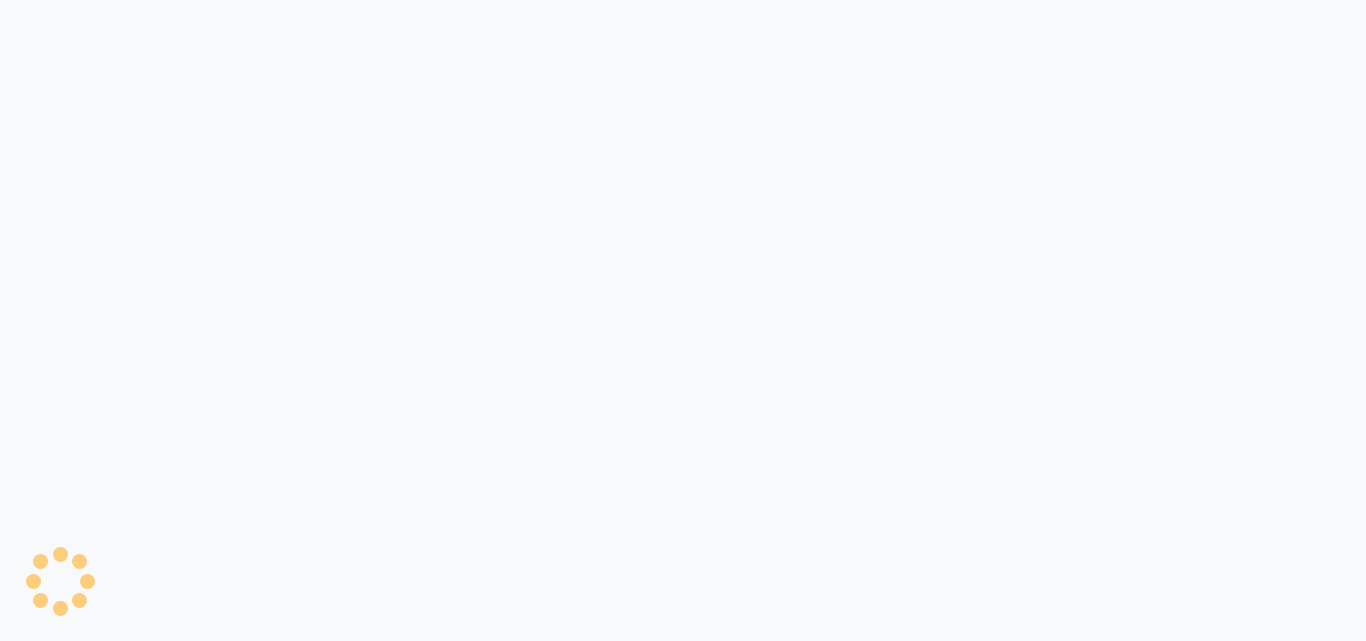 scroll, scrollTop: 0, scrollLeft: 0, axis: both 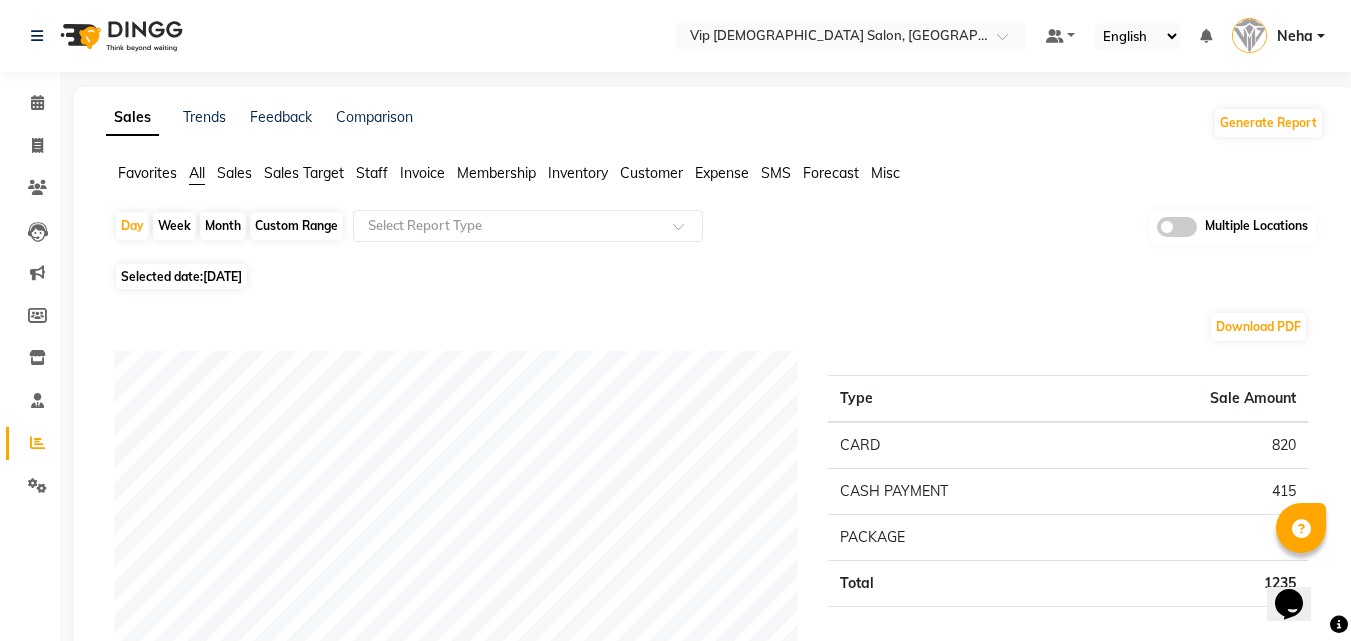 click on "Download PDF" 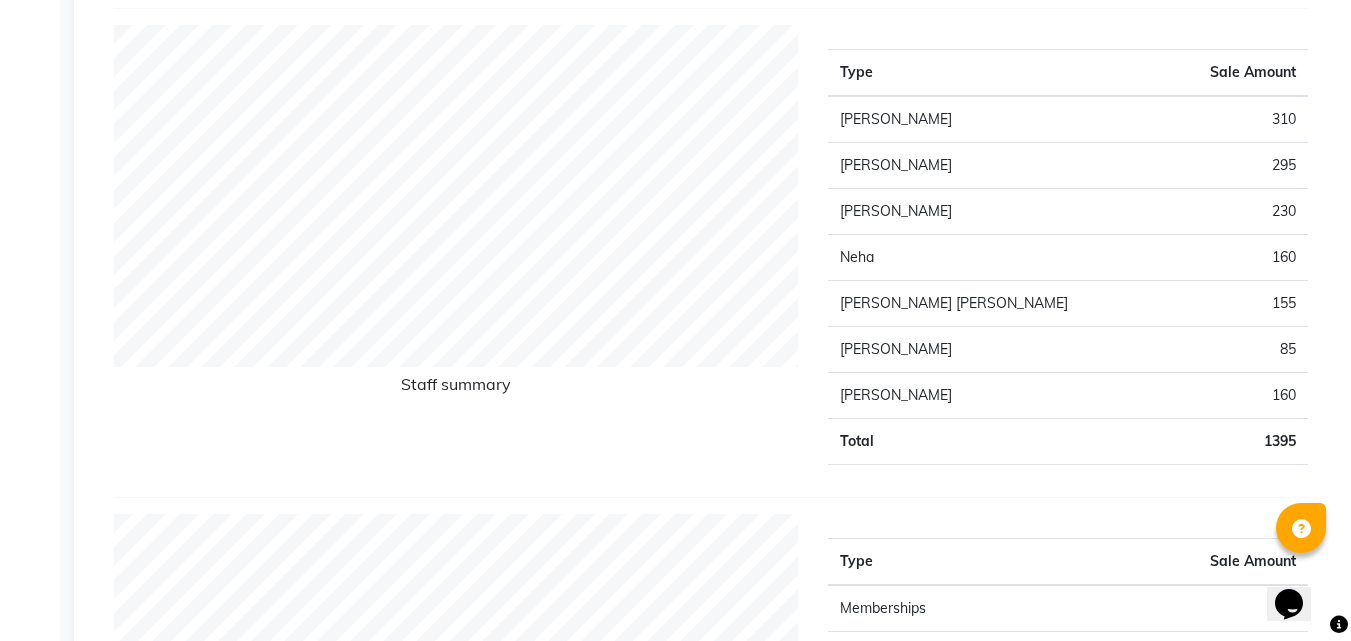 scroll, scrollTop: 720, scrollLeft: 0, axis: vertical 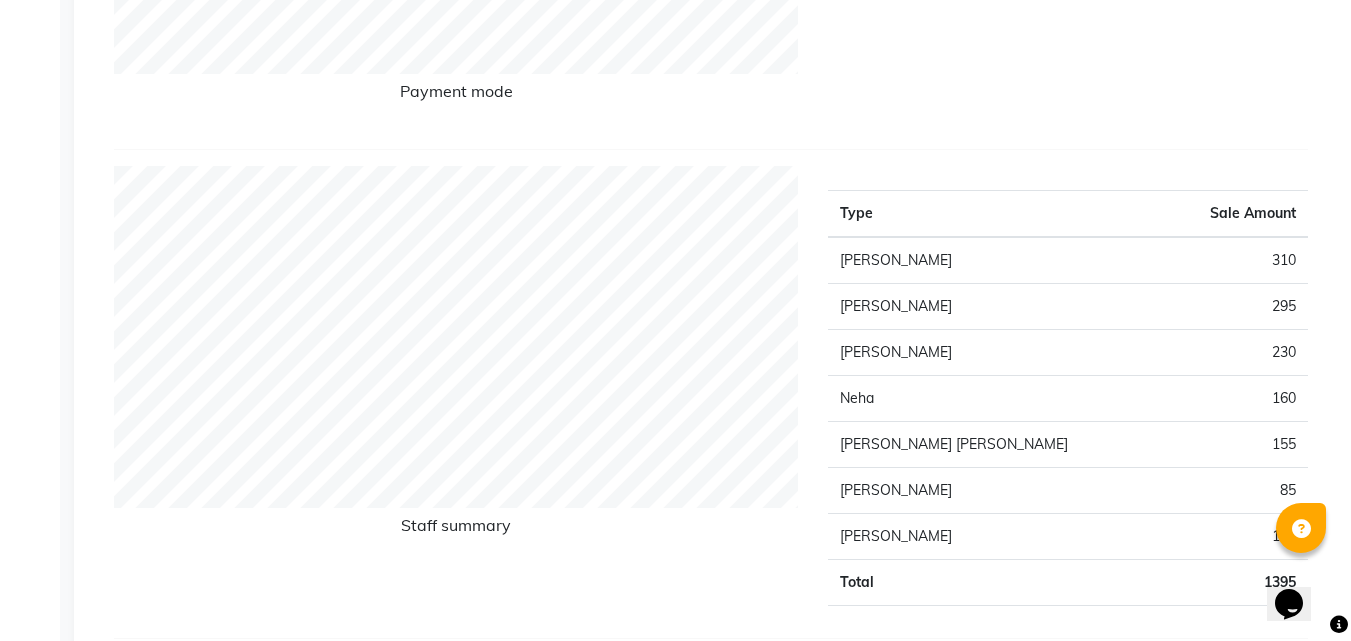 type 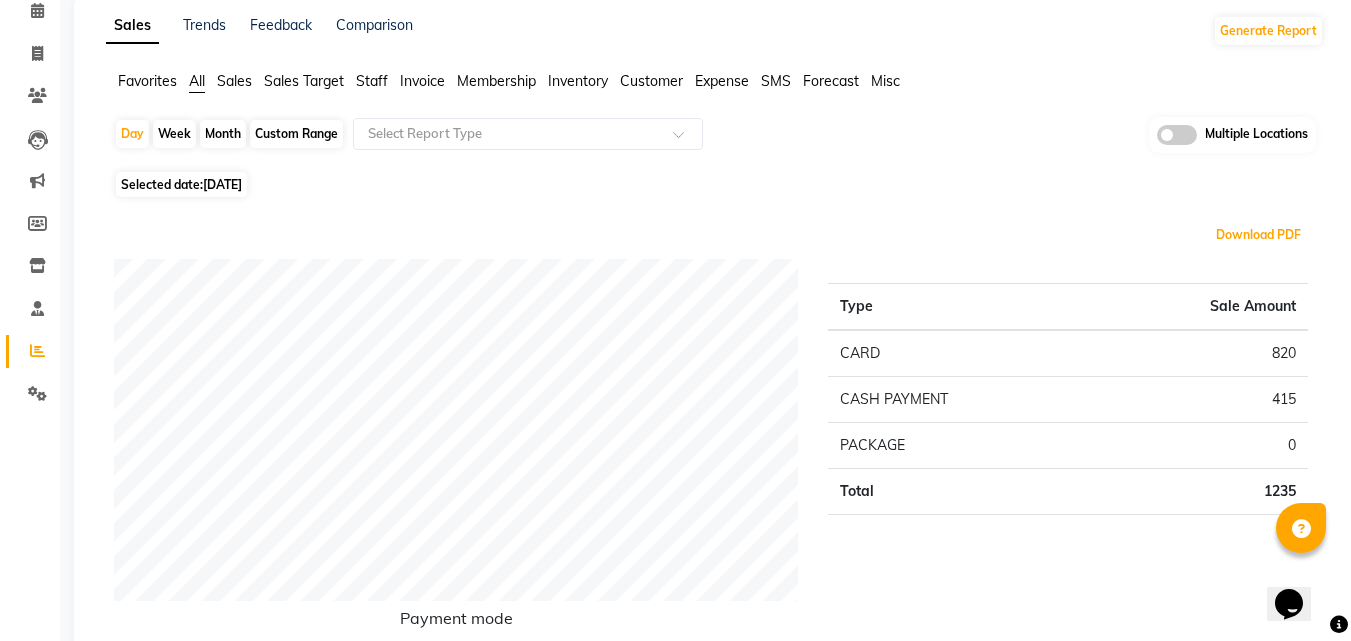 scroll, scrollTop: 0, scrollLeft: 0, axis: both 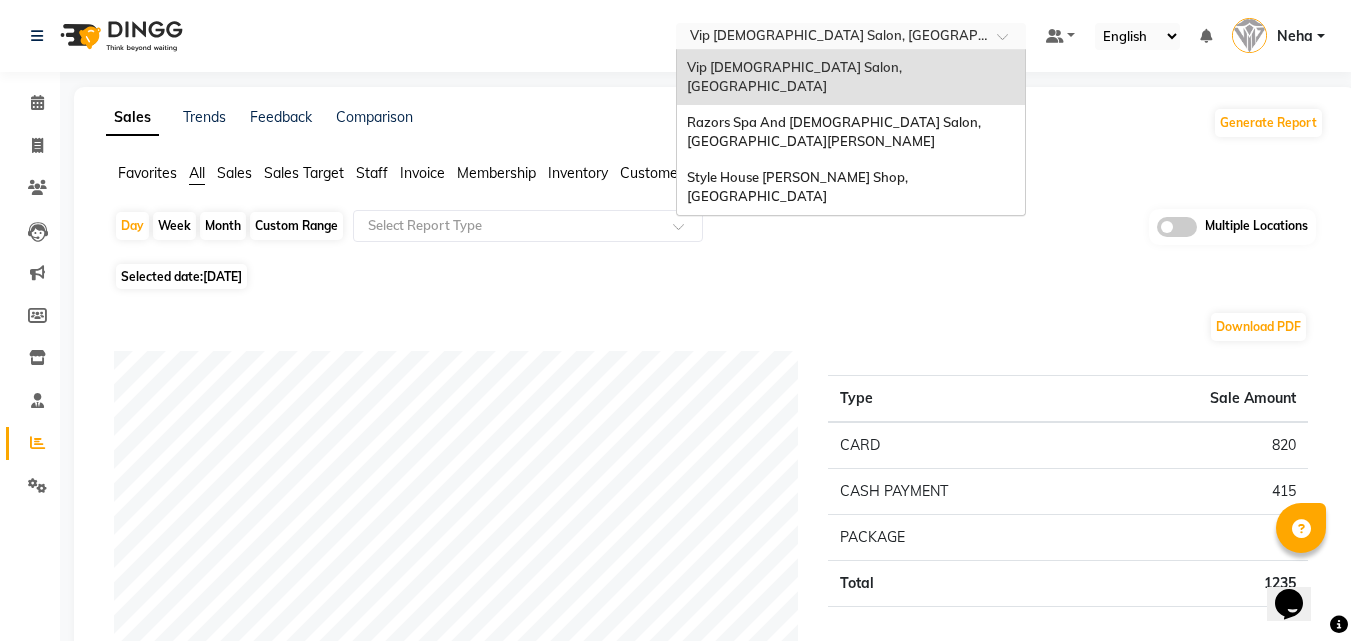 click at bounding box center [831, 38] 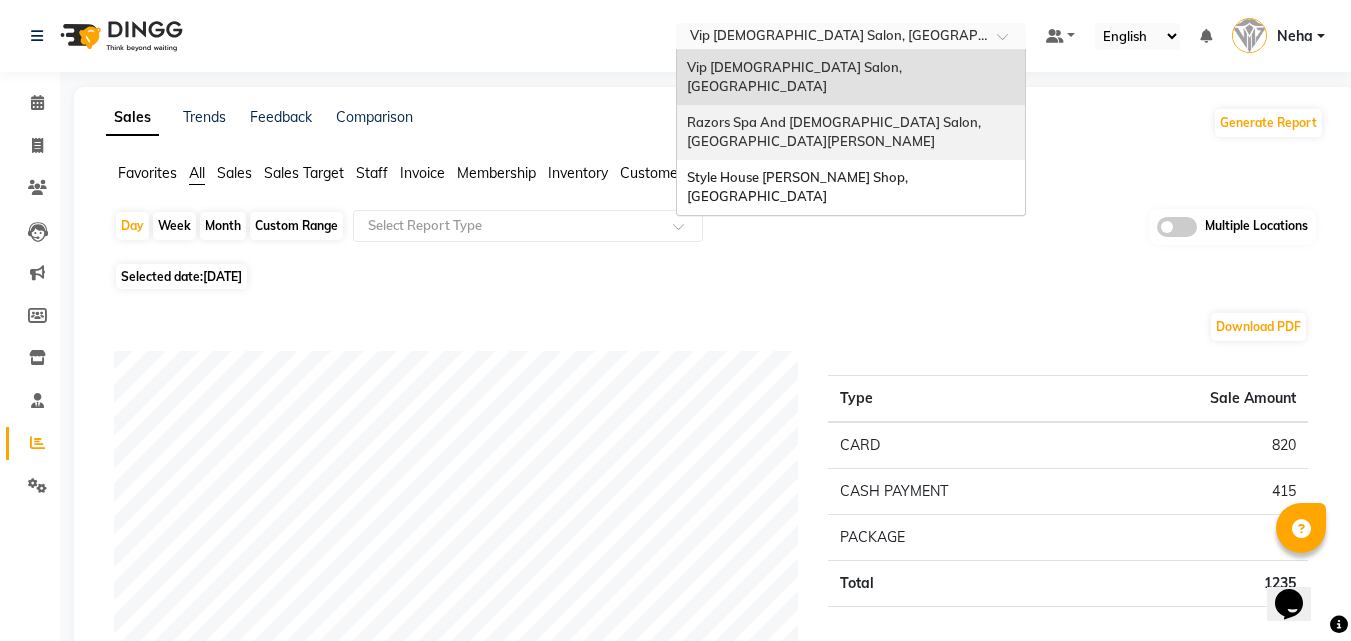 click on "Razors Spa And Gents Salon, Nadd Al Hamar" at bounding box center (851, 132) 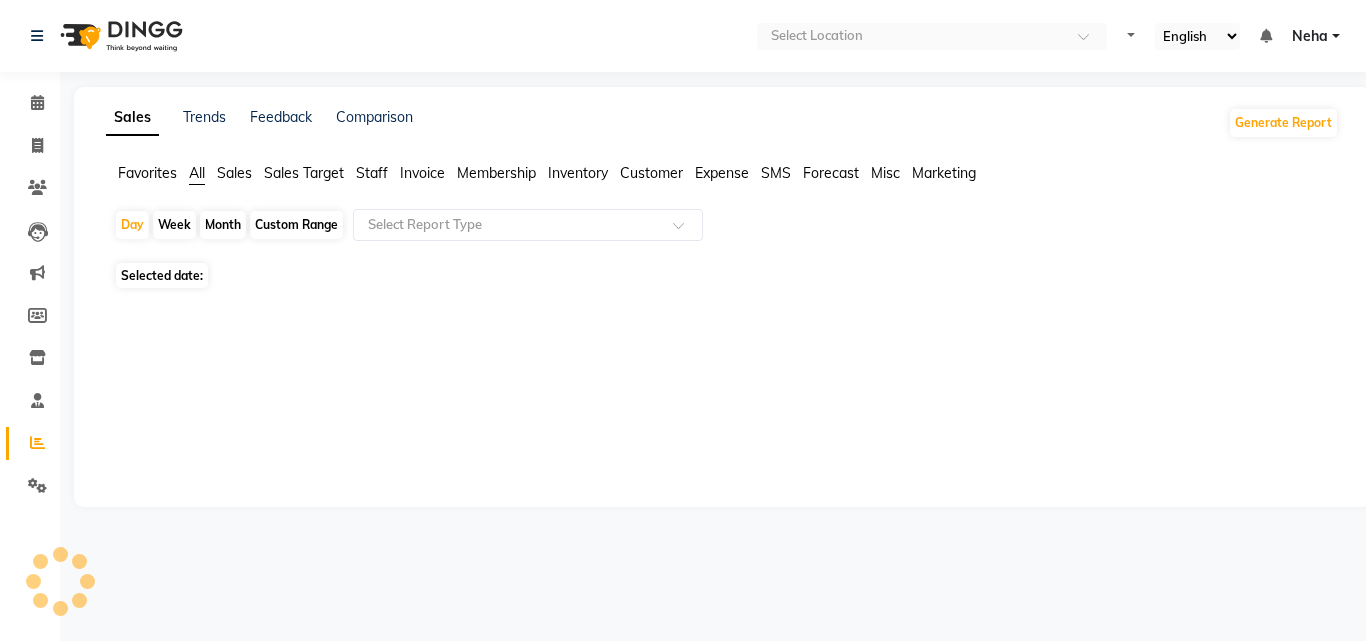 scroll, scrollTop: 0, scrollLeft: 0, axis: both 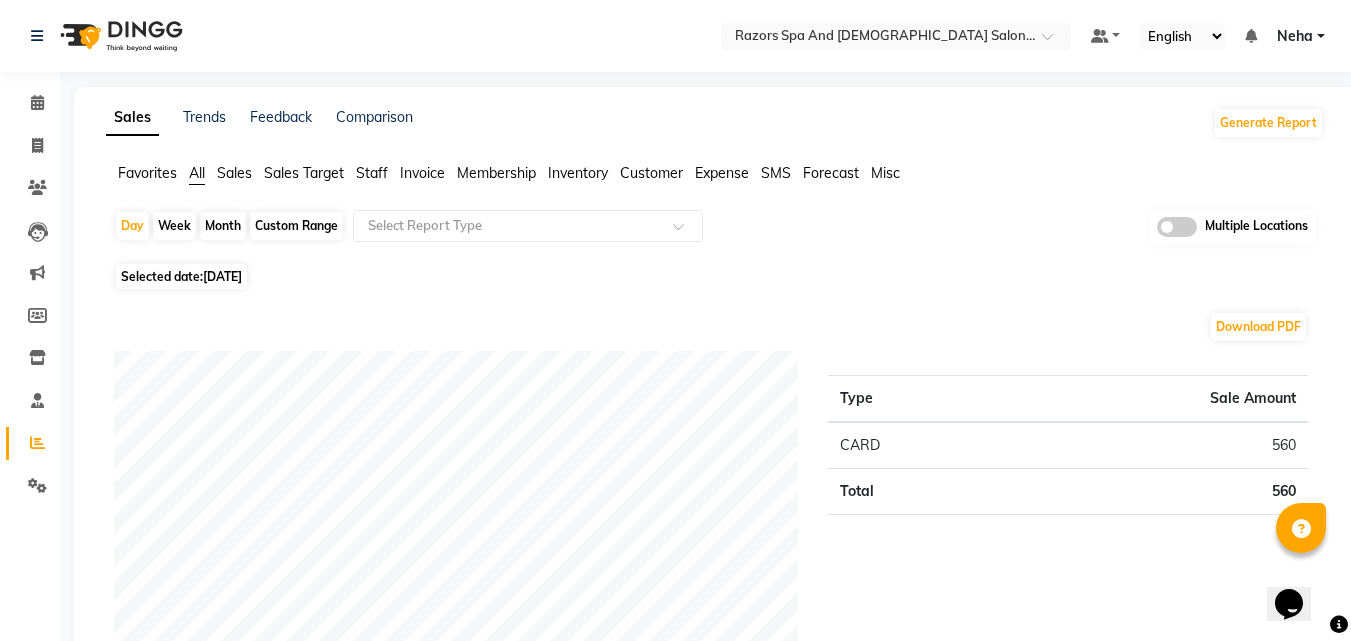 click on "Selected date:  [DATE]" 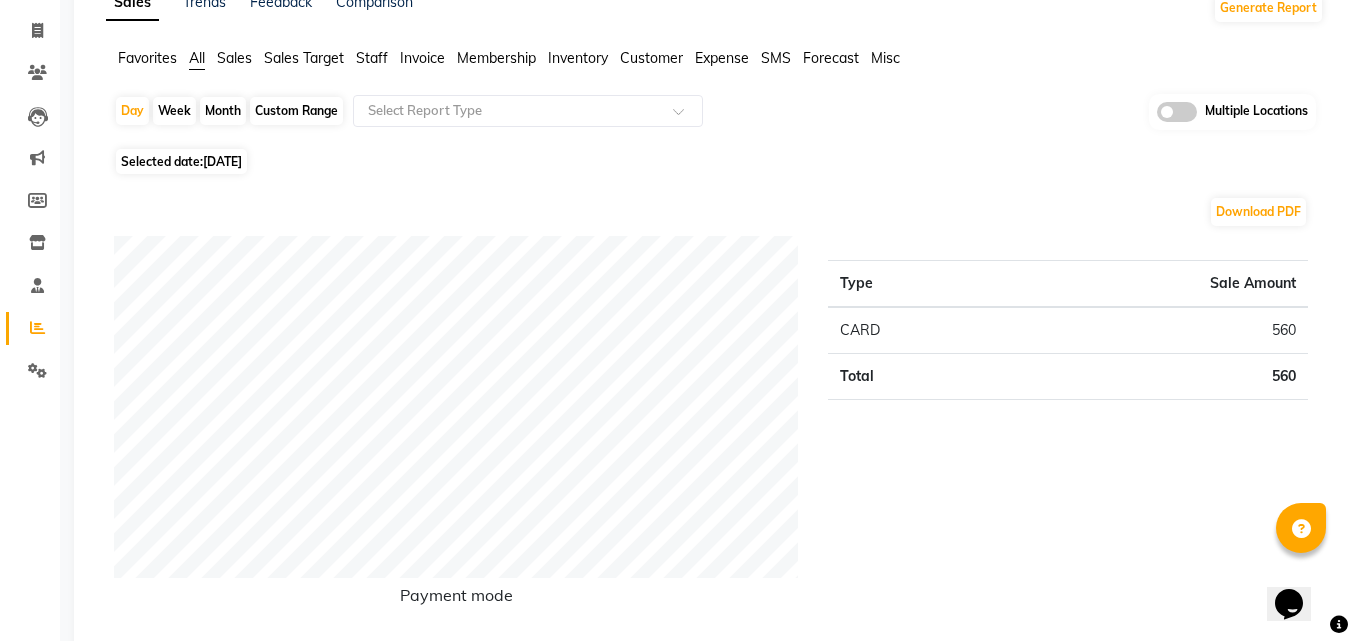 scroll, scrollTop: 0, scrollLeft: 0, axis: both 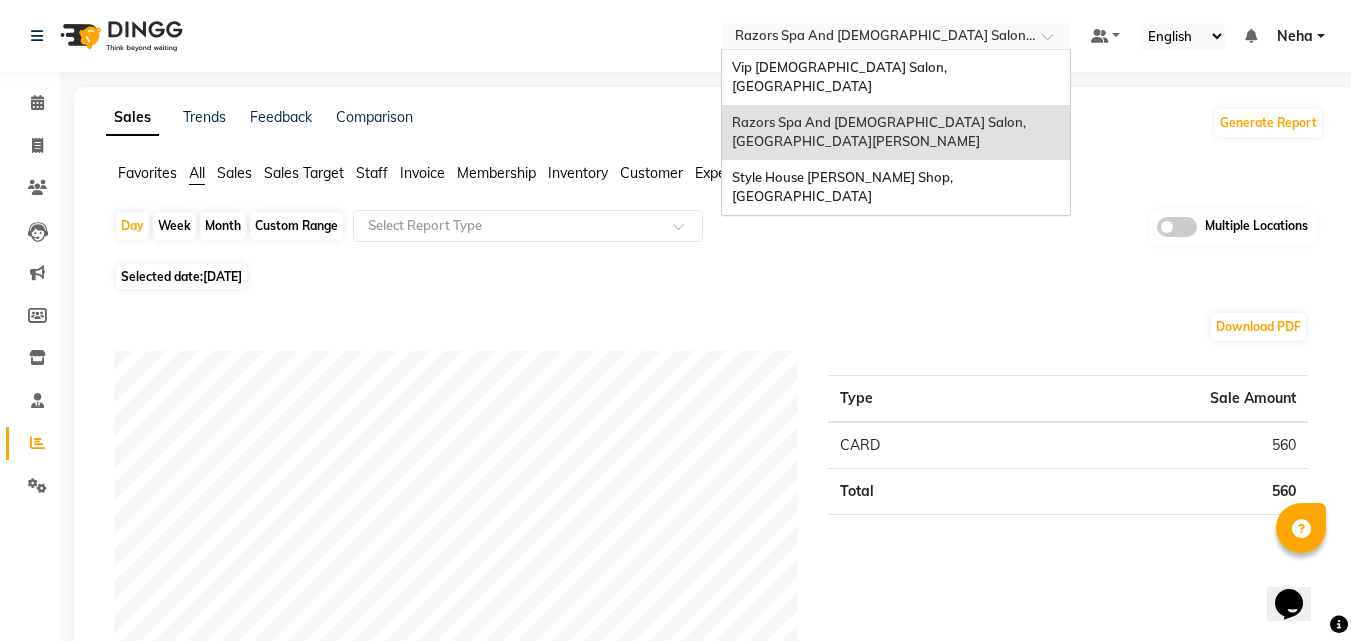 click at bounding box center [876, 38] 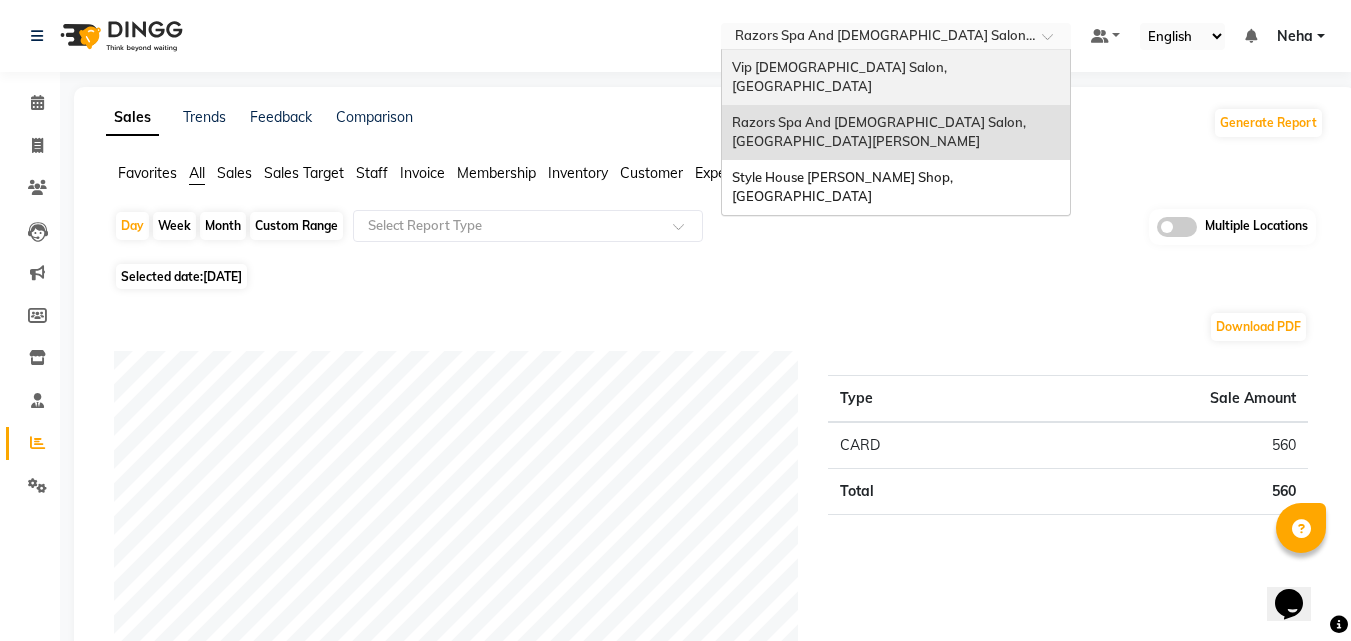 click on "Vip [DEMOGRAPHIC_DATA] Salon, [GEOGRAPHIC_DATA]" at bounding box center [841, 77] 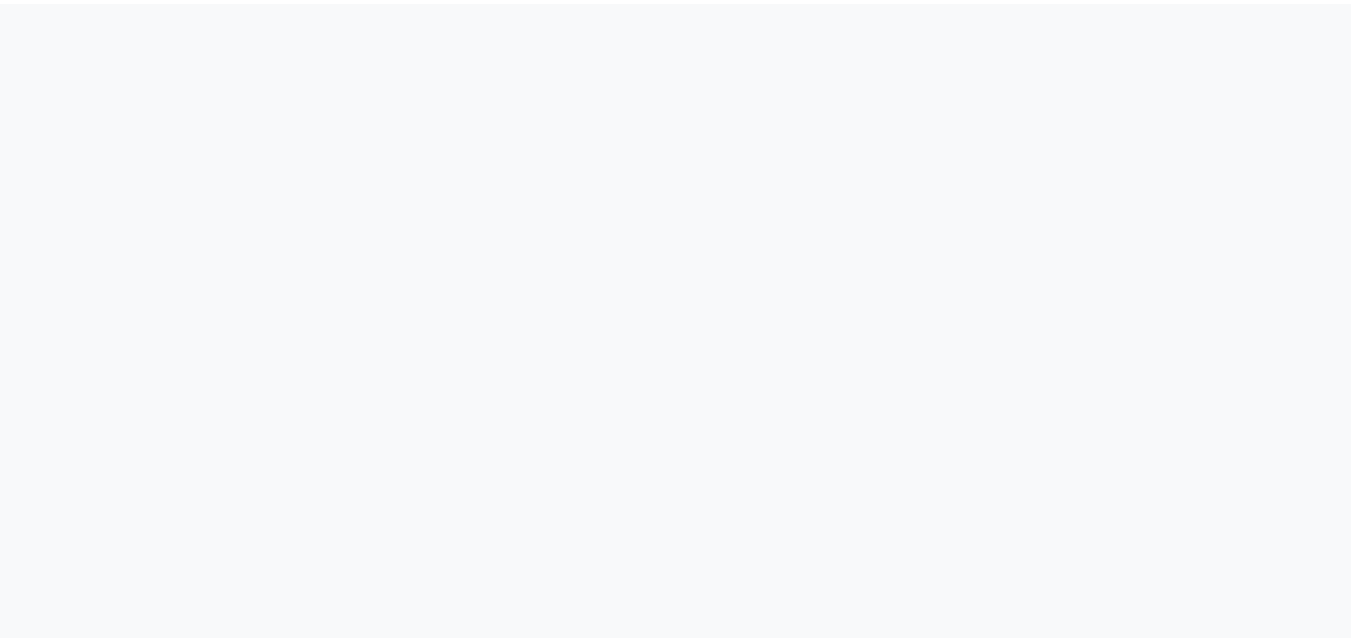 scroll, scrollTop: 0, scrollLeft: 0, axis: both 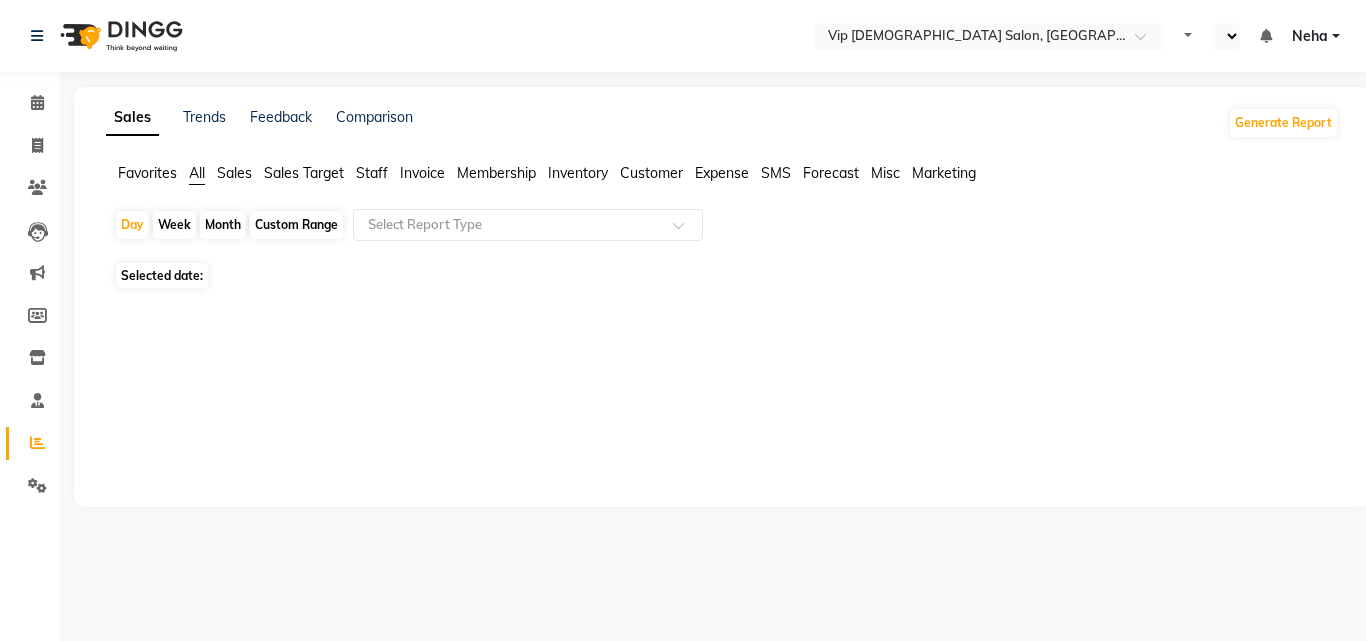 select on "en" 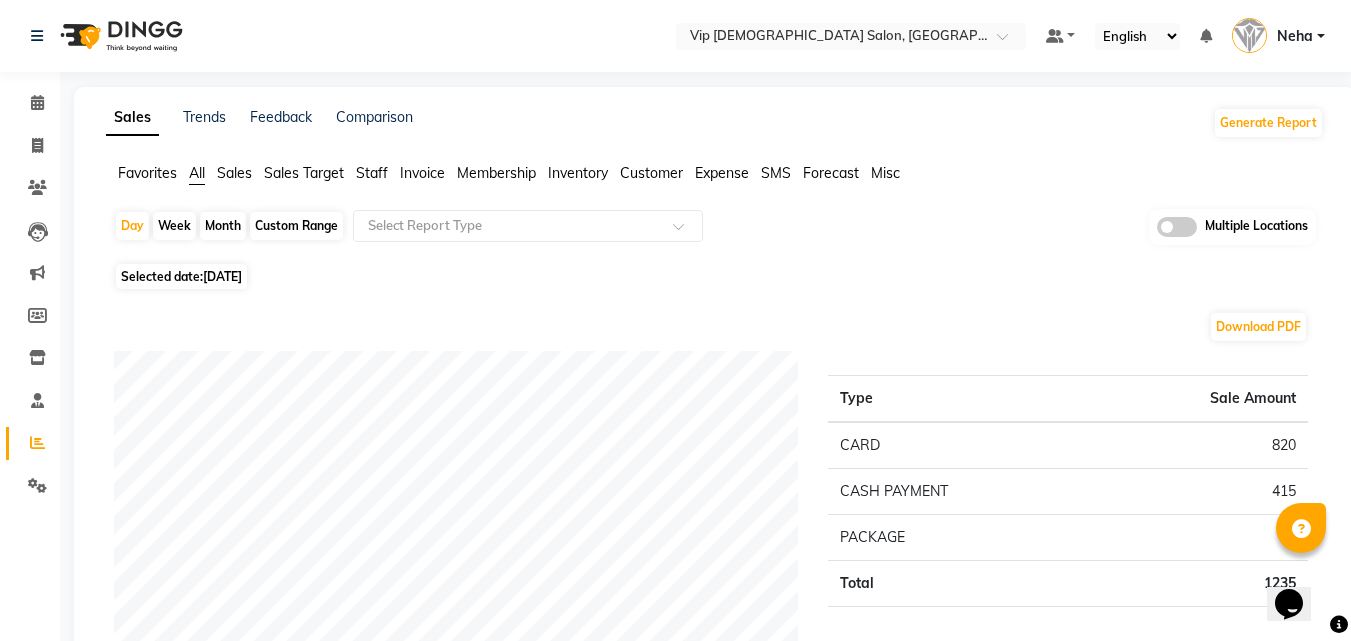 scroll, scrollTop: 0, scrollLeft: 0, axis: both 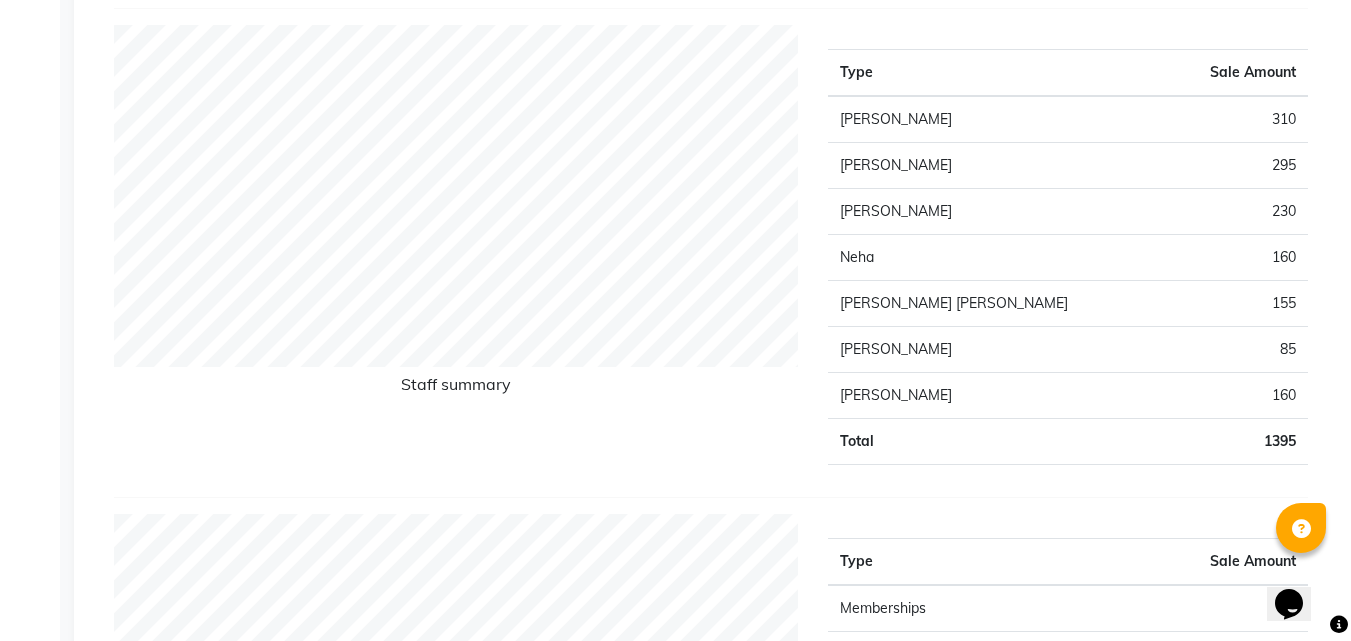 click on "Favorites All Sales Sales Target Staff Invoice Membership Inventory Customer Expense SMS Forecast Misc  Day   Week   Month   Custom Range  Select Report Type Multiple Locations Selected date:  [DATE]  Download PDF Payment mode Type Sale Amount CARD 820 CASH PAYMENT 415 PACKAGE 0 Total 1235 Staff summary Type Sale Amount [PERSON_NAME] 310 [PERSON_NAME] 295 [PERSON_NAME] 230 Neha 160 [PERSON_NAME] [PERSON_NAME] 155 [PERSON_NAME] 85 [PERSON_NAME] 160 Total 1395 Sales summary Type Sale Amount Memberships 0 Gift card 0 Products 0 Prepaid 0 Vouchers 0 Services 1235 Packages 160 Tips 35 Fee 0 Total 1430 Service by category Type Sale Amount HAIR 1096 FACE TREATMENTS 88 WAXING 50 Total 1234 Service sales Type Sale Amount MEN'S HAIRCUT + [PERSON_NAME] CRAFTING 711 MEN'S HAIRCUT 200 [PERSON_NAME] CRAFTING 140 BASIC FACIAL 88 FACE WAX 40 HAIR STYLE (WASH+BLOWDRY) 25 [PERSON_NAME] COLOR 20 NOSE WAX 10 Total 1234 ★ [PERSON_NAME] as Favorite  Choose how you'd like to save "" report to favorites  Save to Personal Favorites:" 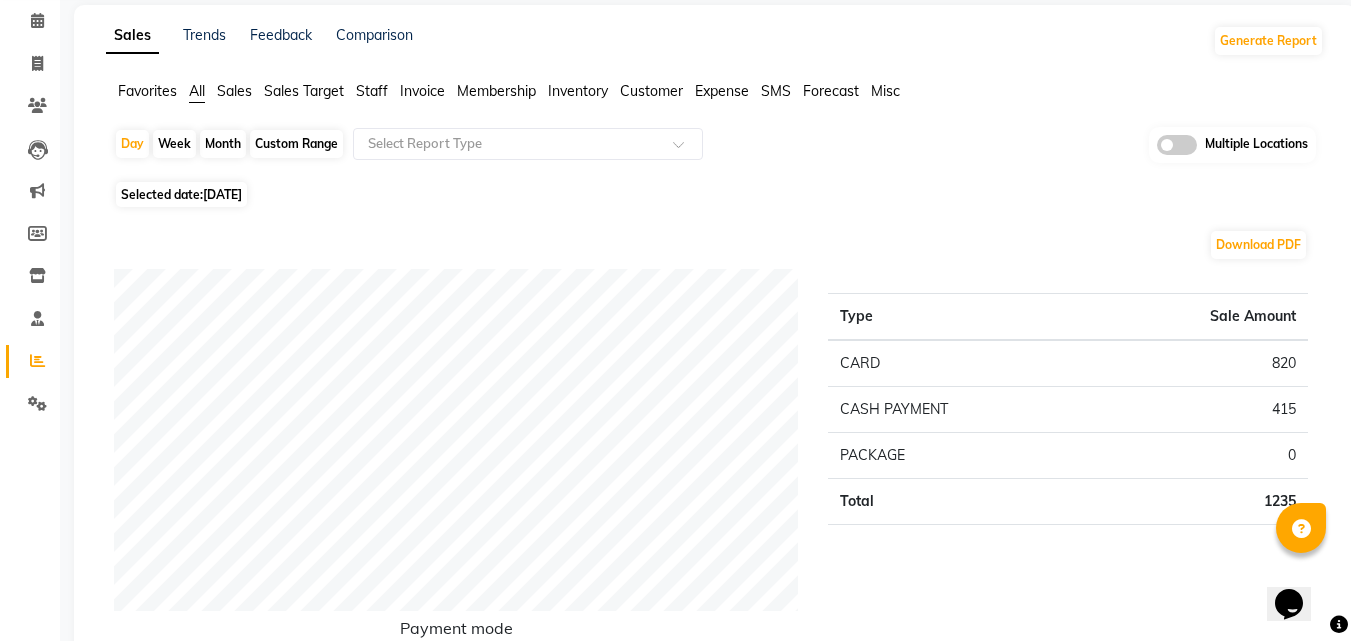 scroll, scrollTop: 80, scrollLeft: 0, axis: vertical 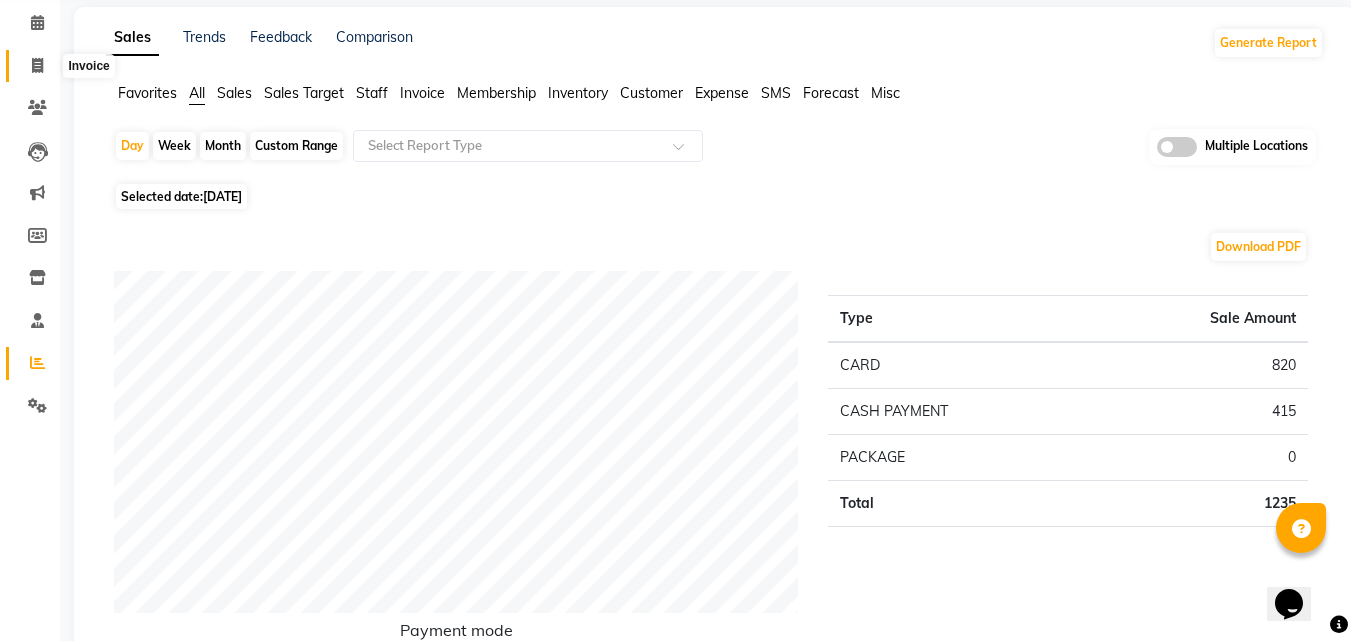 click 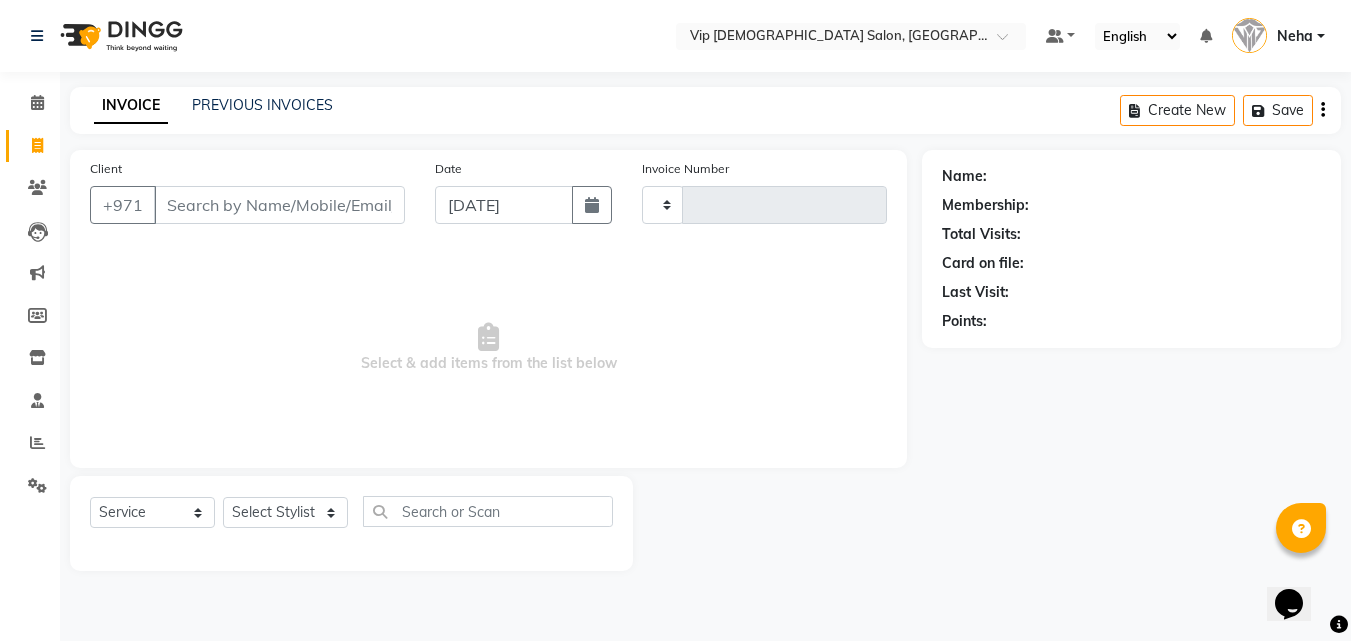 scroll, scrollTop: 0, scrollLeft: 0, axis: both 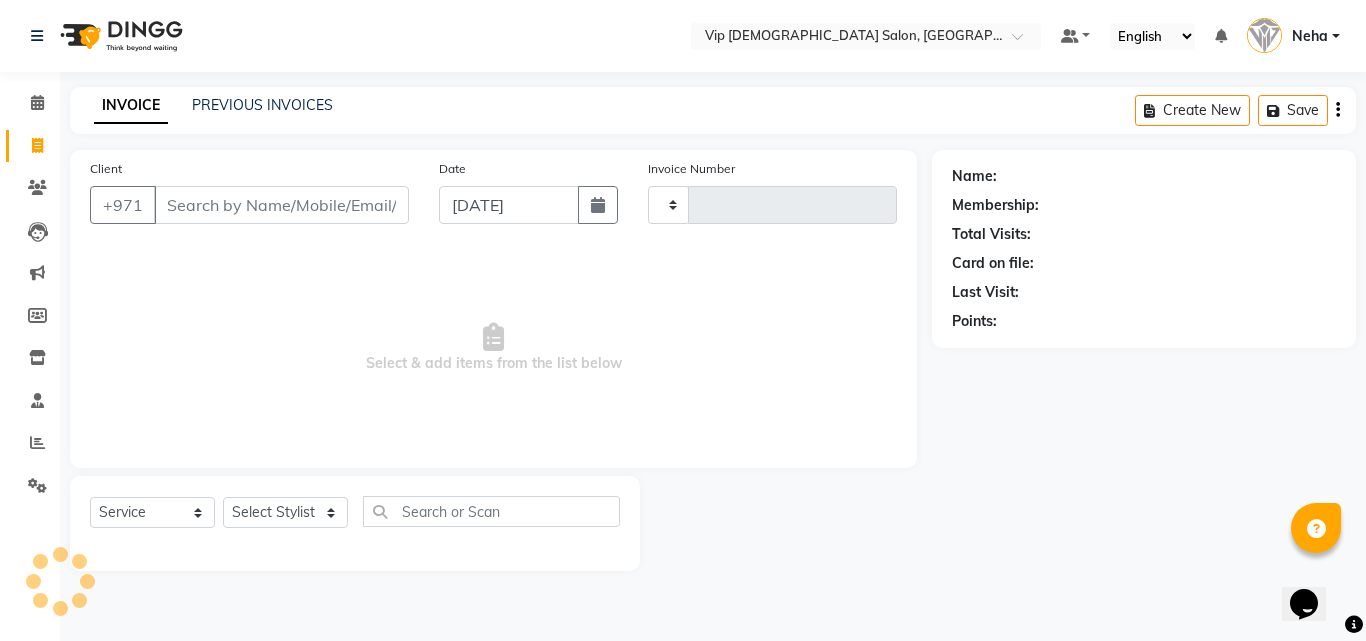 type on "0775" 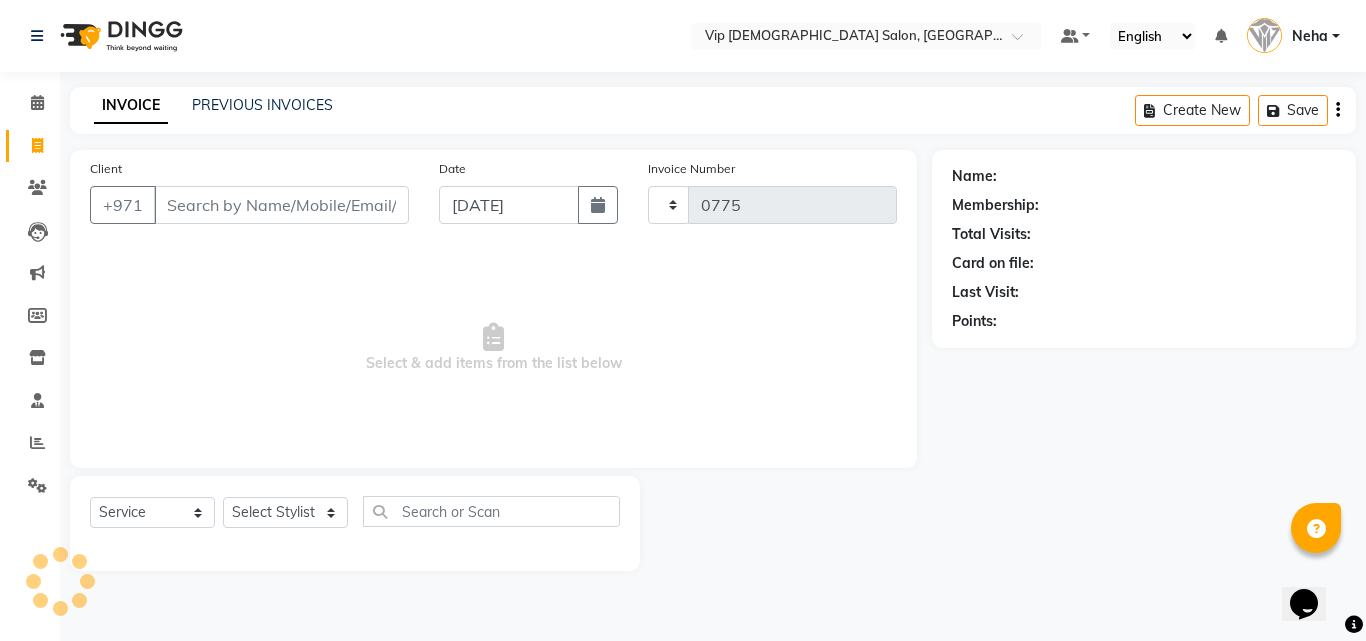select on "8415" 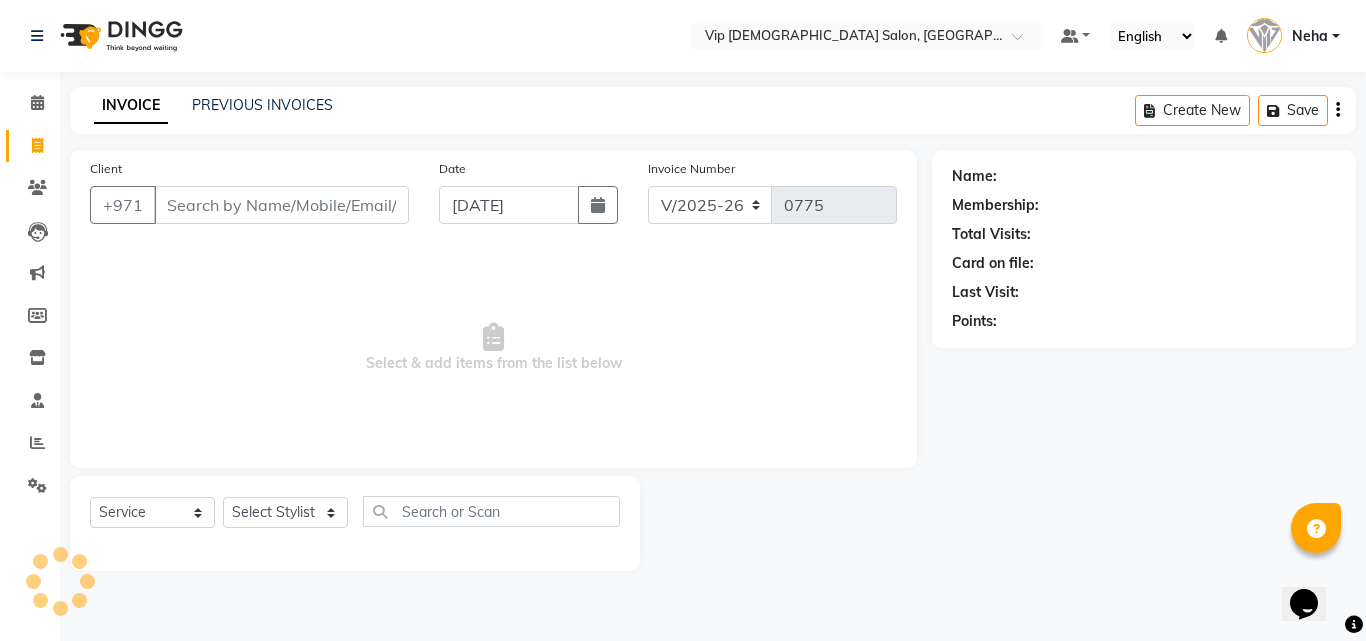 click on "Client" at bounding box center (281, 205) 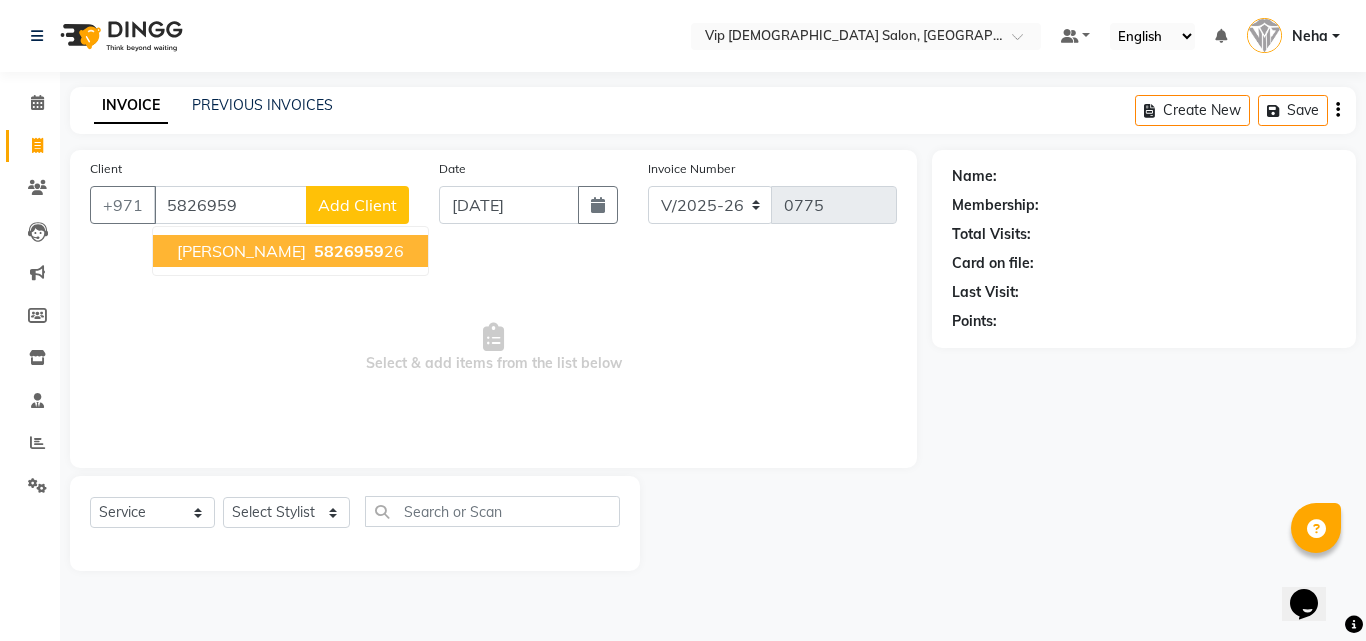 click on "[PERSON_NAME]" at bounding box center (241, 251) 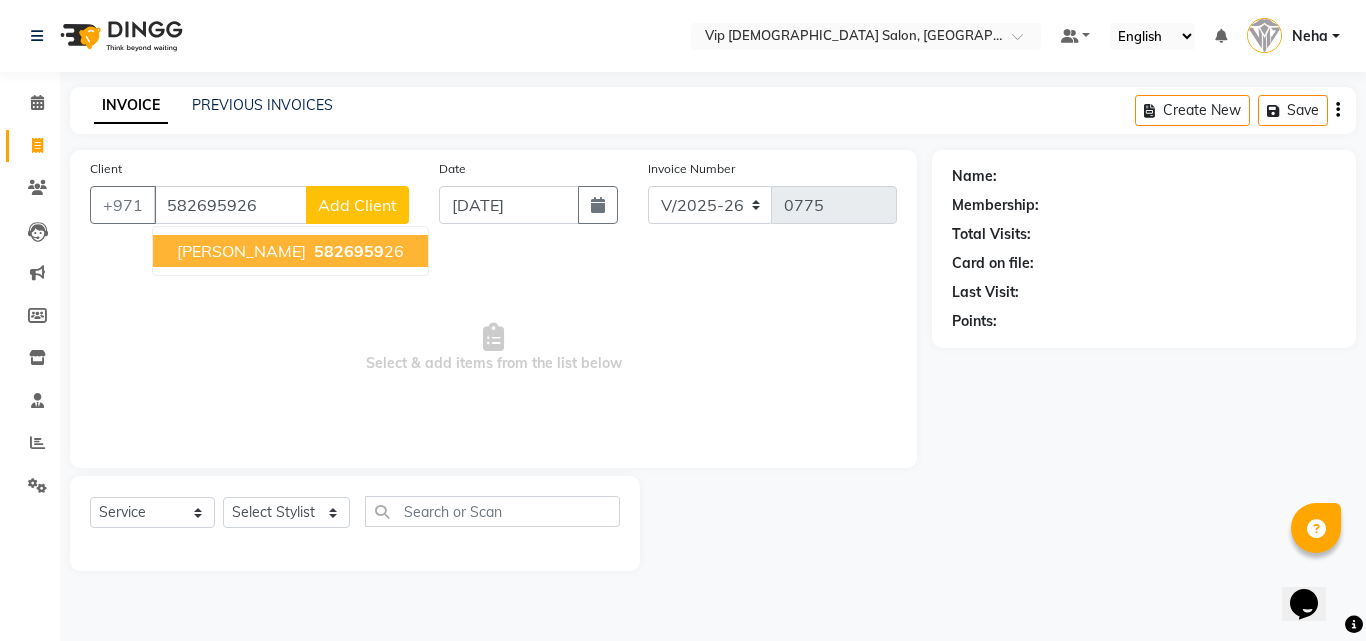 type on "582695926" 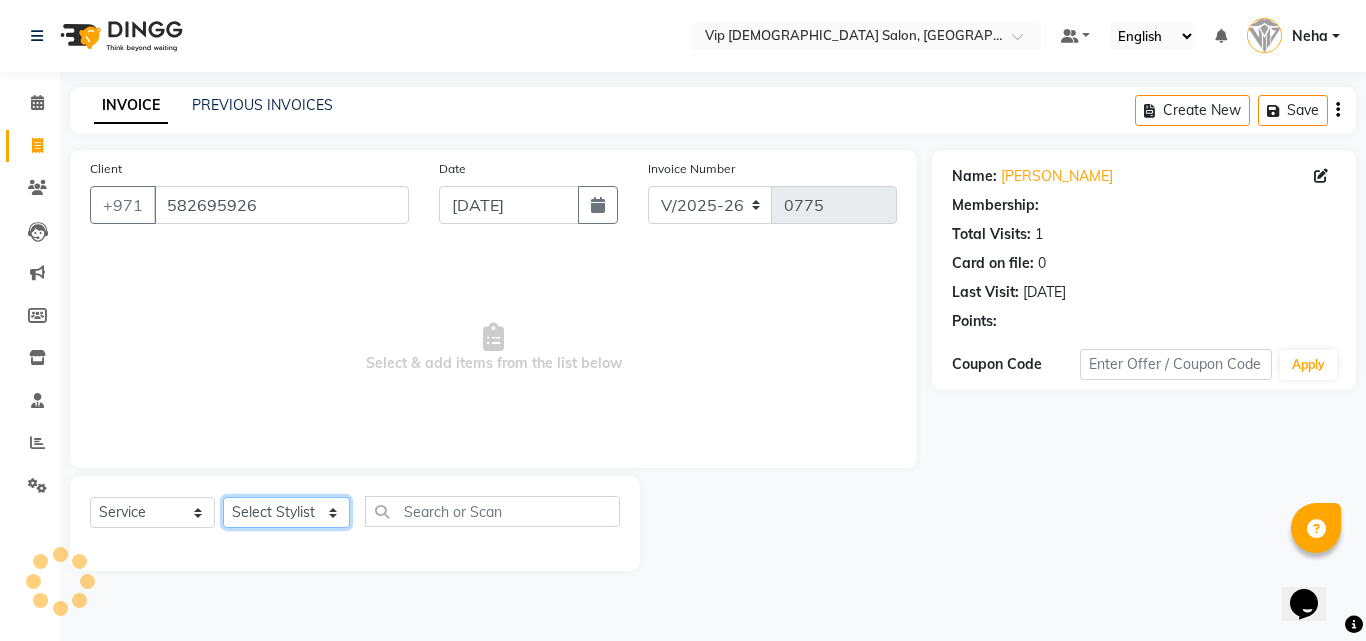 click on "Select Stylist [PERSON_NAME] [PERSON_NAME] [PERSON_NAME] [PERSON_NAME] [PERSON_NAME] [PERSON_NAME] [PERSON_NAME] Lakhbizi Jairah Mr. Mohannad [PERSON_NAME] [PERSON_NAME] [PERSON_NAME] [PERSON_NAME] [PERSON_NAME]  Akhilaque [PERSON_NAME]." 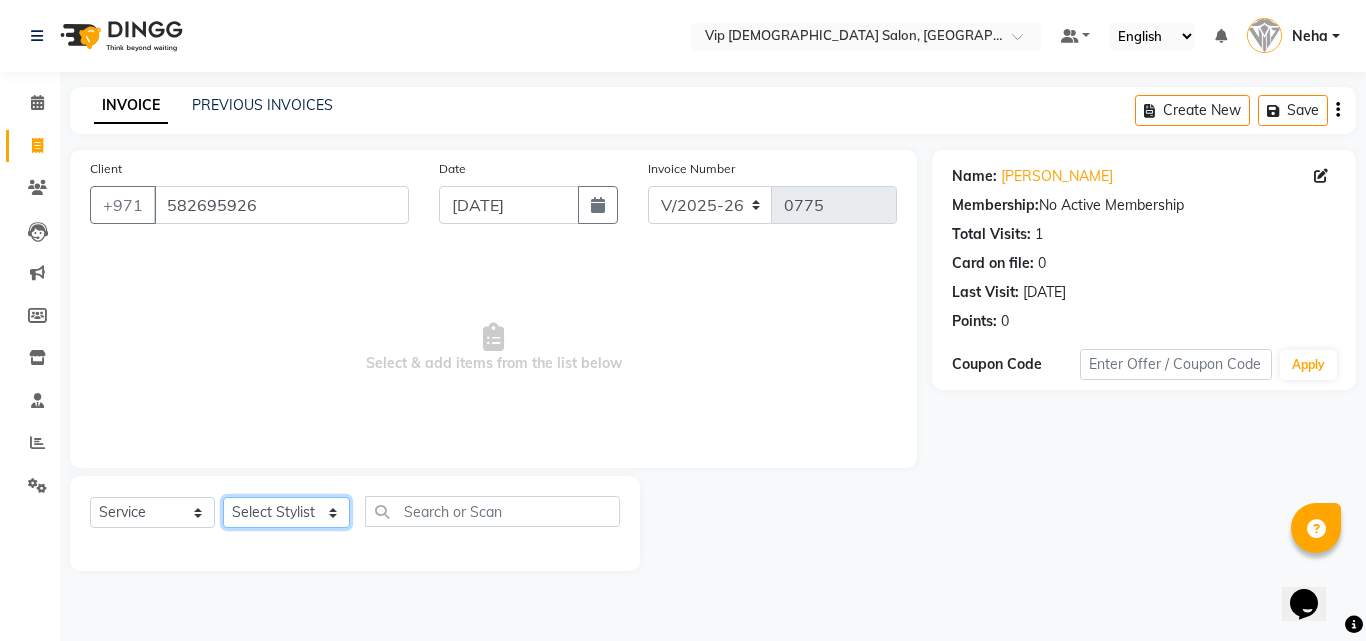 select on "81342" 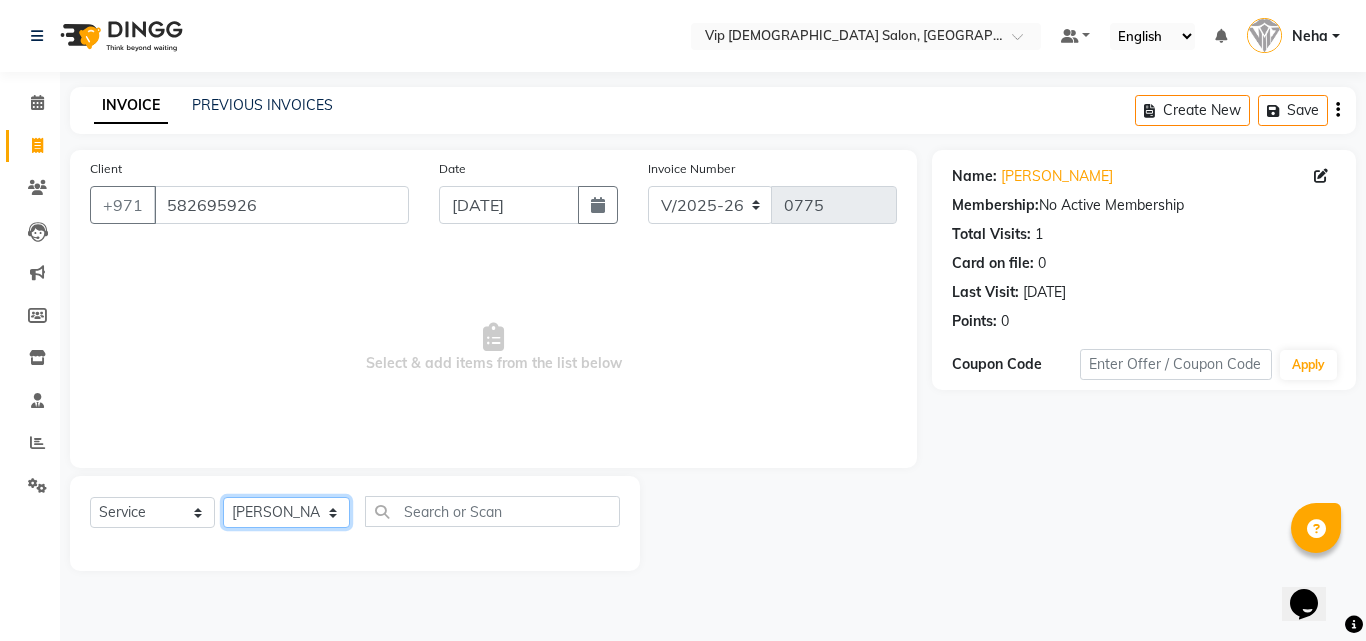 click on "Select Stylist [PERSON_NAME] [PERSON_NAME] [PERSON_NAME] [PERSON_NAME] [PERSON_NAME] [PERSON_NAME] [PERSON_NAME] Lakhbizi Jairah Mr. Mohannad [PERSON_NAME] [PERSON_NAME] [PERSON_NAME] [PERSON_NAME] [PERSON_NAME]  Akhilaque [PERSON_NAME]." 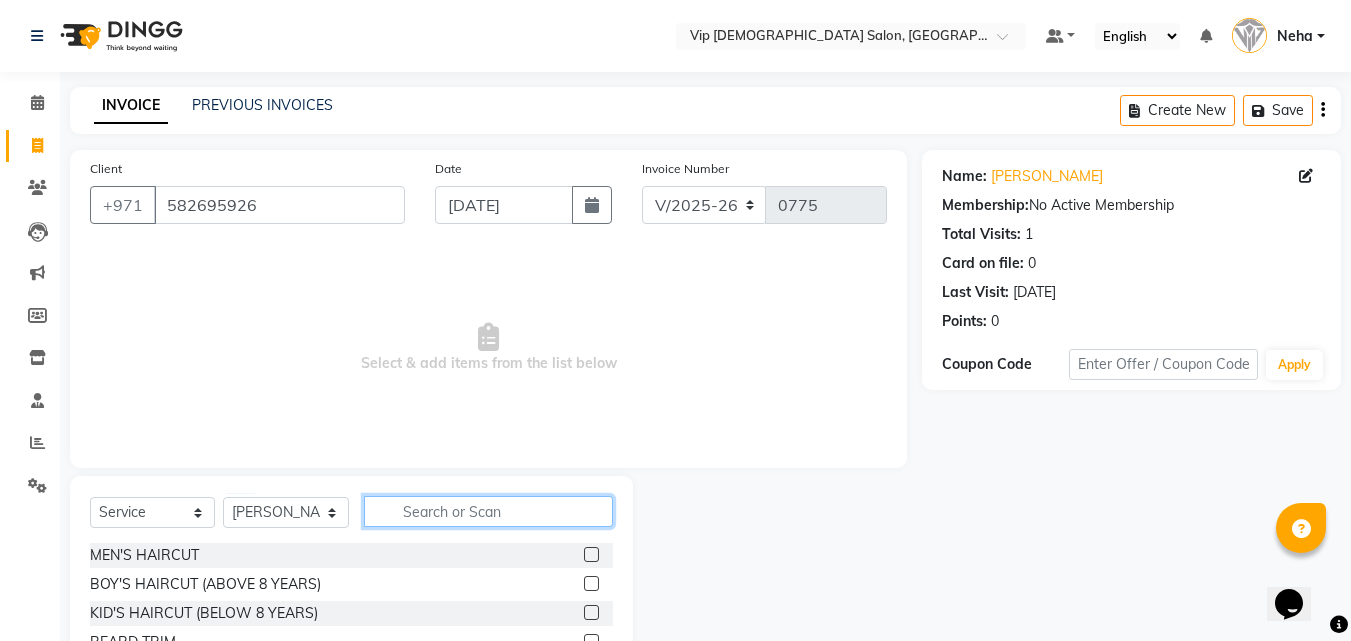 click 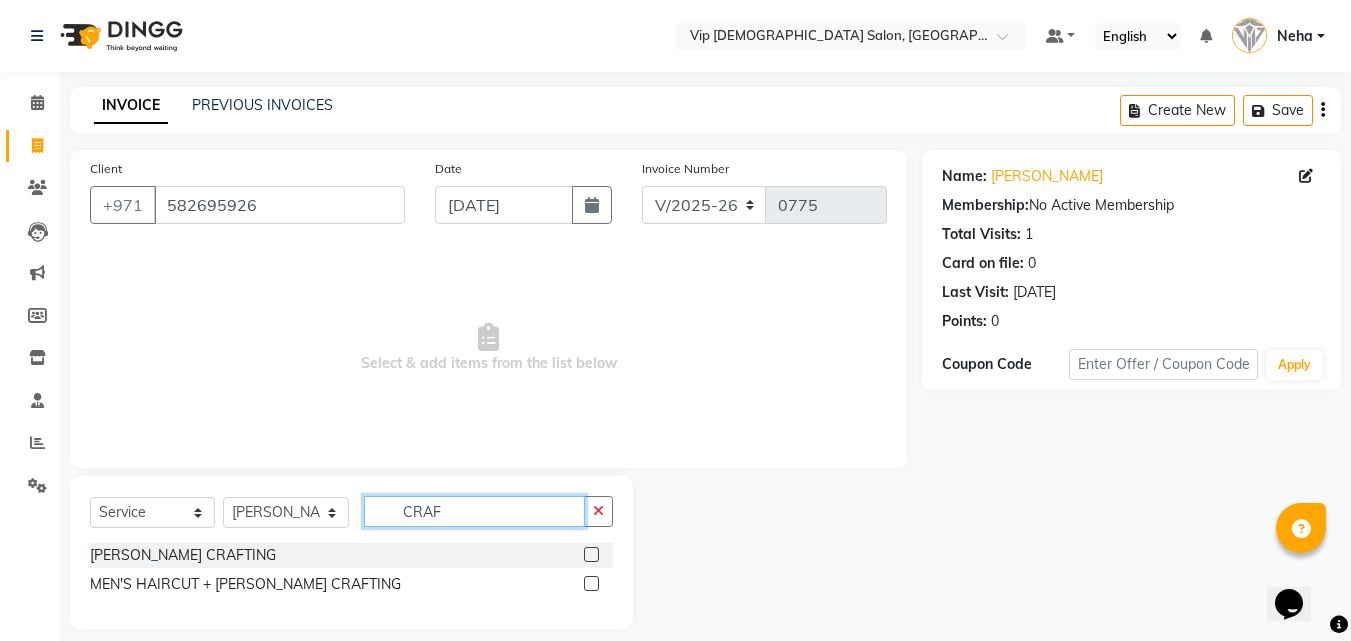 type on "CRAF" 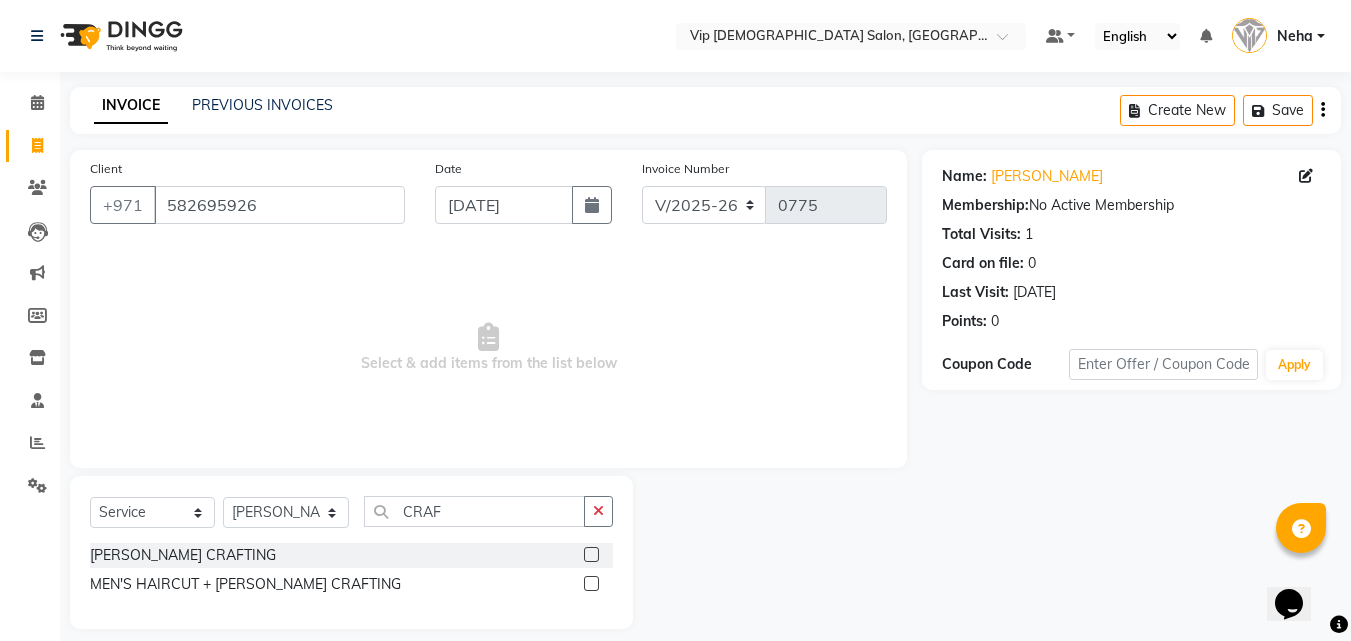 click 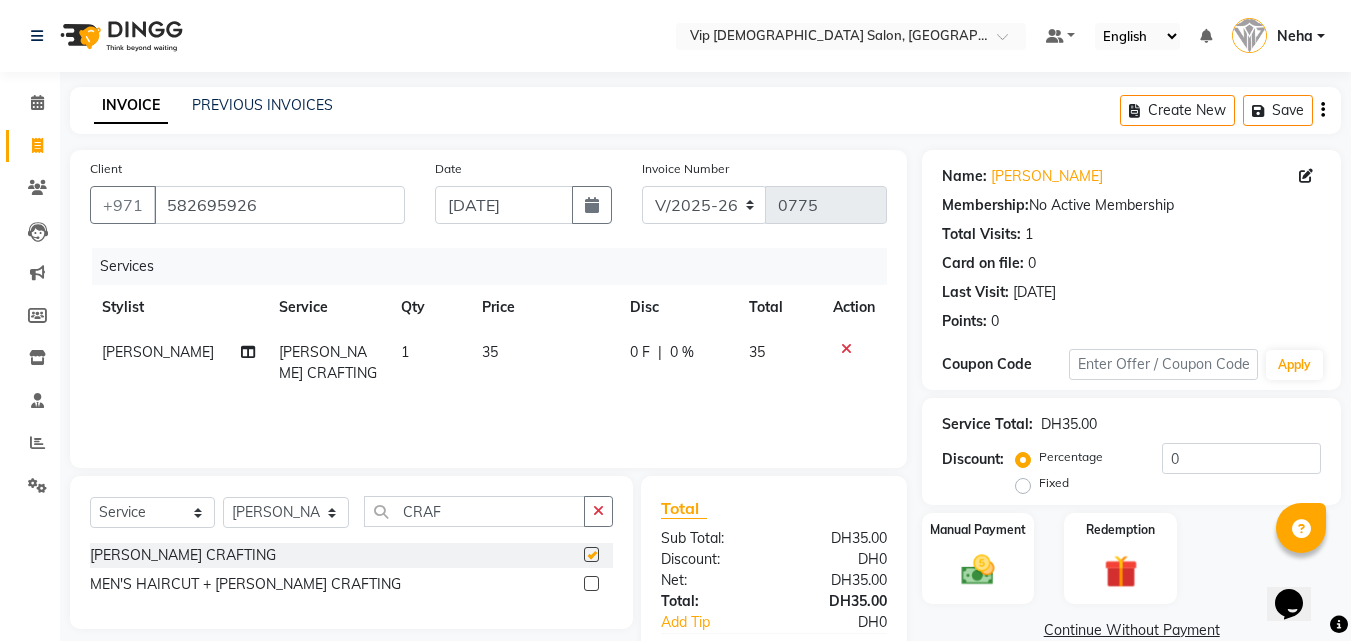 checkbox on "false" 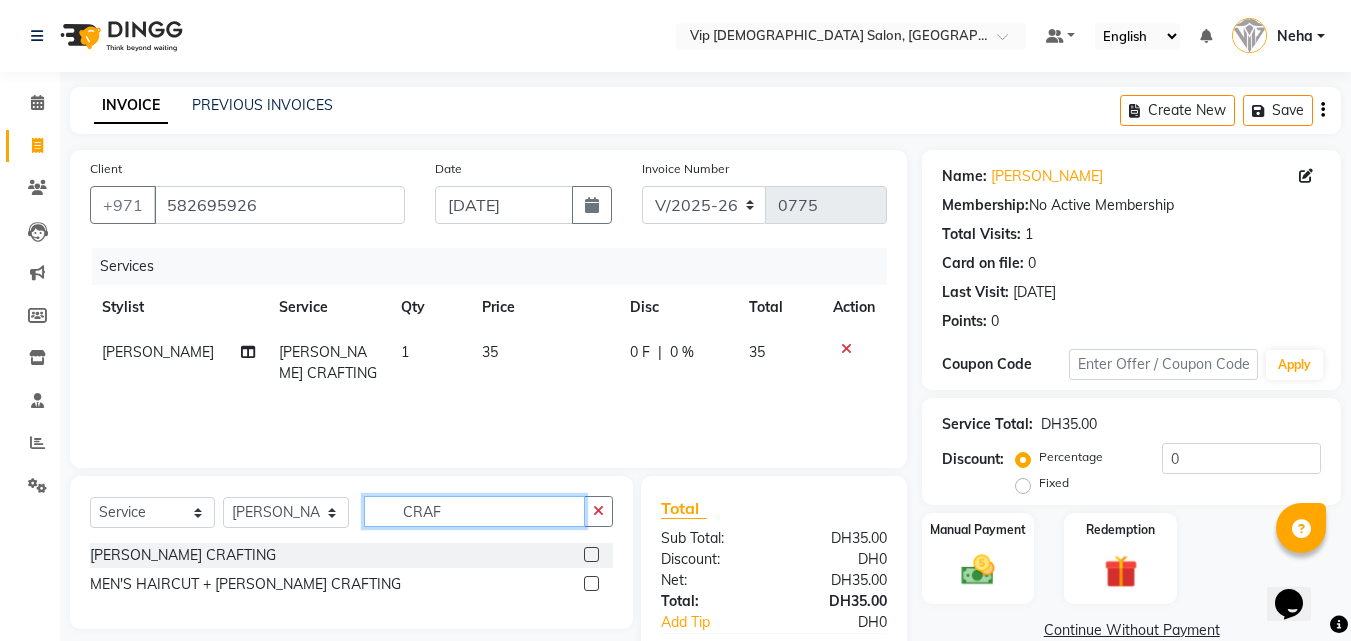 click on "CRAF" 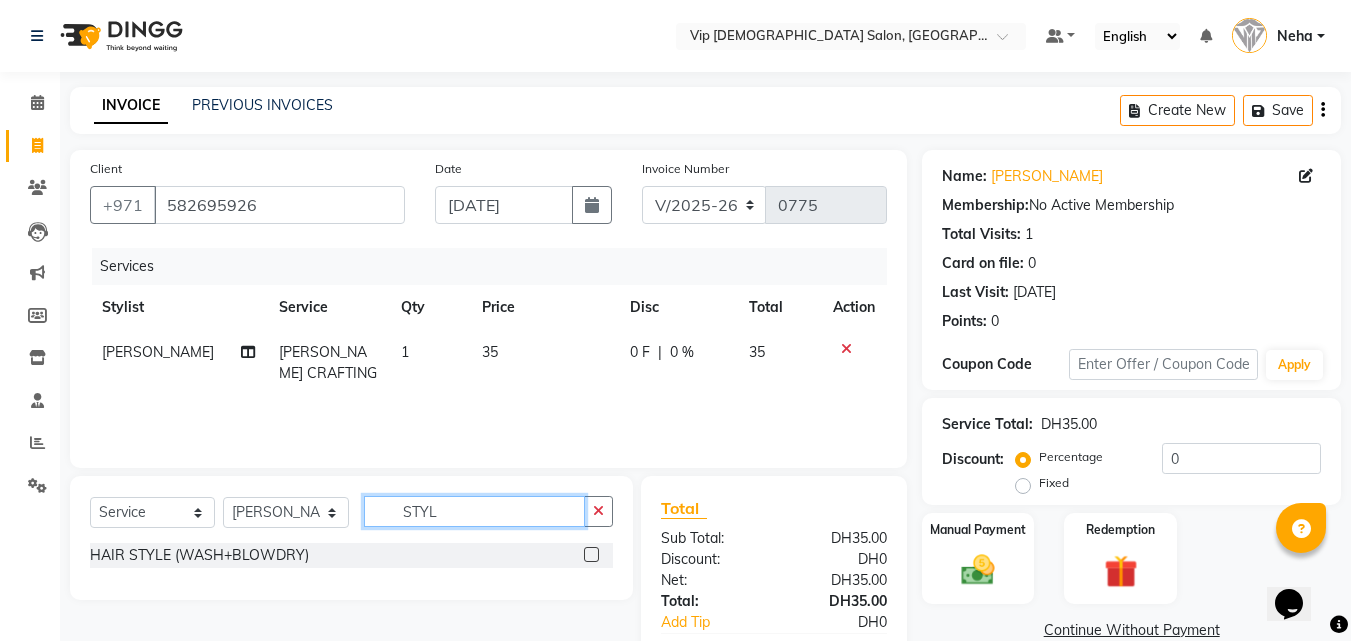type on "STYL" 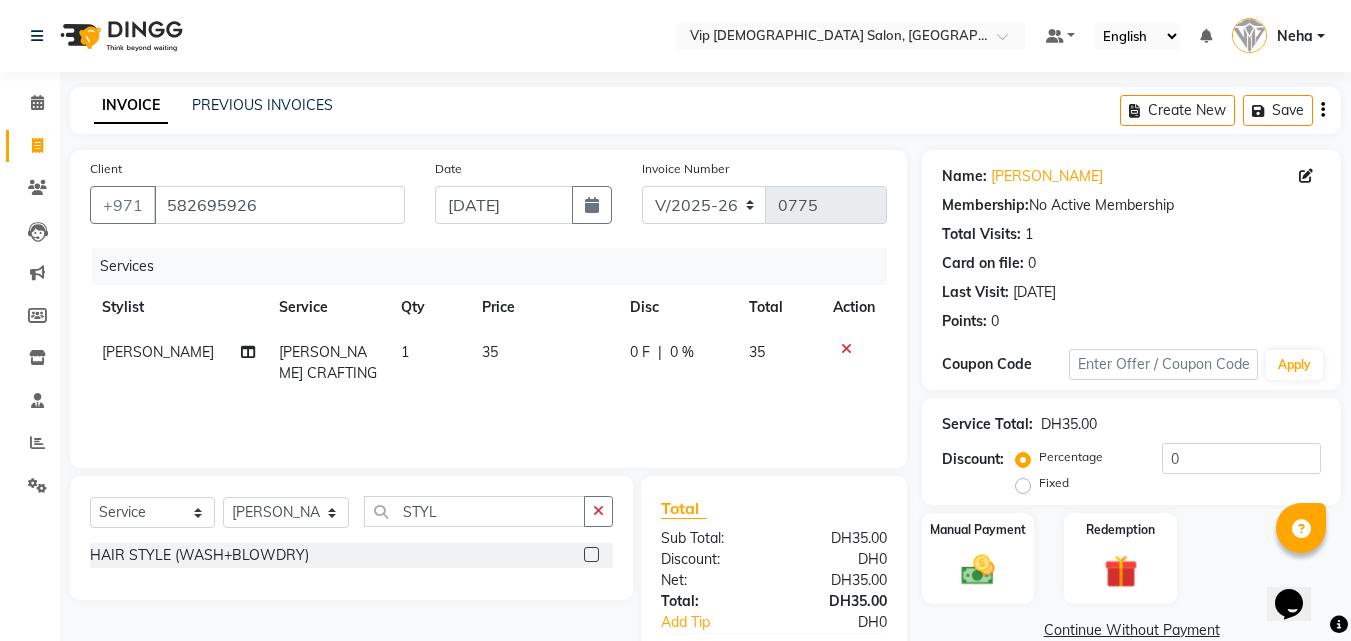 click 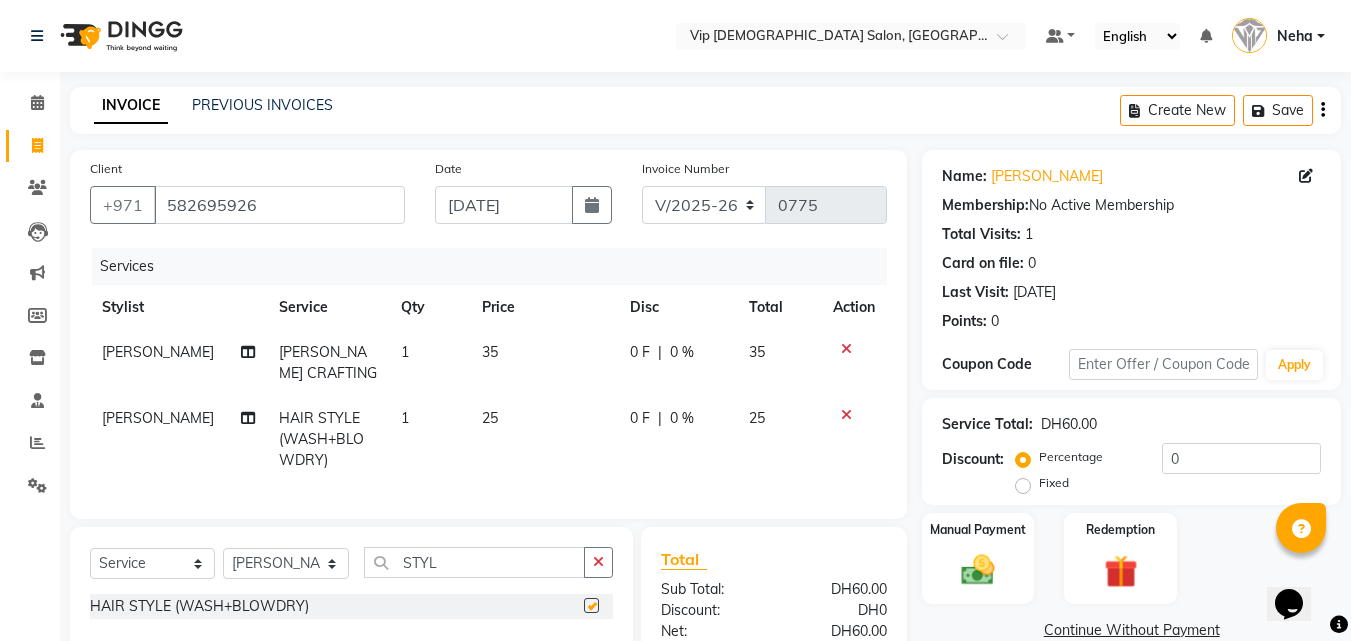 checkbox on "false" 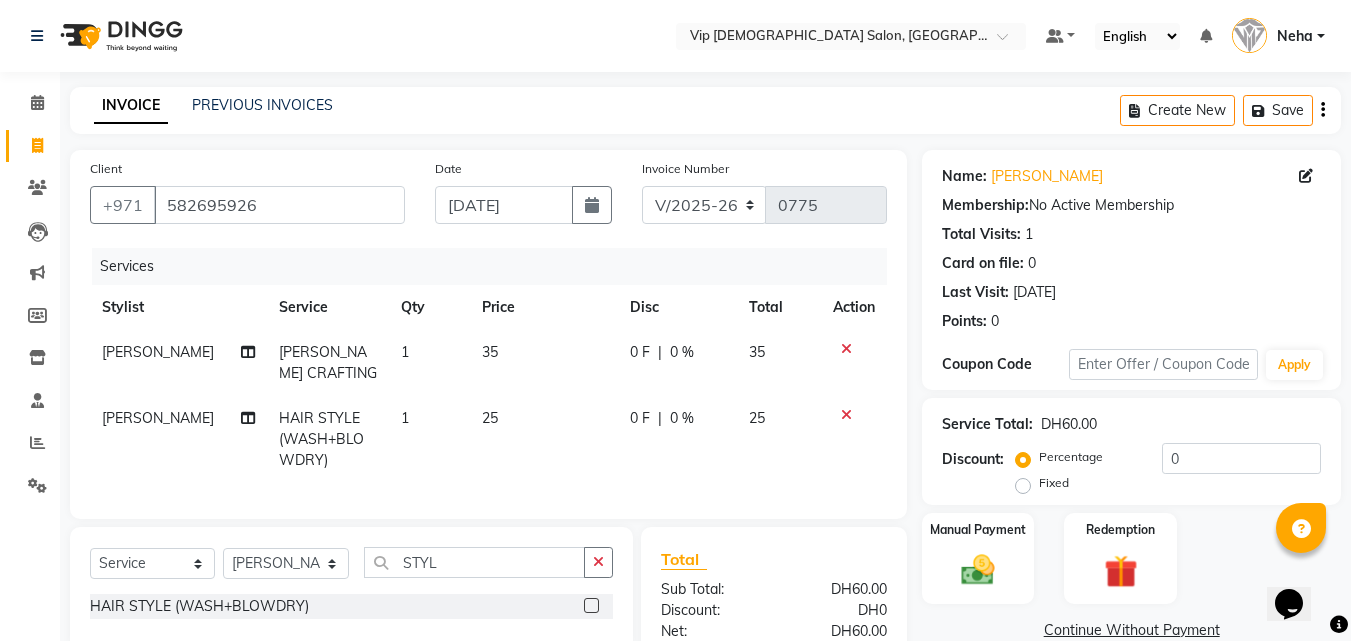 click on "Client +971 582695926 Date 13-07-2025 Invoice Number V/2025 V/2025-26 0775 Services Stylist Service Qty Price Disc Total Action Ayoub Lakhbizi BEARD CRAFTING 1 35 0 F | 0 % 35 Ayoub Lakhbizi HAIR STYLE (WASH+BLOWDRY) 1 25 0 F | 0 % 25 Select  Service  Product  Membership  Package Voucher Prepaid Gift Card  Select Stylist Abdel aziz AHMED MOHAMED MOHAMED ELKHODARY ABDELHAMID Ali Rana Allauddin Anwar Ali Ameen Ayoub Lakhbizi Jairah Mr. Mohannad Neha Nelson Ricalyn Colcol Riffat Magdy Taufeeq Anwar Ali Tauseef  Akhilaque Zoya Bhatti. STYL HAIR STYLE (WASH+BLOWDRY)  Total Sub Total: DH60.00 Discount: DH0 Net: DH60.00 Total: DH60.00 Add Tip DH0 Payable: DH60.00 Paid: DH0 Balance   : DH60.00" 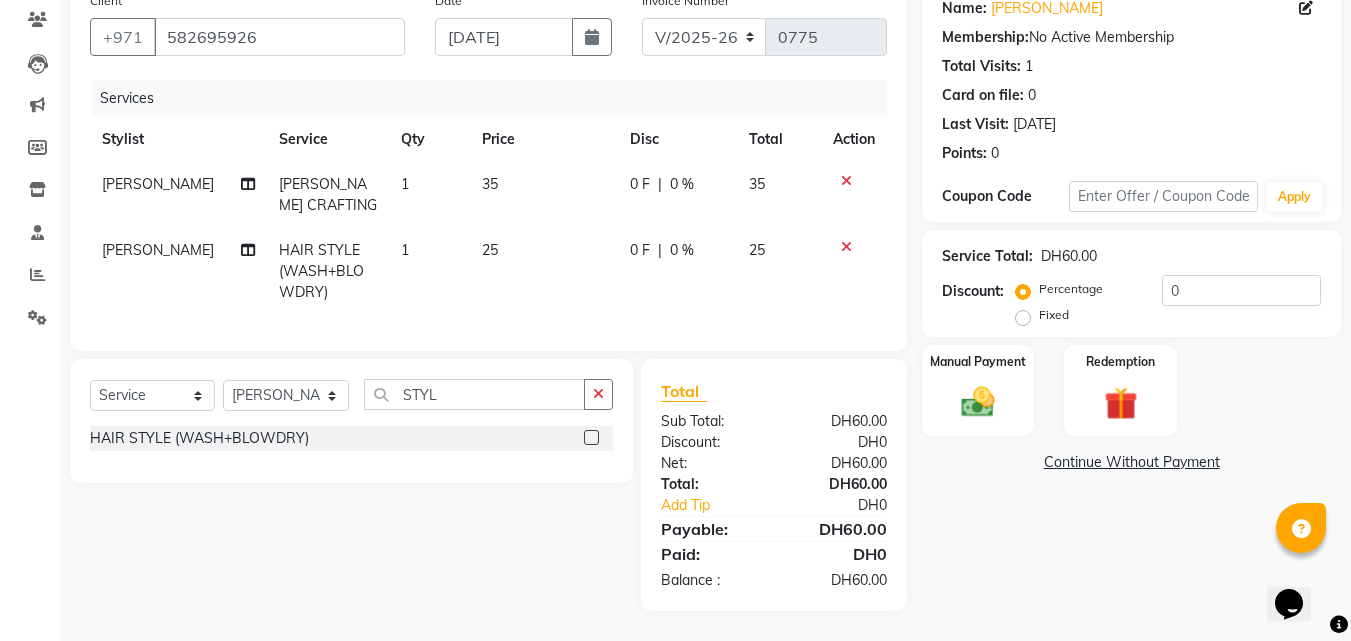 scroll, scrollTop: 183, scrollLeft: 0, axis: vertical 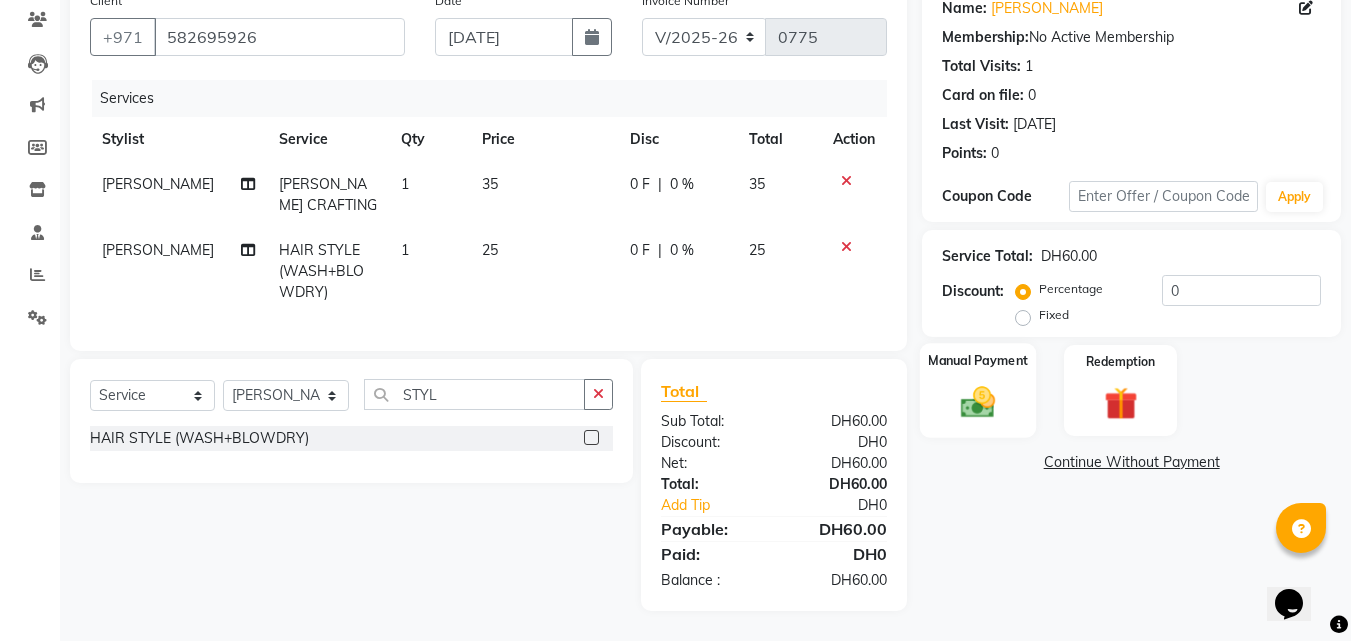 click on "Manual Payment" 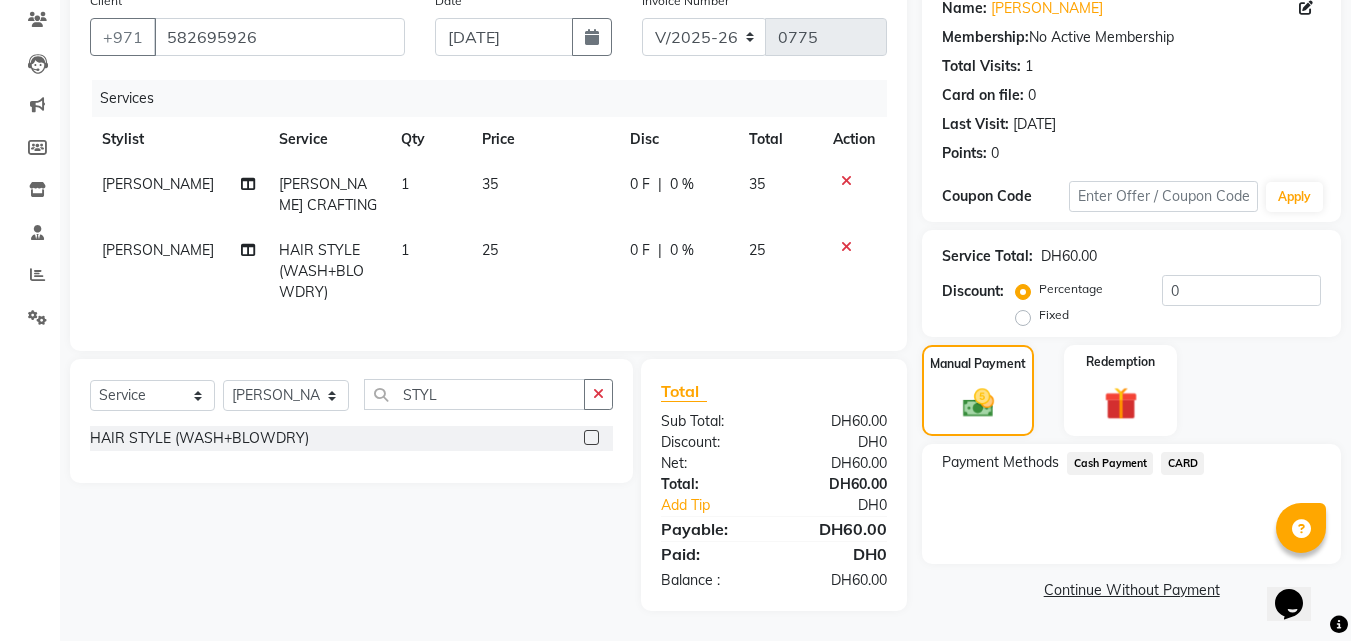 click on "Cash Payment" 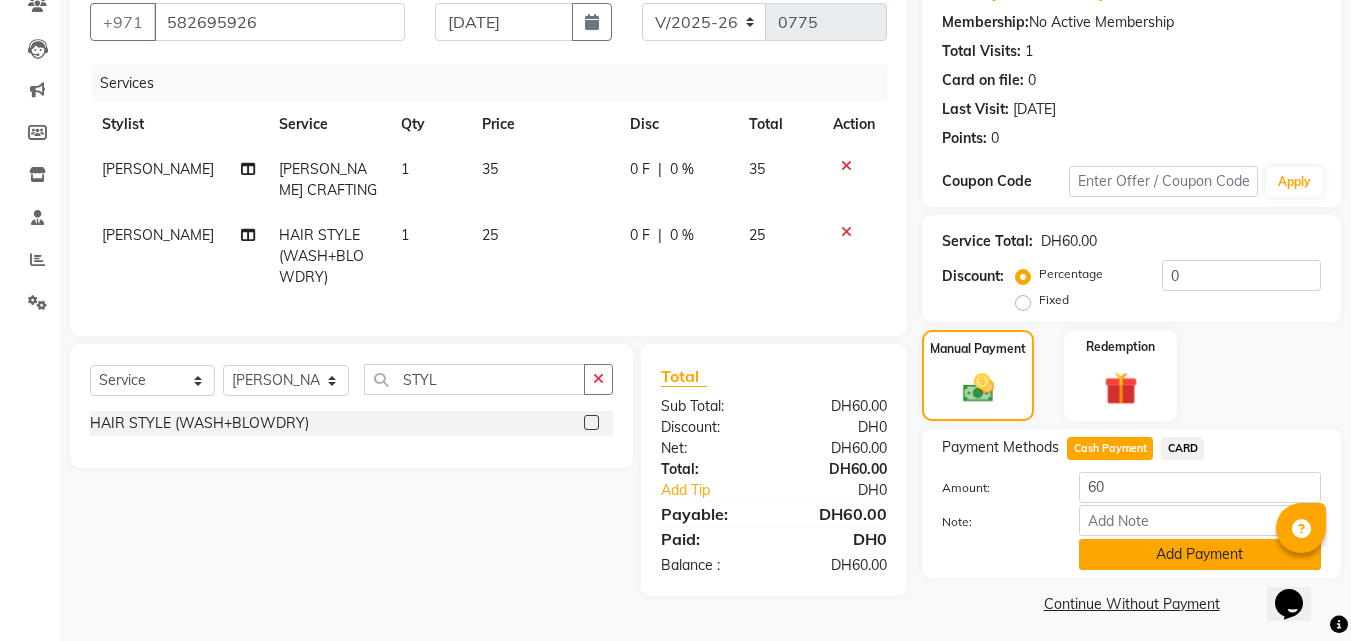 click on "Add Payment" 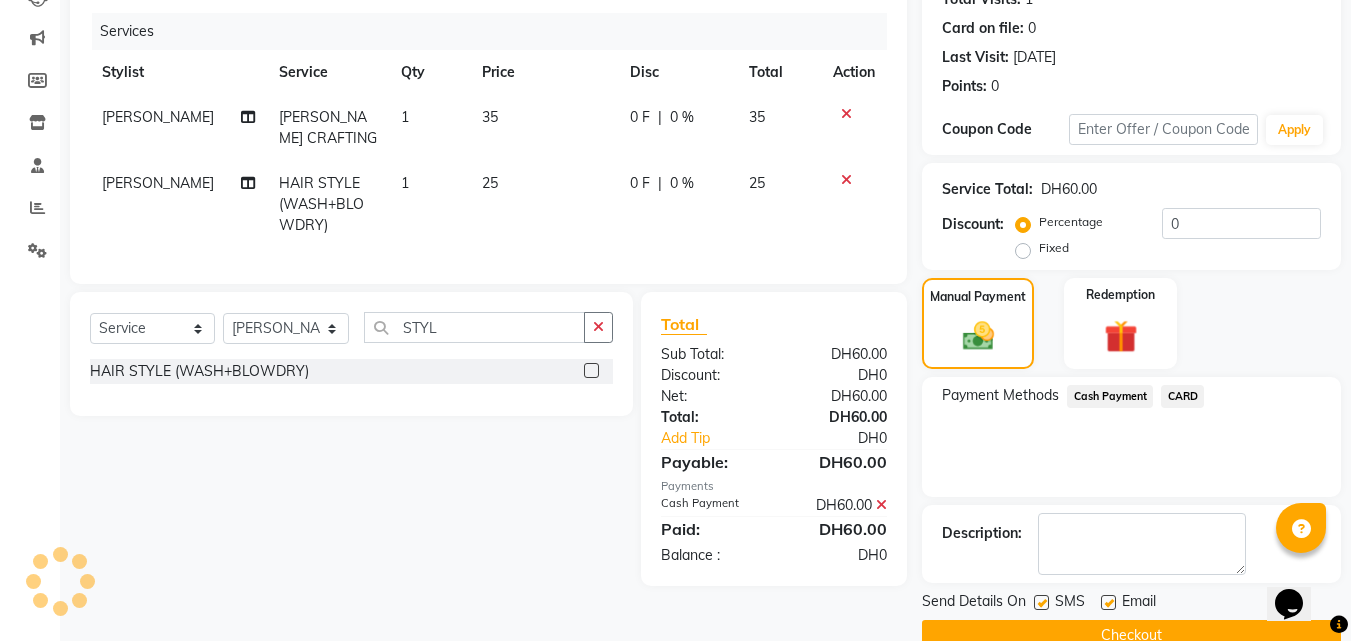 scroll, scrollTop: 275, scrollLeft: 0, axis: vertical 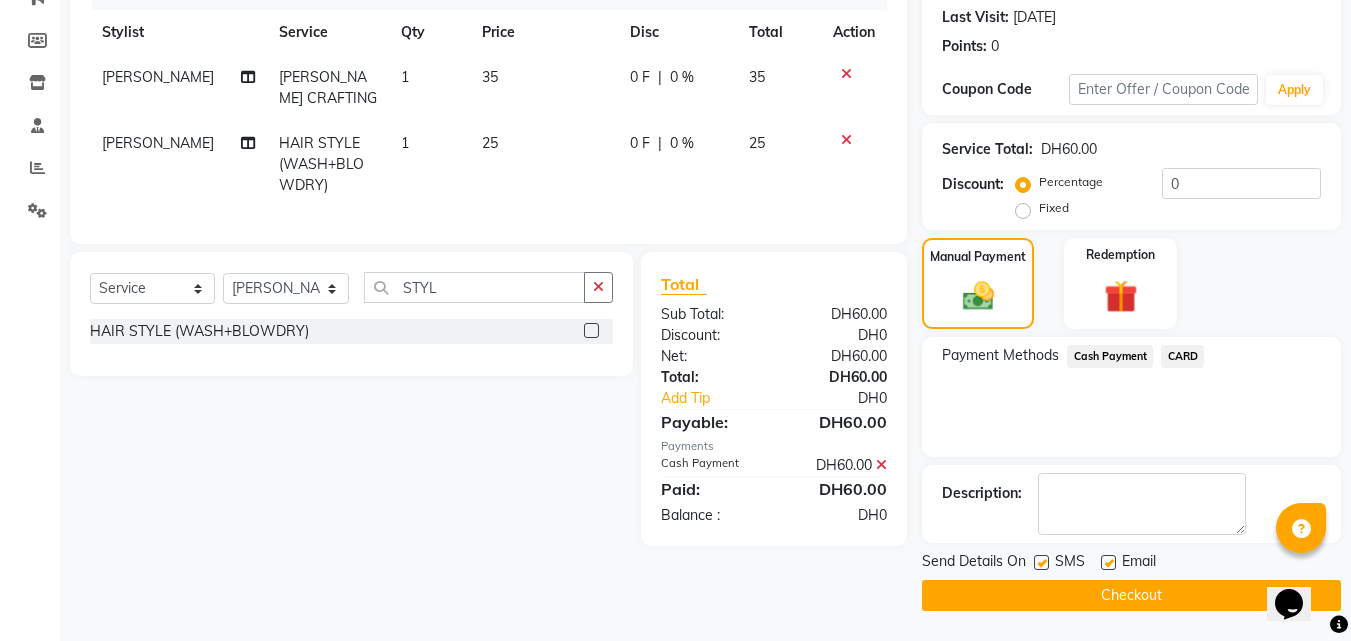 click on "Checkout" 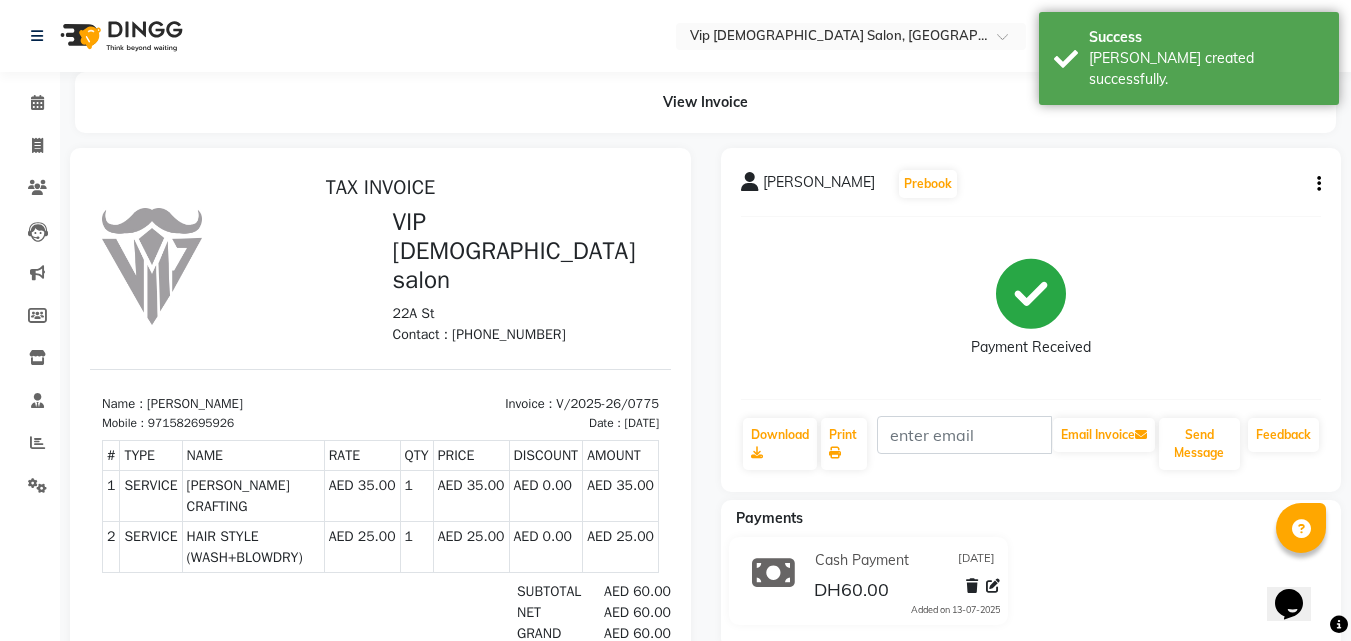 scroll, scrollTop: 0, scrollLeft: 0, axis: both 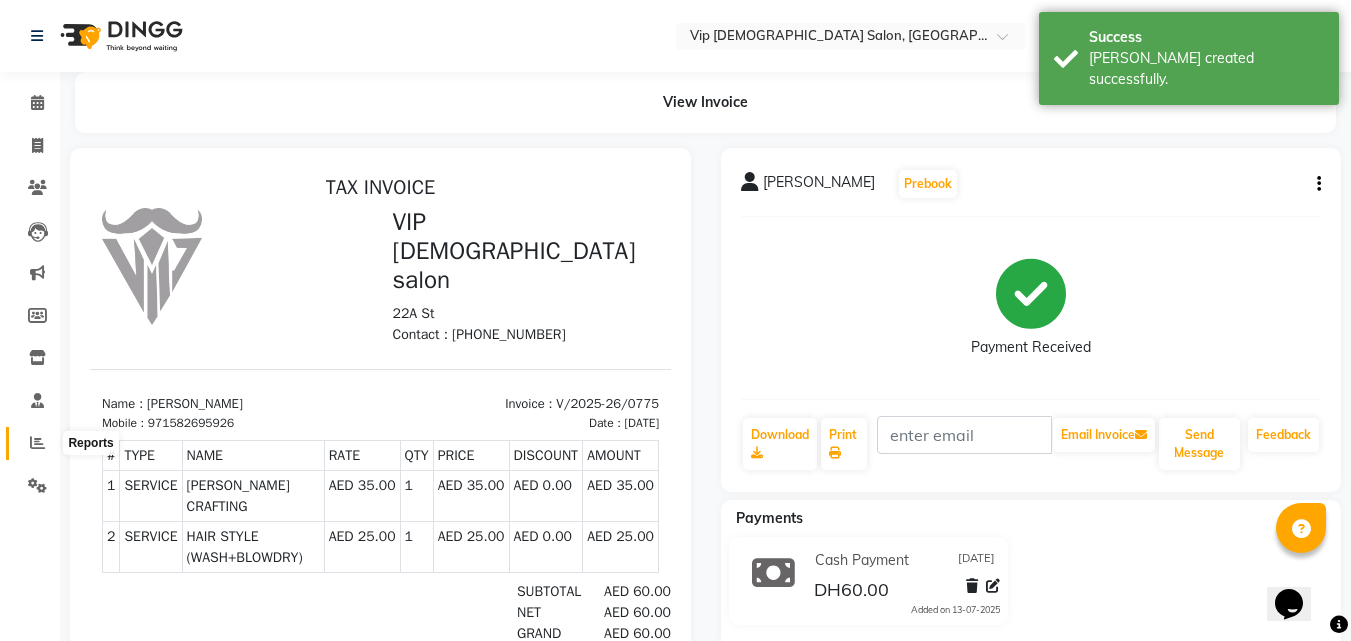 click 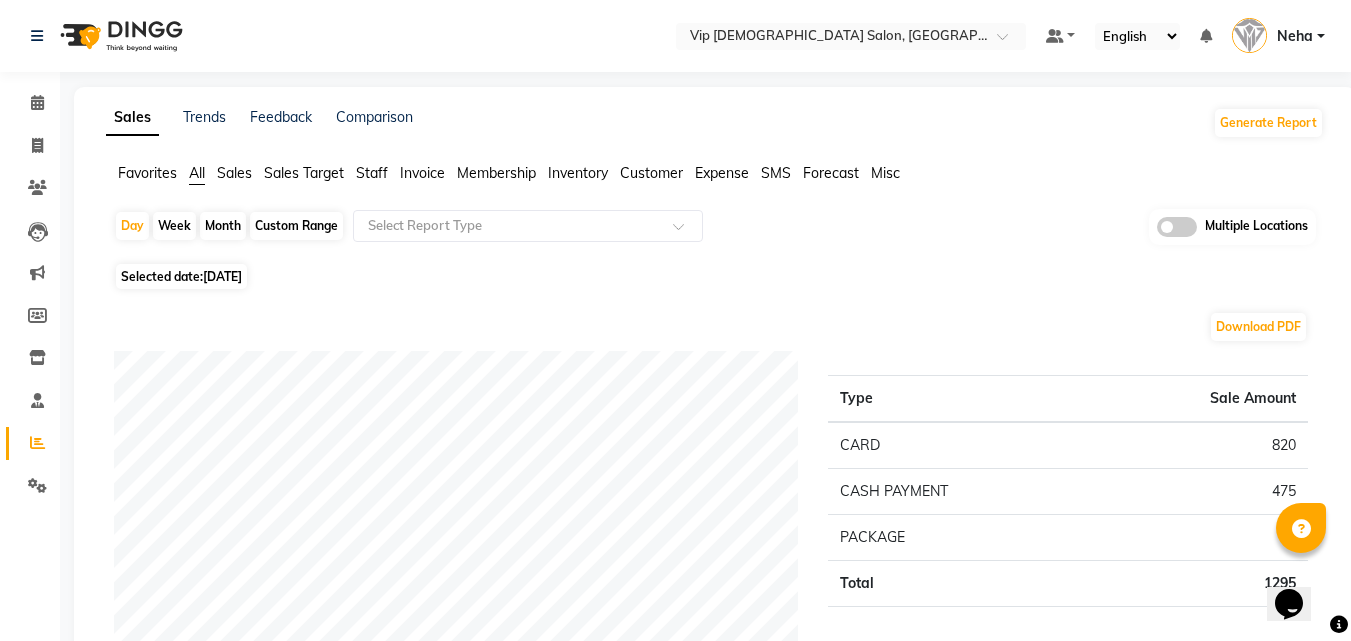 click on "Download PDF Payment mode Type Sale Amount CARD 820 CASH PAYMENT 475 PACKAGE 0 Total 1295 Staff summary Type Sale Amount Ali Rana 310 Allauddin Anwar Ali 295 Taufeeq Anwar Ali 230 Neha 160 Ahmed Mohamed Mohamed Elkhodary Abdelhamid 155 Riffat Magdy 85 Ayoub Lakhbizi 220 Total 1455 Sales summary Type Sale Amount Memberships 0 Gift card 0 Products 0 Prepaid 0 Vouchers 0 Services 1295 Packages 160 Tips 35 Fee 0 Total 1490 Service by category Type Sale Amount HAIR 1156 FACE TREATMENTS 88 WAXING 50 Total 1294 Service sales Type Sale Amount MEN'S HAIRCUT + BEARD CRAFTING 711 MEN'S HAIRCUT 200 BEARD CRAFTING 175 BASIC FACIAL 88 HAIR STYLE (WASH+BLOWDRY) 50 FACE WAX 40 BEARD COLOR 20 NOSE WAX 10 Total 1294" 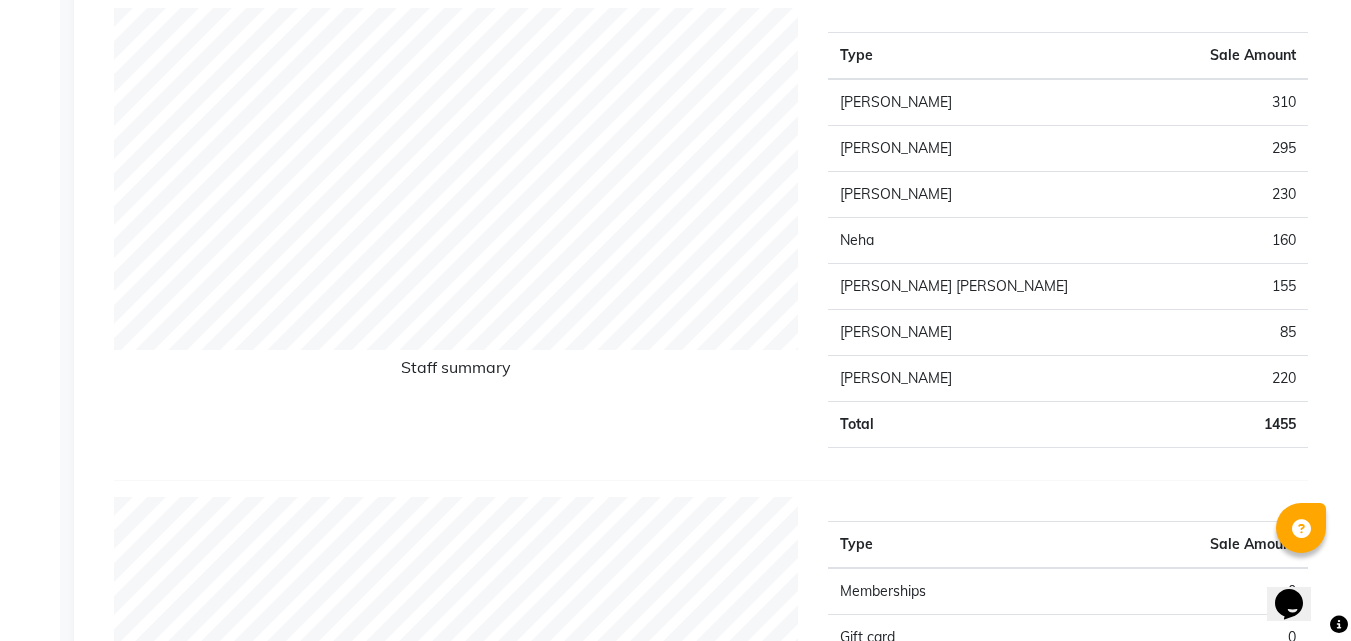 scroll, scrollTop: 800, scrollLeft: 0, axis: vertical 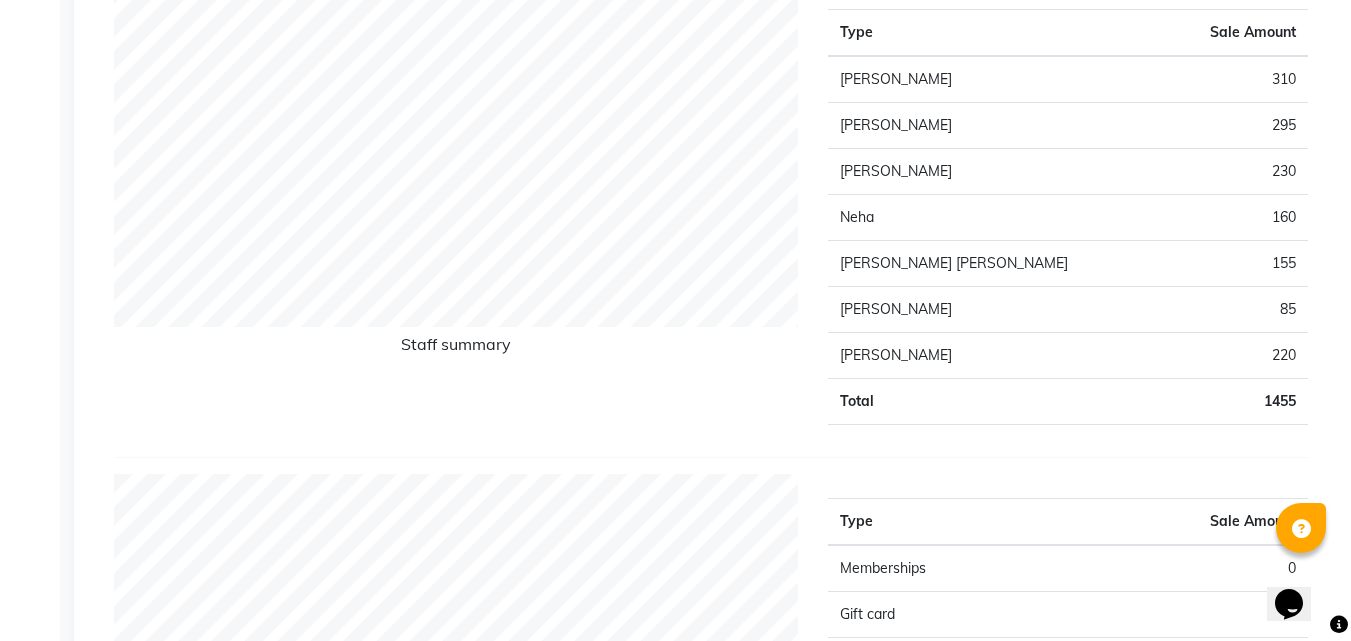 click on "Staff summary" 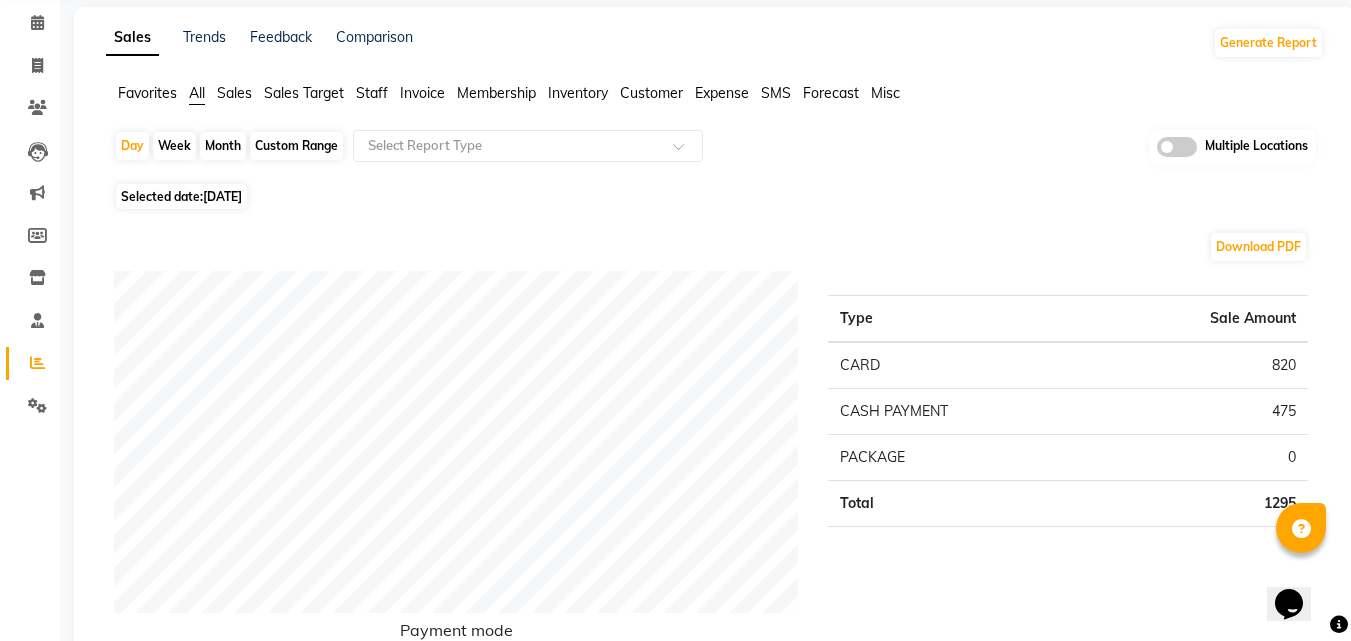 scroll, scrollTop: 120, scrollLeft: 0, axis: vertical 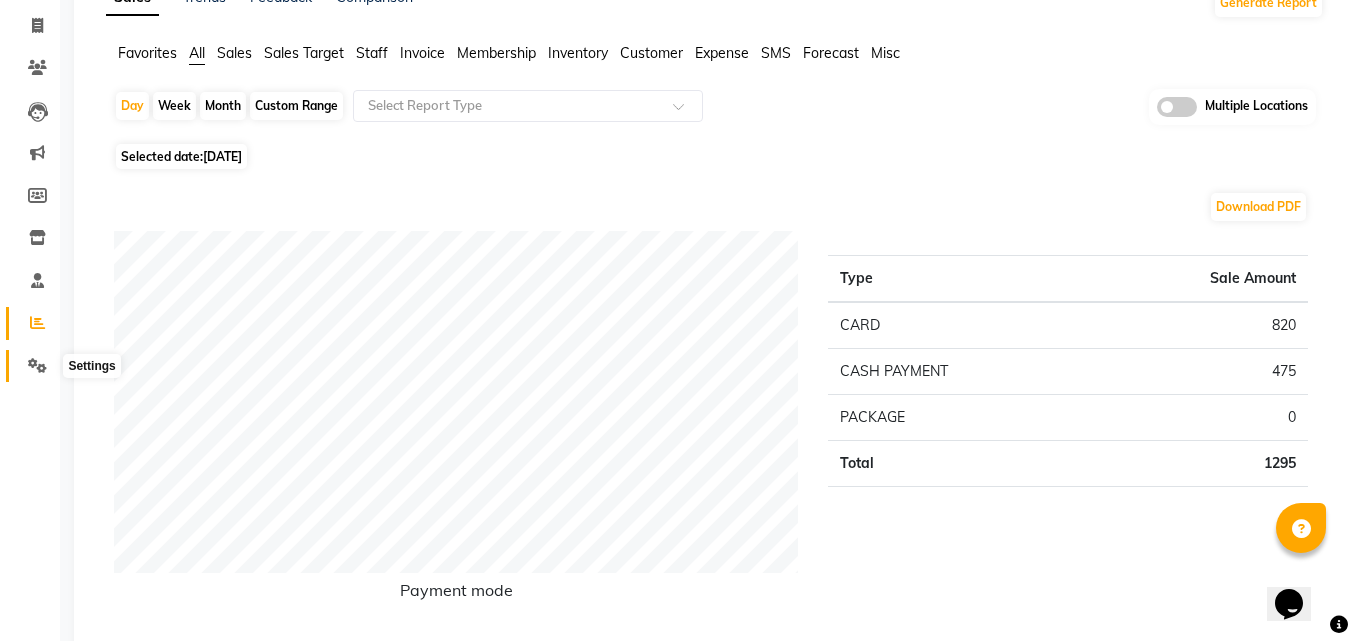 click 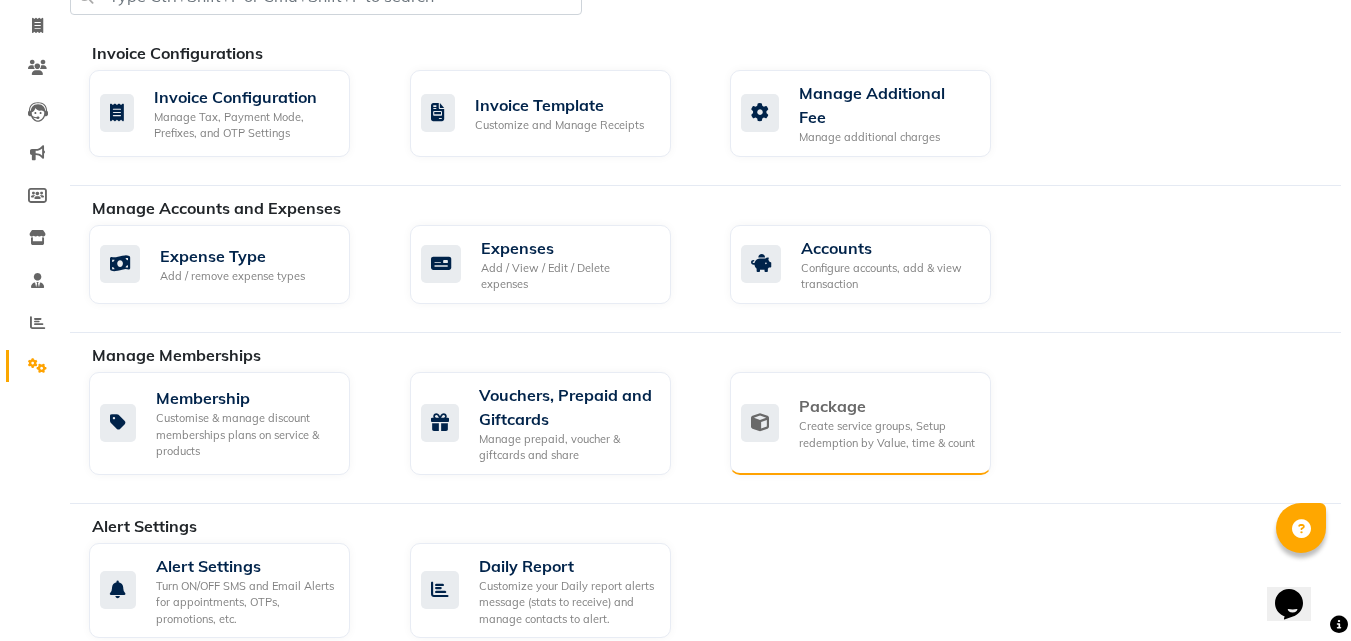 click on "Package" 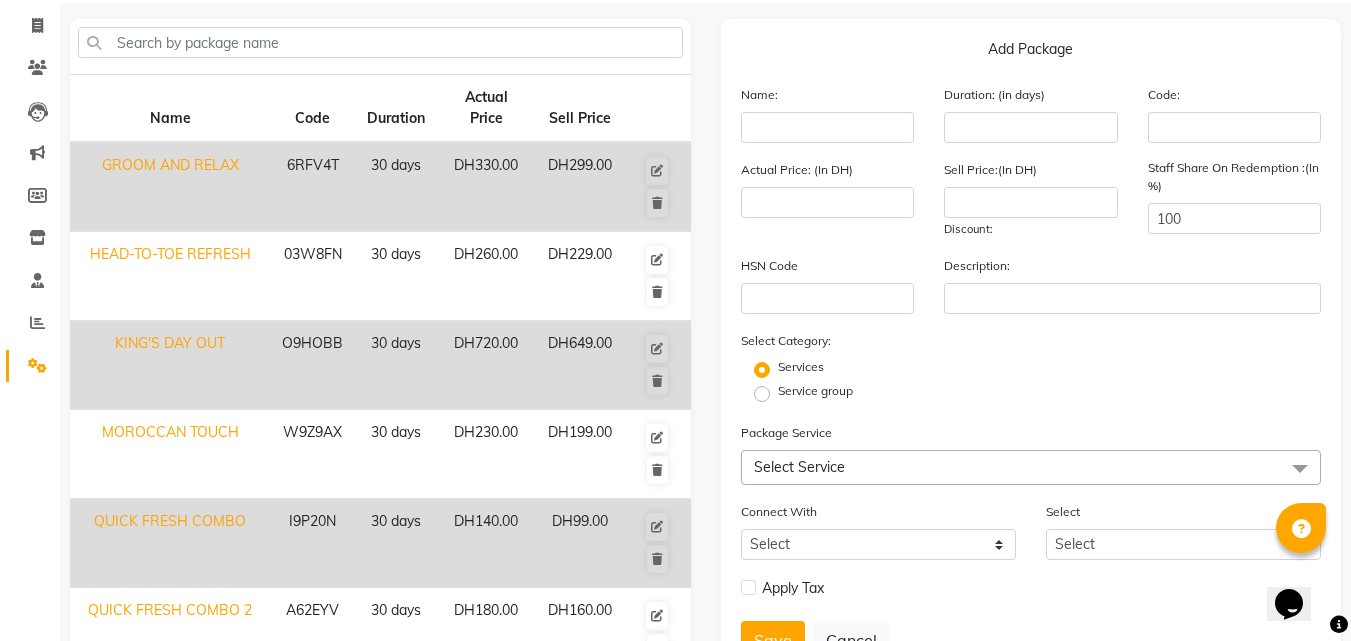click on "GROOM AND RELAX" 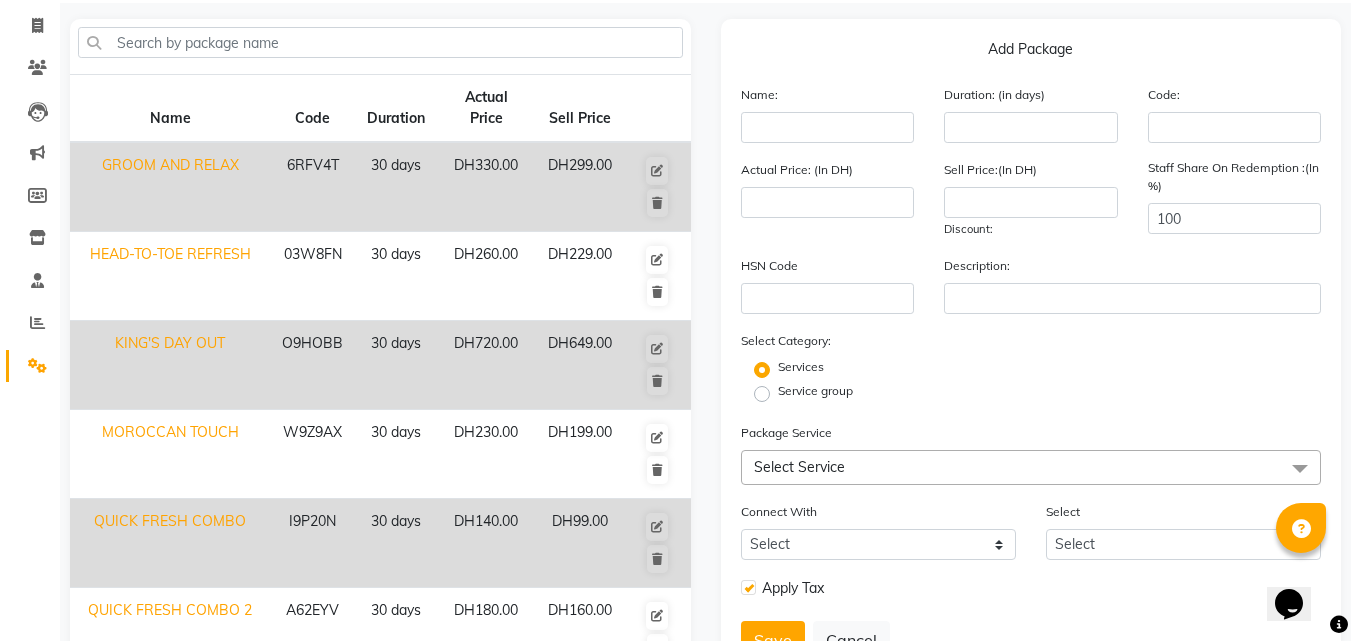type on "GROOM AND RELAX" 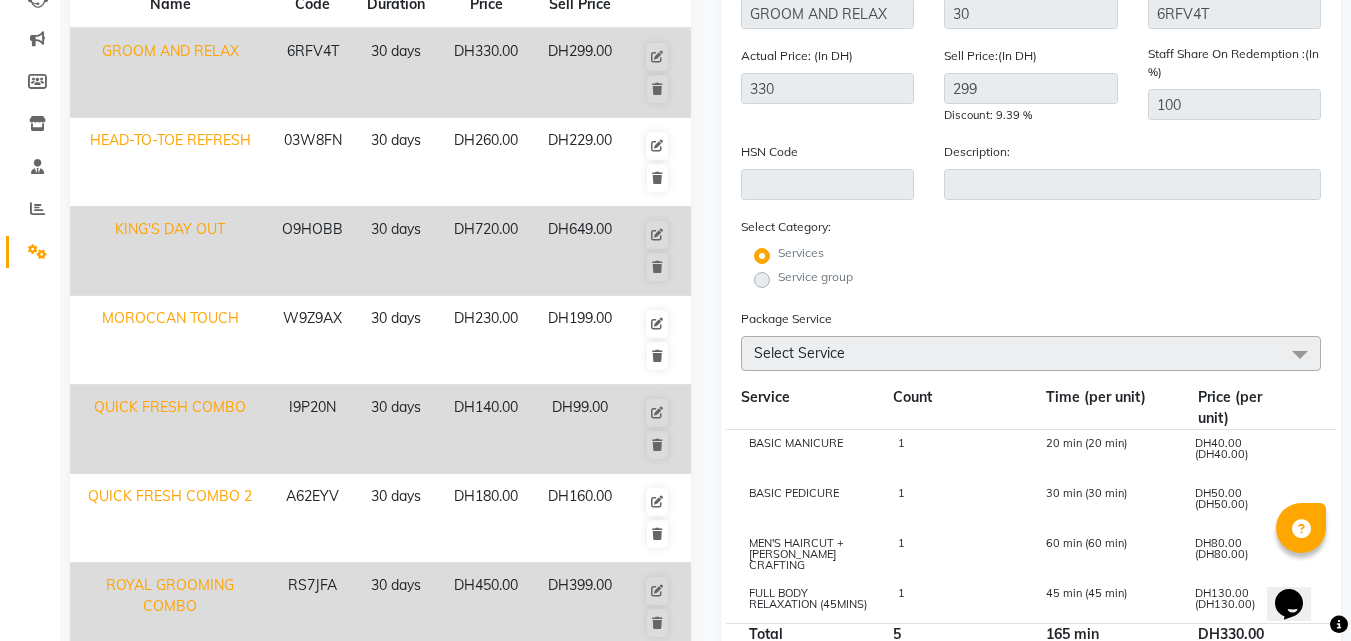 scroll, scrollTop: 320, scrollLeft: 0, axis: vertical 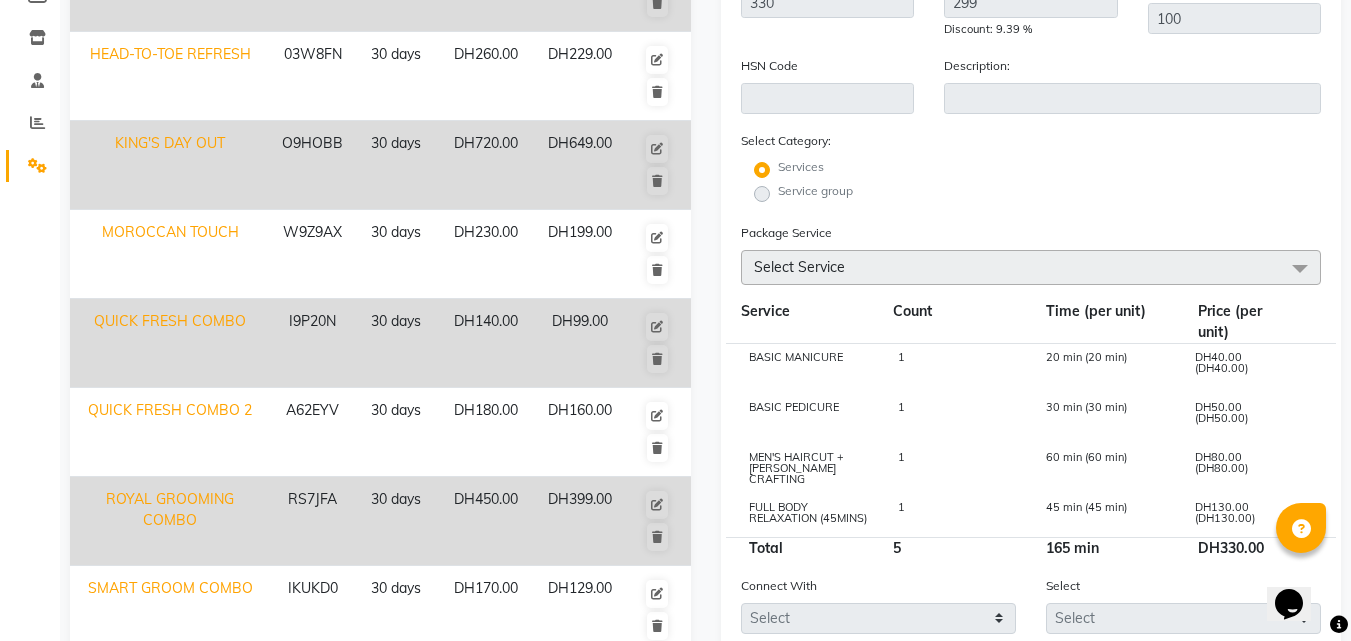 click on "View Package  Name: GROOM AND RELAX Duration: (in days) 30 Code: 6RFV4T Actual Price: (In DH) 330 Sell Price:(In DH) 299 Discount: 9.39 % Staff Share On Redemption :(In %) 100 HSN Code Description: Select Category: Services Service group Package Service Select Service Select All BRAZILLIAN SHAVING FOOT SCRUB ADD-ON MEN'S HAIRCUT BOY'S HAIRCUT (ABOVE 8 YEARS) KID'S HAIRCUT (BELOW 8 YEARS) BEARD TRIM BEARD CRAFTING CLEAN SHAVE MEN'S HAIRCUT + BEARD TRIM MEN'S HAIRCUT + BEARD CRAFTING MEN'S HAIRCUT + CLEAN SHAVE HEAD OIL MASSAGE HAIR STYLE (WASH+BLOWDRY) HAIR SCRUB (ANTI-DANDRUFF - CLEANSING) HAIR SPA (CREAMBATH + STEAM = RELAX) HAIR GLOBAL COLOR (SHORT) HAIR GLOBAL COLOR (LONG) HAIR HIGHLIGHTS (AS PER DENSITY) BEARD COLOR SIDELOCK COLOR MOUSTACHE COLOR KERATINE HAIR PROTIEN TREATMENT(AS PER DENSITY) HAIR SMOOTHENING TREATMENT (AS PER DENSITY) BASIC PEDICURE BASIC MANICURE PREMIUM PEDICURE PREMIUM MANICURE FOOT MASSAGE (20MINS) FOOT REFLEXOLOGY (30MINS) NAIL CUT & FILLING BASIC CLEANUP BASIC FACIAL D-TAN Count" 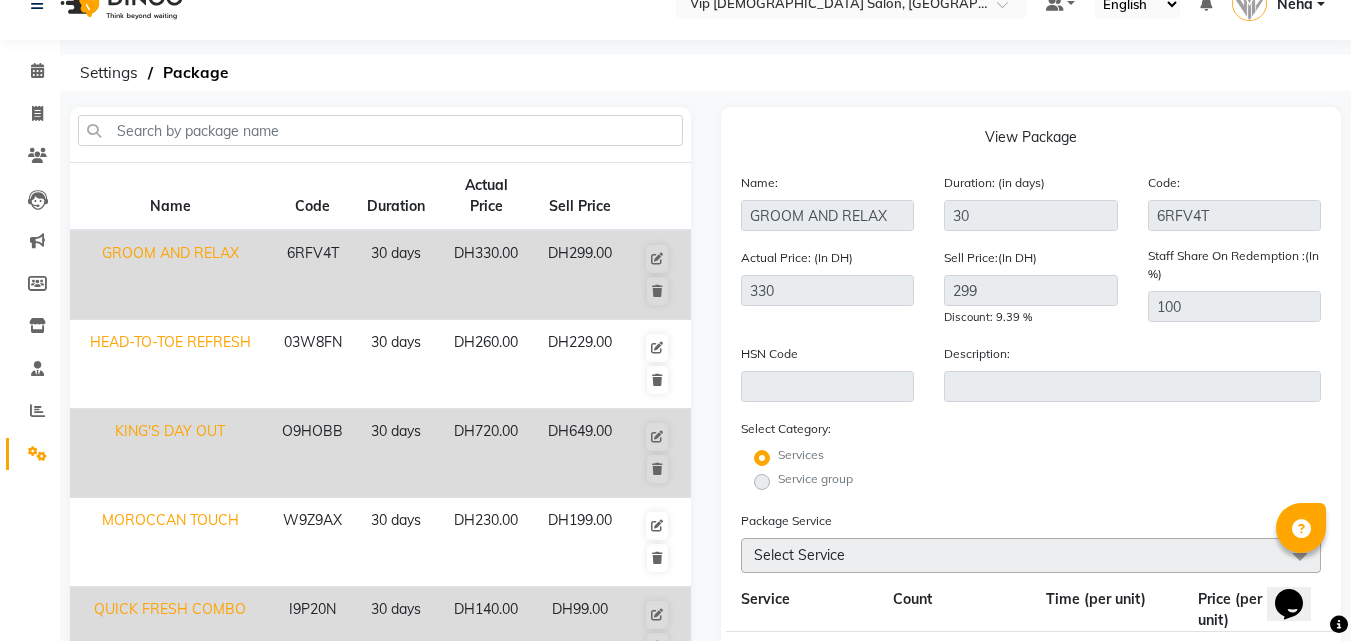 scroll, scrollTop: 0, scrollLeft: 0, axis: both 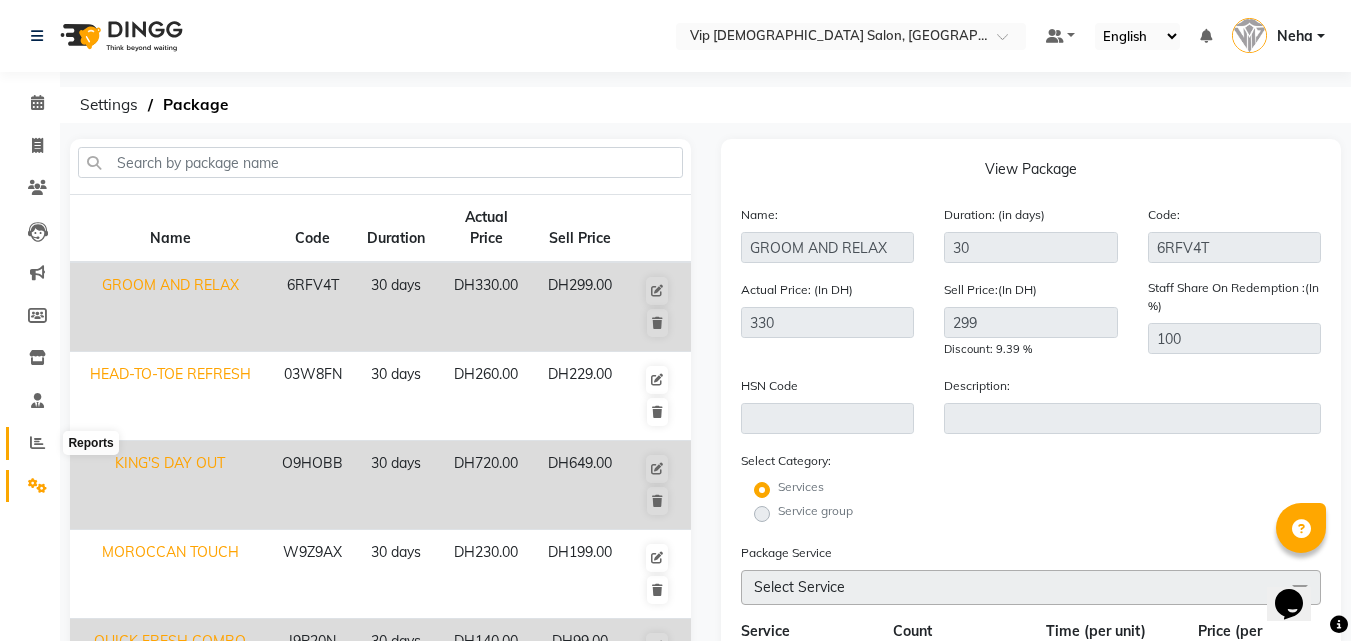 click 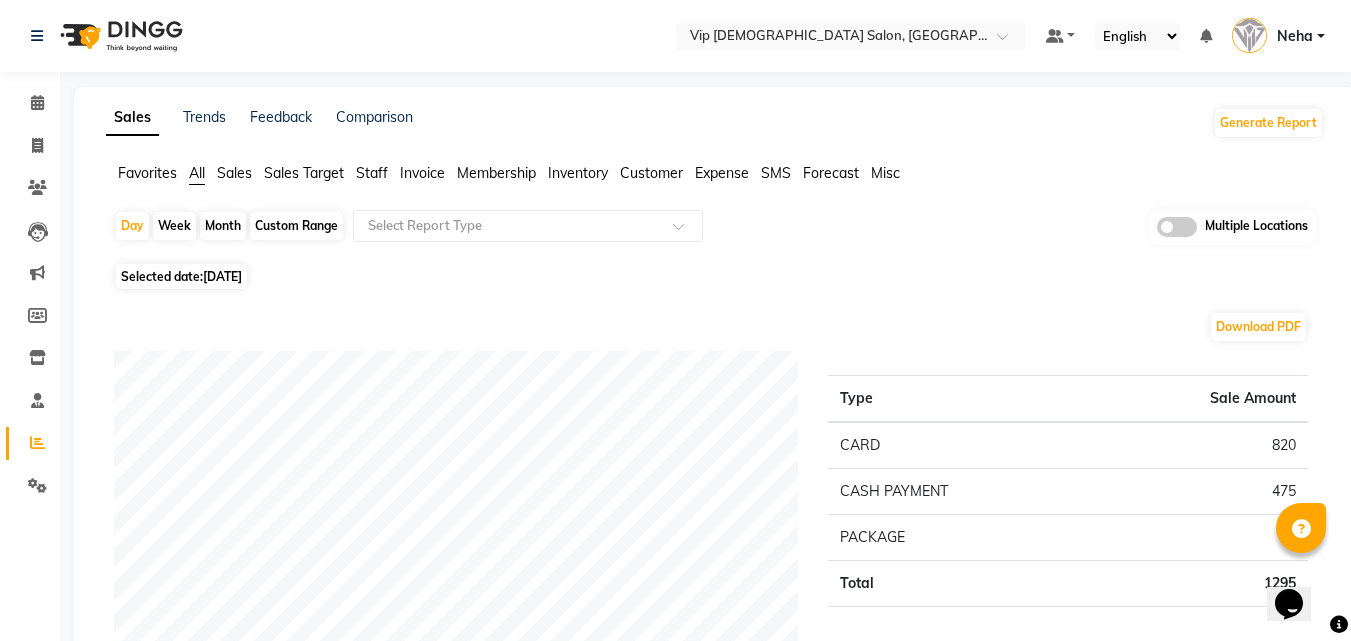 click on "Download PDF Payment mode Type Sale Amount CARD 820 CASH PAYMENT 475 PACKAGE 0 Total 1295 Staff summary Type Sale Amount Ali Rana 310 Allauddin Anwar Ali 295 Taufeeq Anwar Ali 230 Neha 160 Ahmed Mohamed Mohamed Elkhodary Abdelhamid 155 Riffat Magdy 85 Ayoub Lakhbizi 220 Total 1455 Sales summary Type Sale Amount Memberships 0 Gift card 0 Products 0 Prepaid 0 Vouchers 0 Services 1295 Packages 160 Tips 35 Fee 0 Total 1490 Service by category Type Sale Amount HAIR 1156 FACE TREATMENTS 88 WAXING 50 Total 1294 Service sales Type Sale Amount MEN'S HAIRCUT + BEARD CRAFTING 711 MEN'S HAIRCUT 200 BEARD CRAFTING 175 BASIC FACIAL 88 HAIR STYLE (WASH+BLOWDRY) 50 FACE WAX 40 BEARD COLOR 20 NOSE WAX 10 Total 1294" 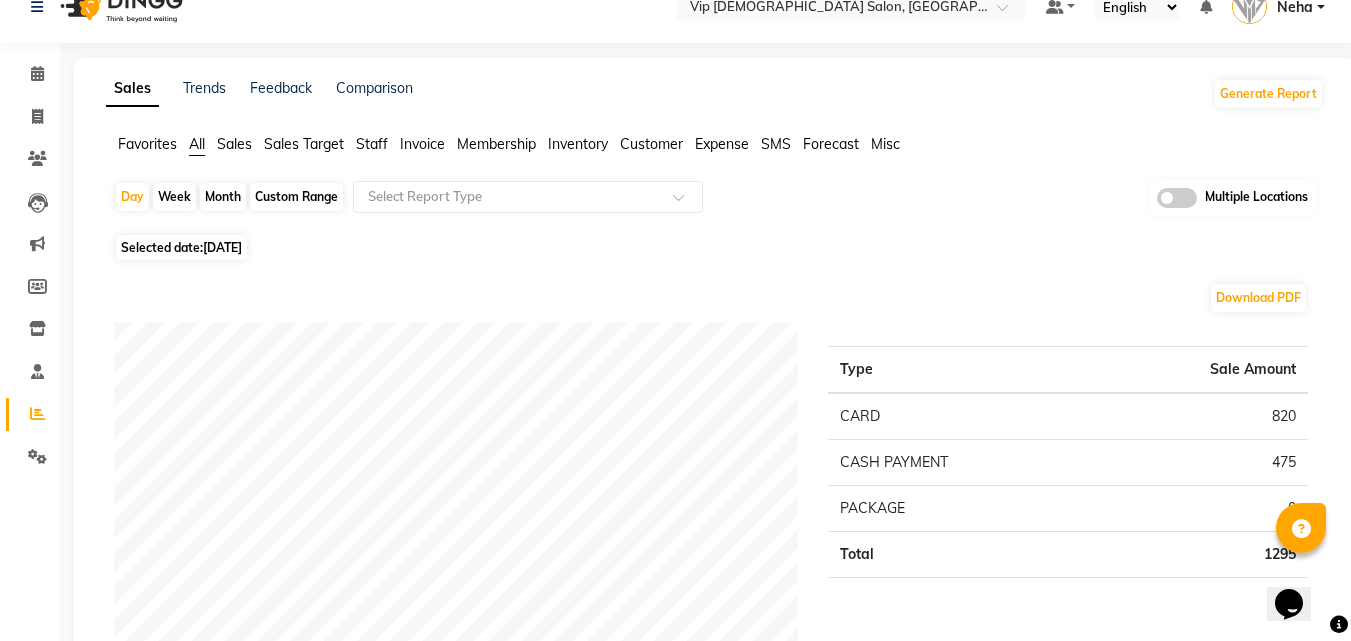 scroll, scrollTop: 0, scrollLeft: 0, axis: both 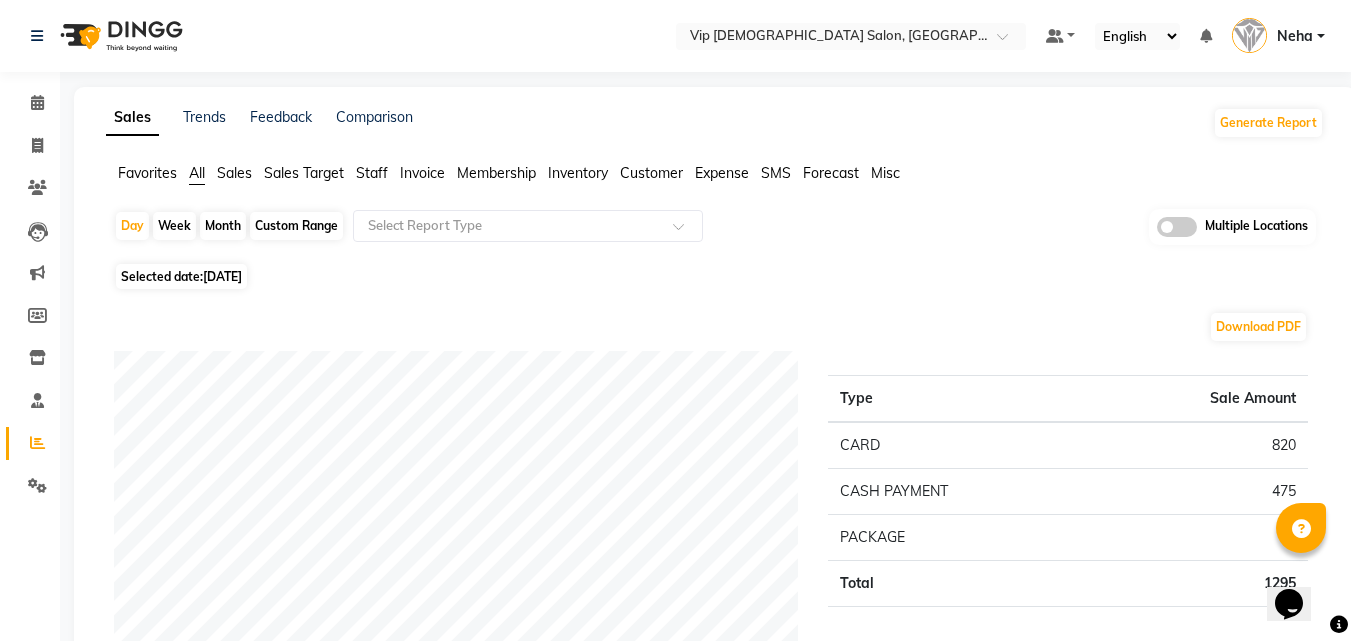 click on "Select Location × Vip Gents Salon, Hor Al Anz East Default Panel My Panel English ENGLISH Español العربية मराठी हिंदी ગુજરાતી தமிழ் 中文 Notifications nothing to show Neha Manage Profile Change Password Sign out  Version:3.15.4" 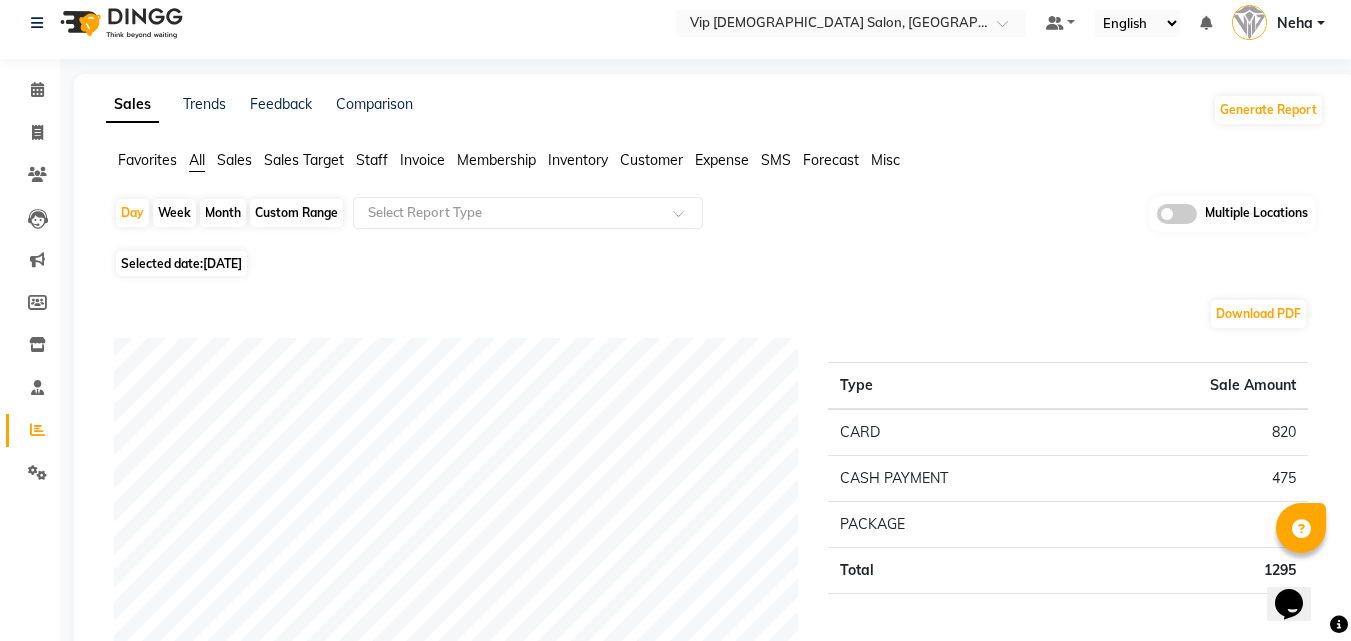 scroll, scrollTop: 0, scrollLeft: 0, axis: both 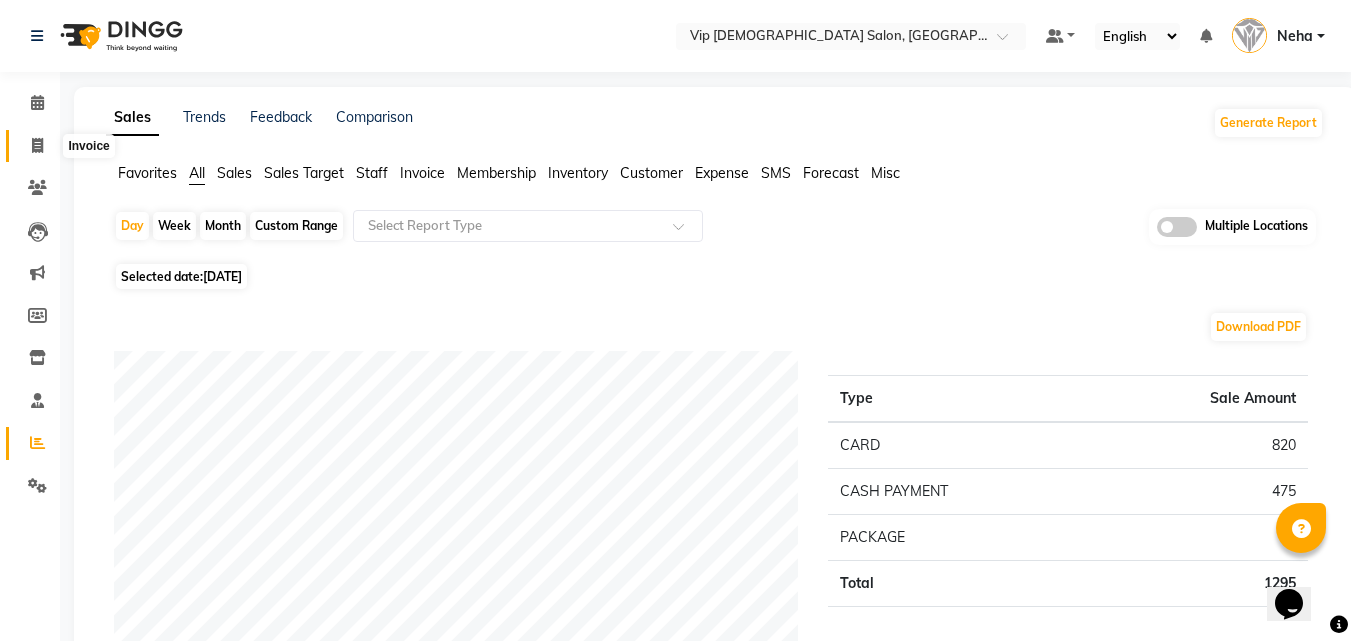 click 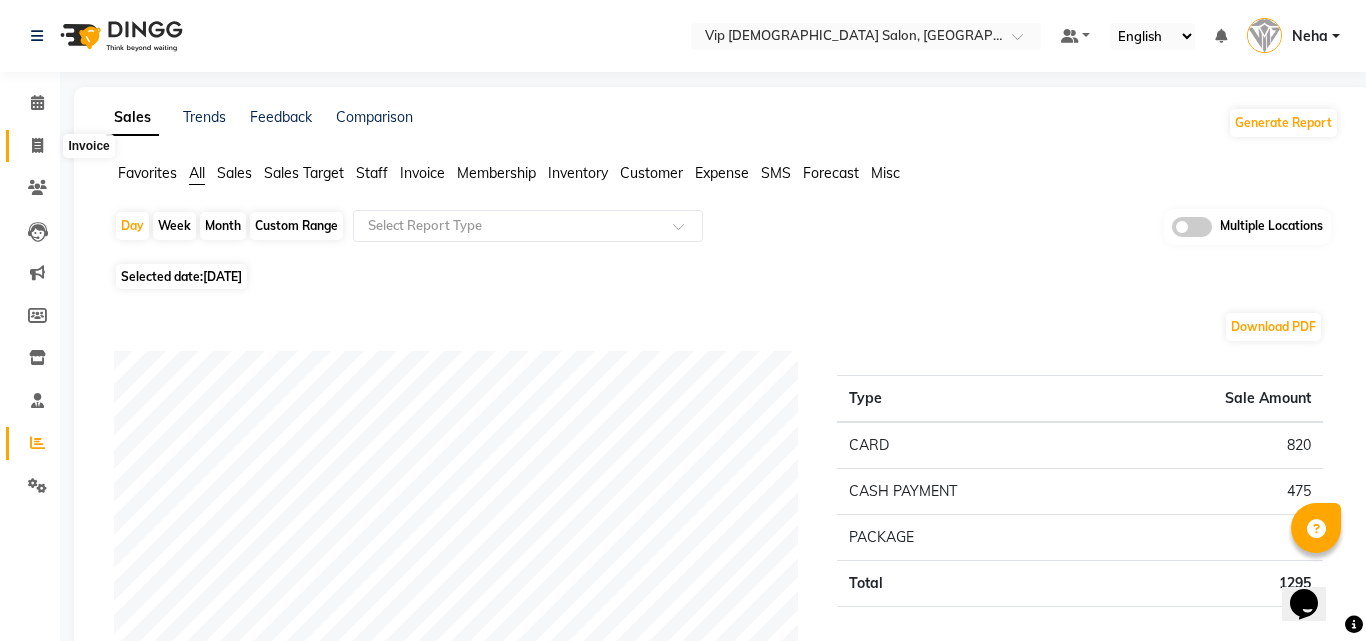 select on "service" 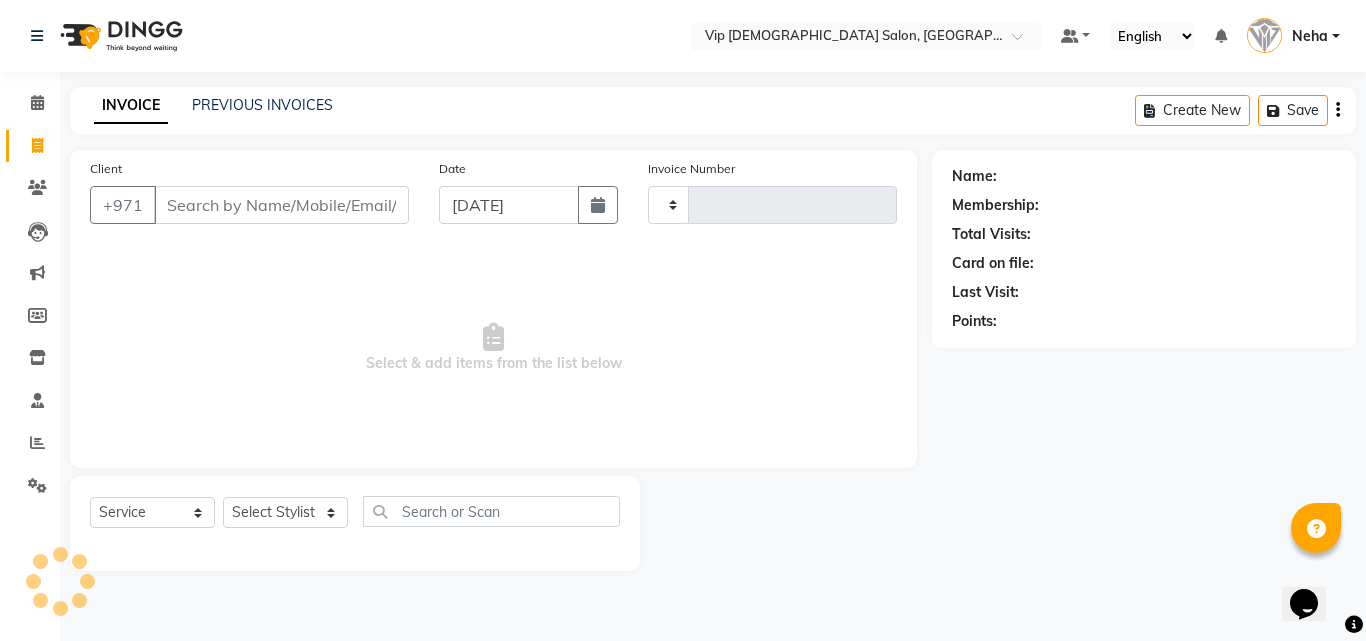 type on "0776" 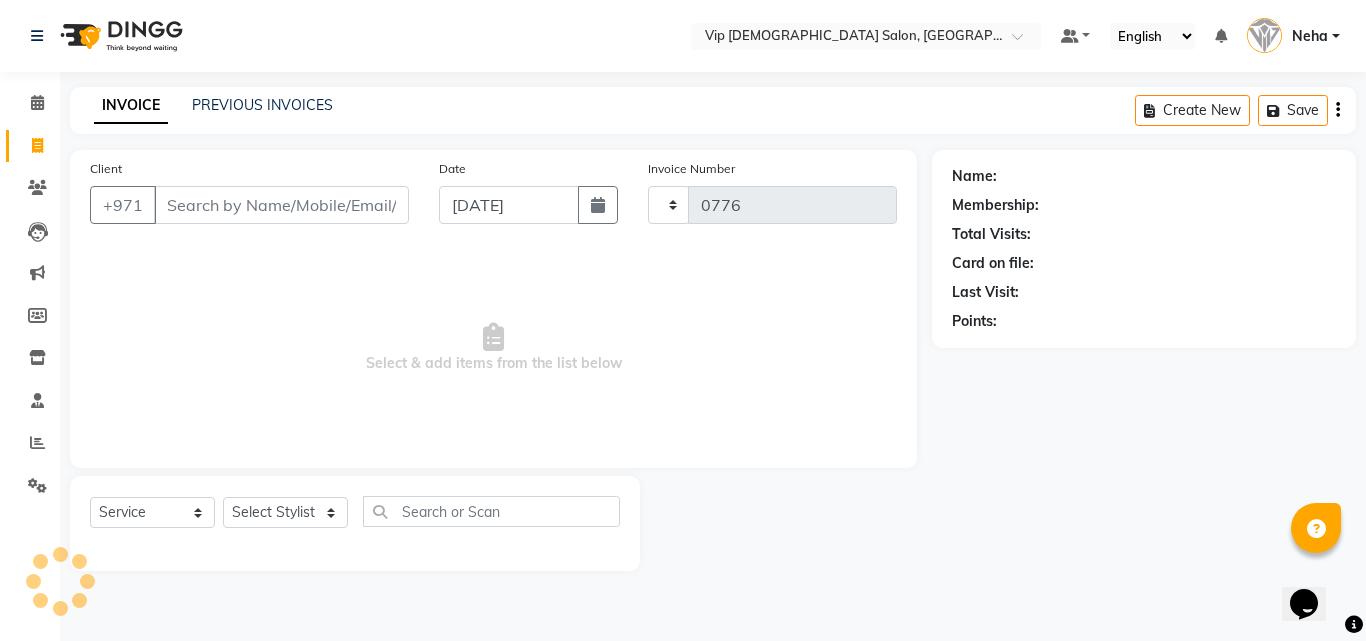 select on "8415" 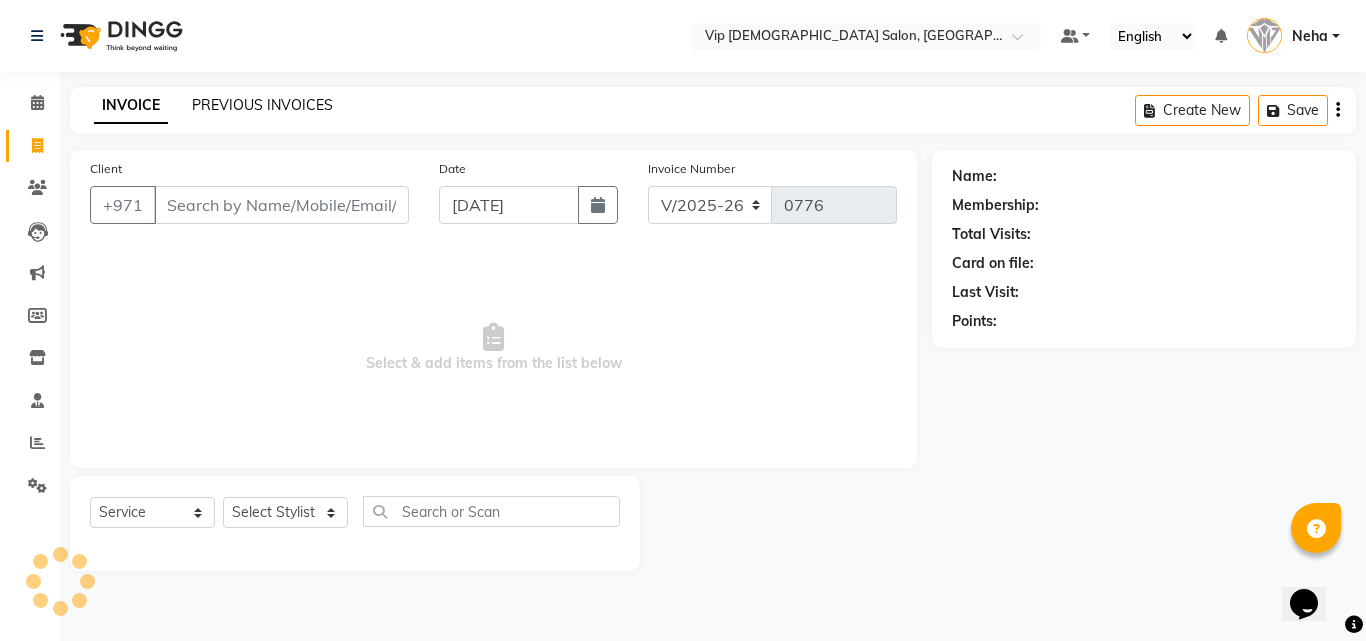 click on "PREVIOUS INVOICES" 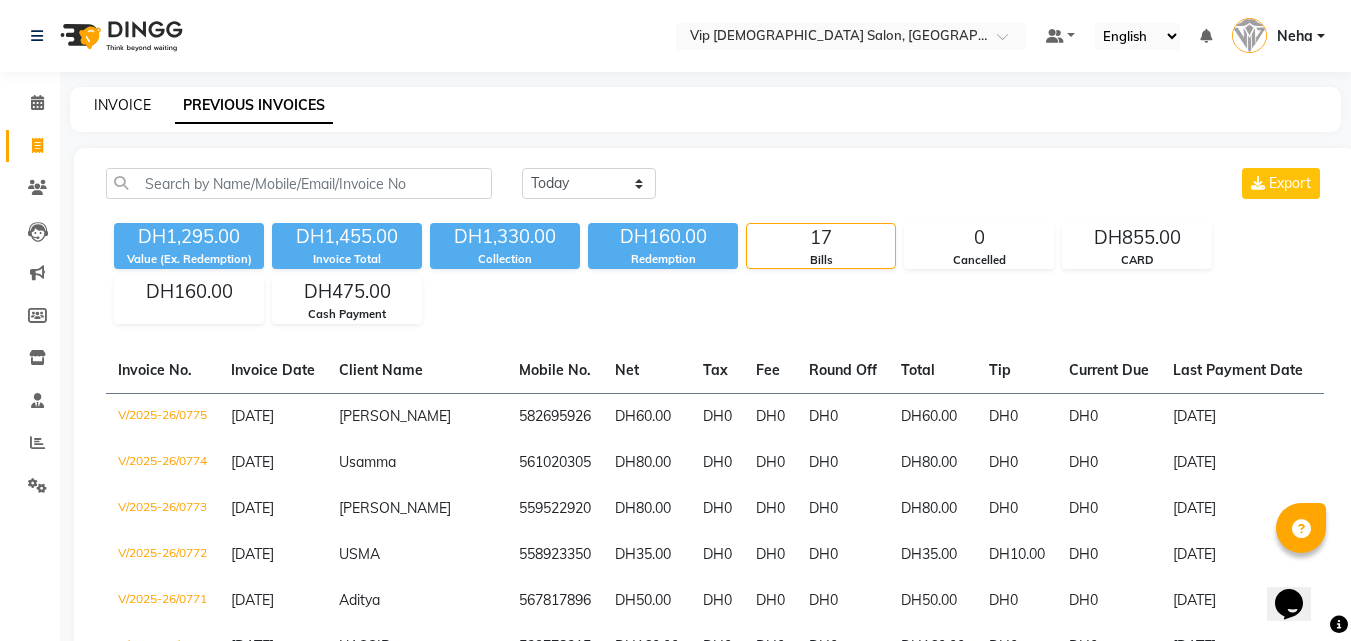 click on "INVOICE" 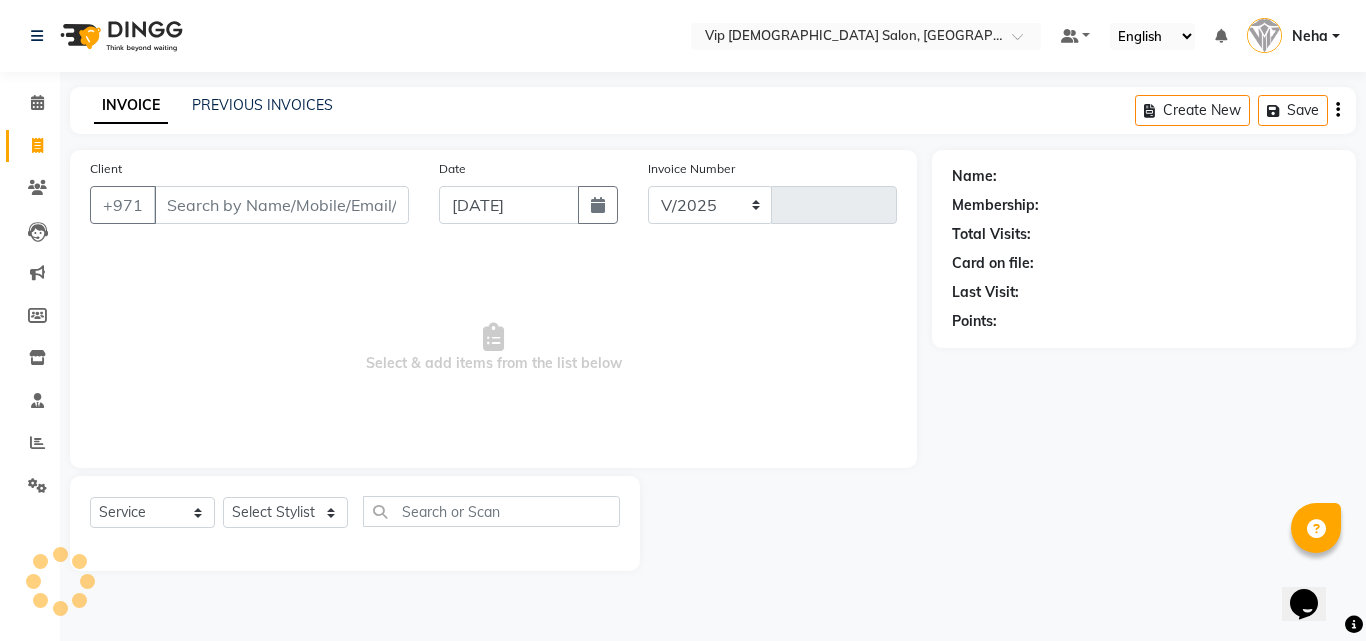 select on "8415" 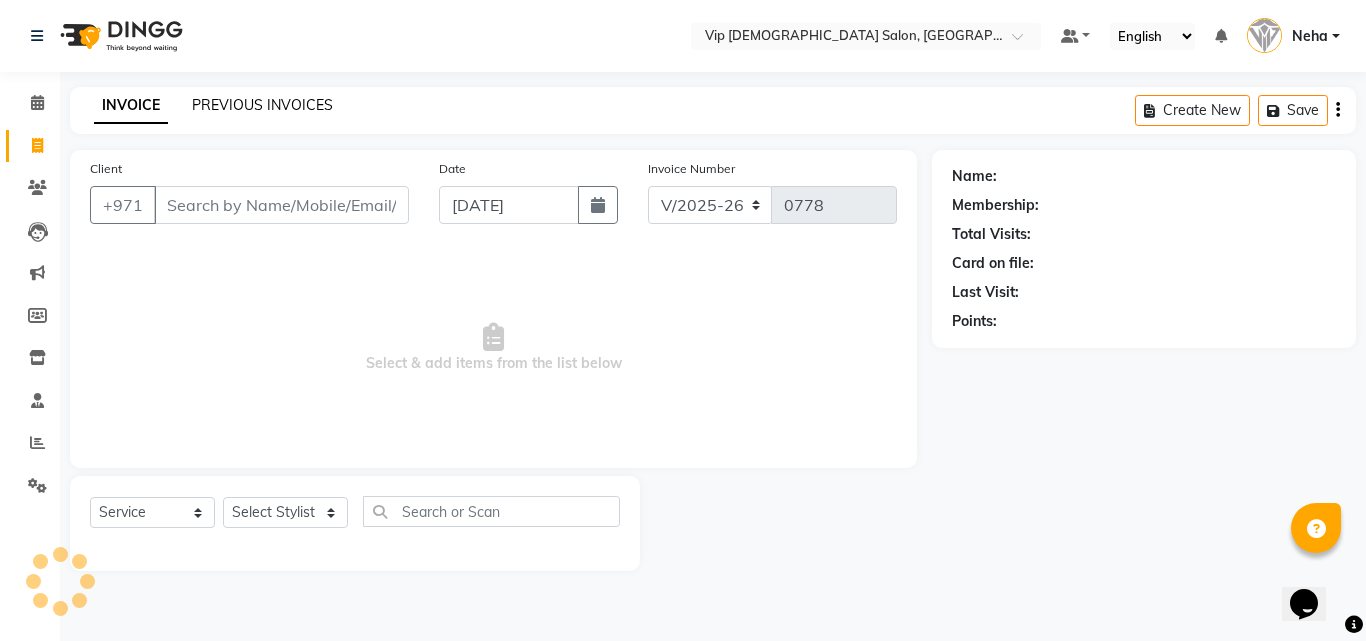 click on "PREVIOUS INVOICES" 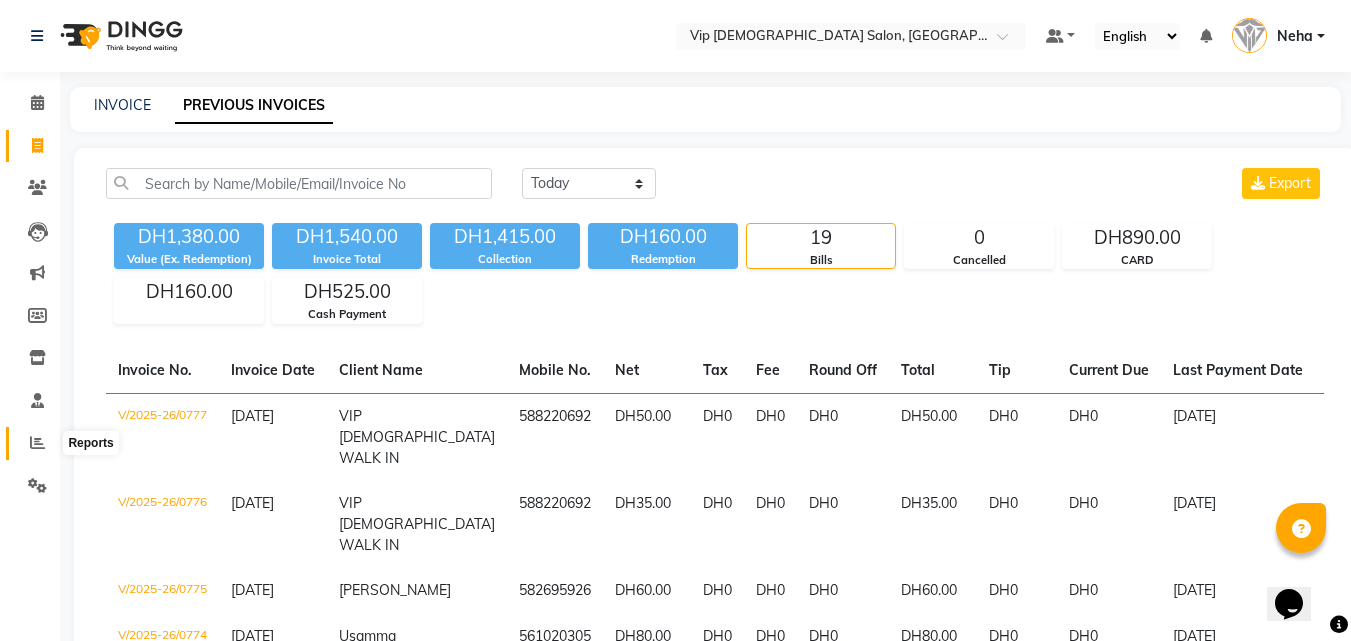 click 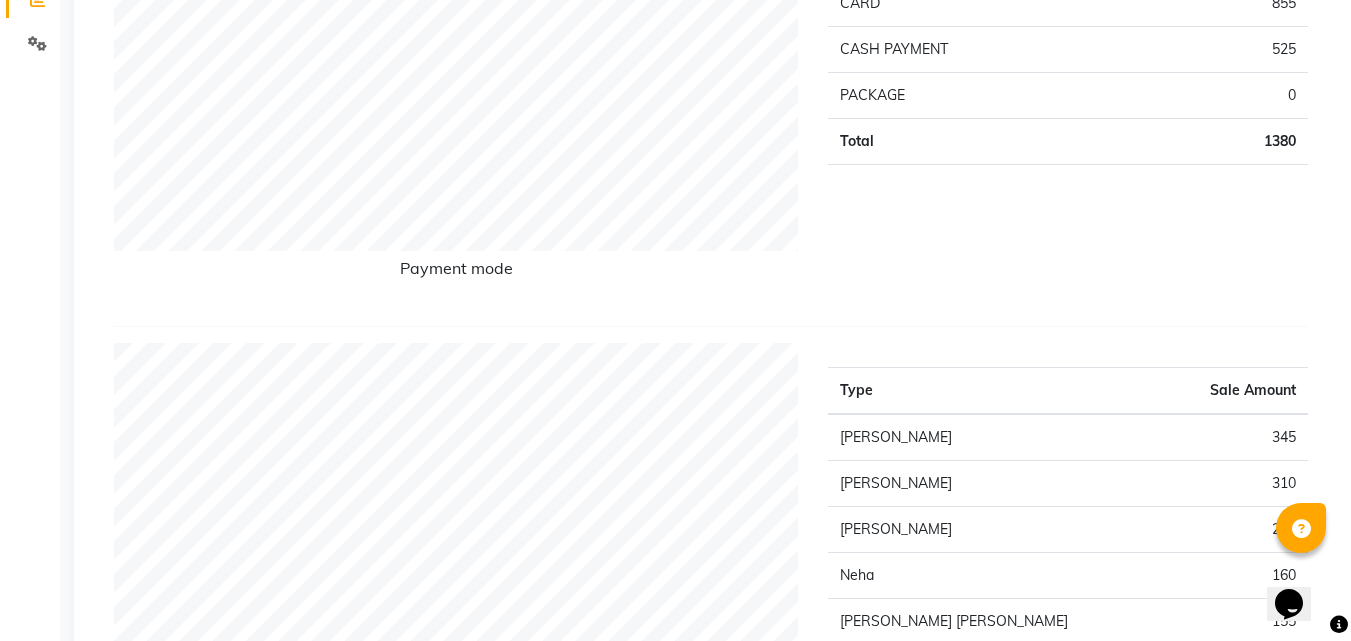 scroll, scrollTop: 440, scrollLeft: 0, axis: vertical 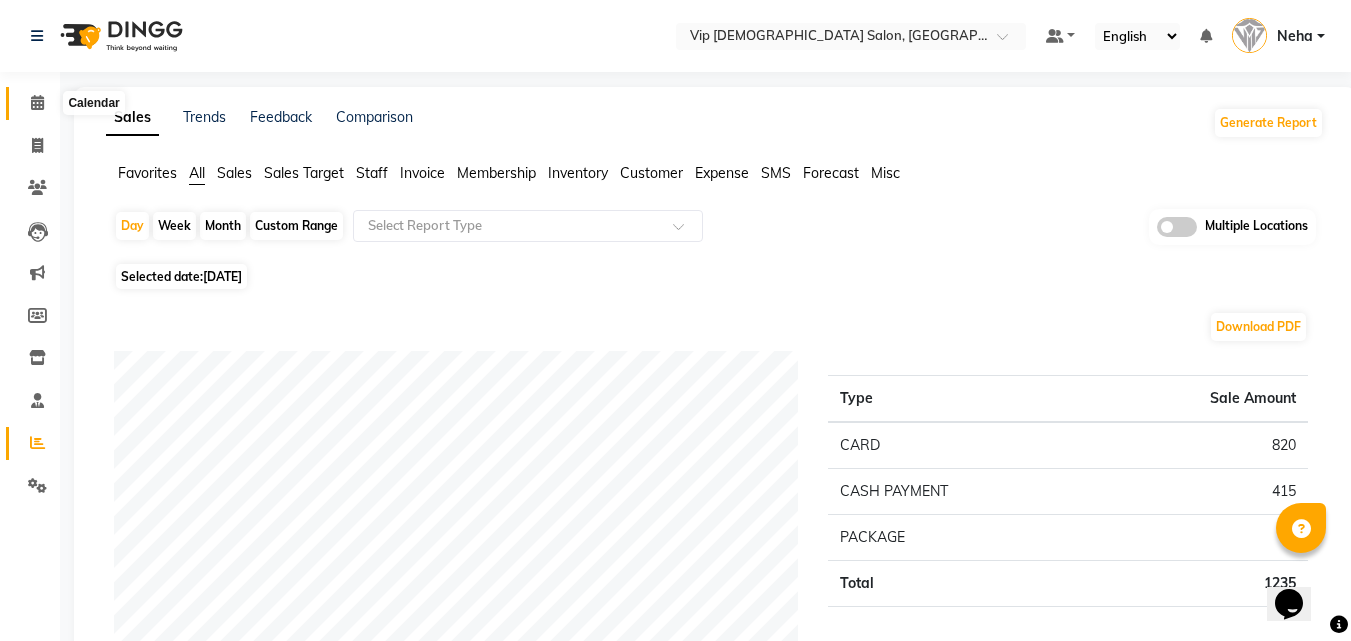 click 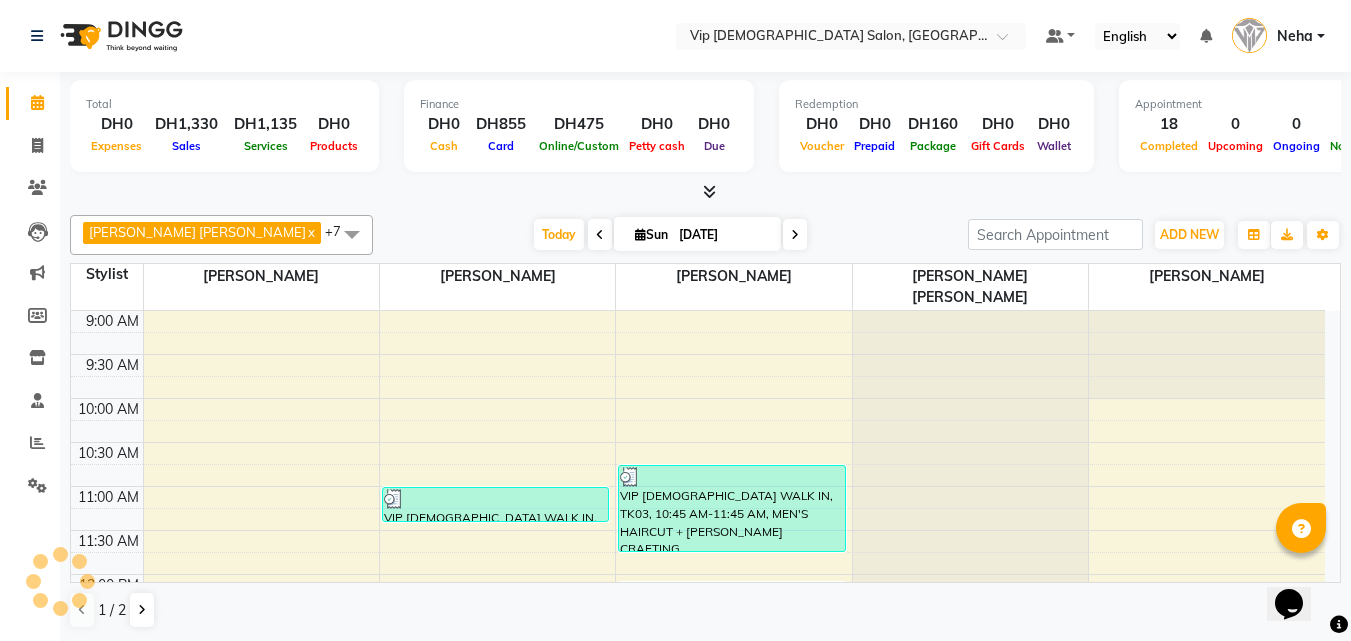 scroll, scrollTop: 0, scrollLeft: 0, axis: both 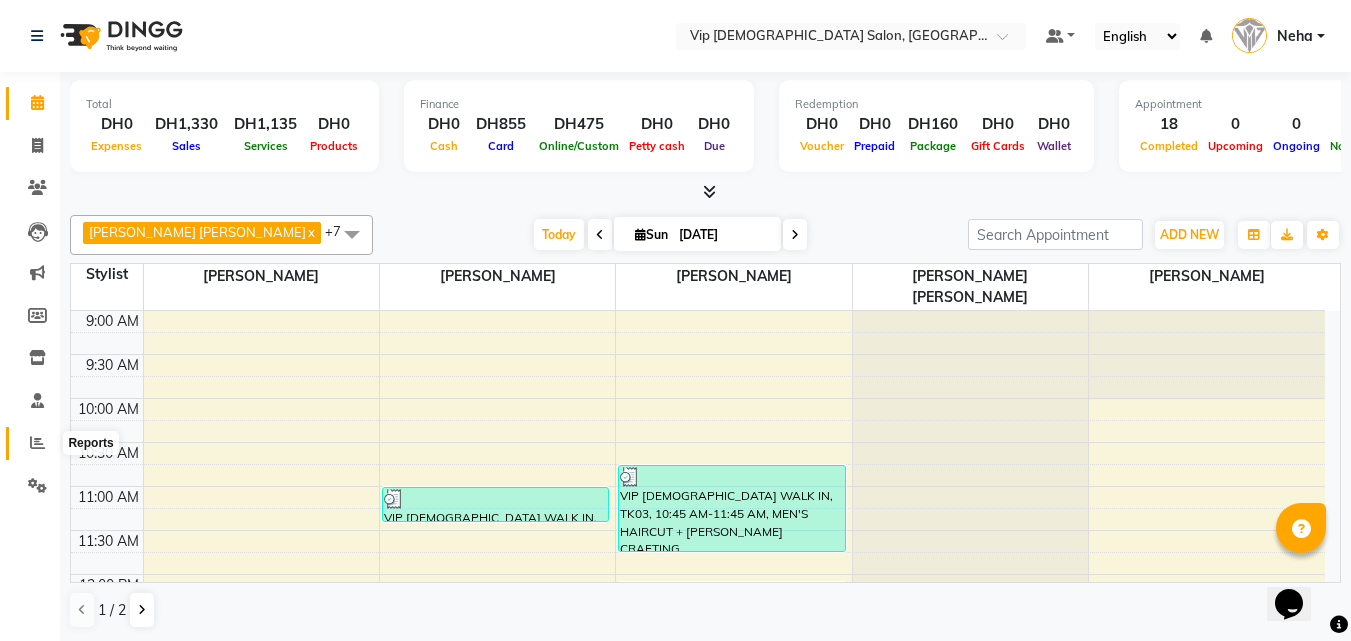 click 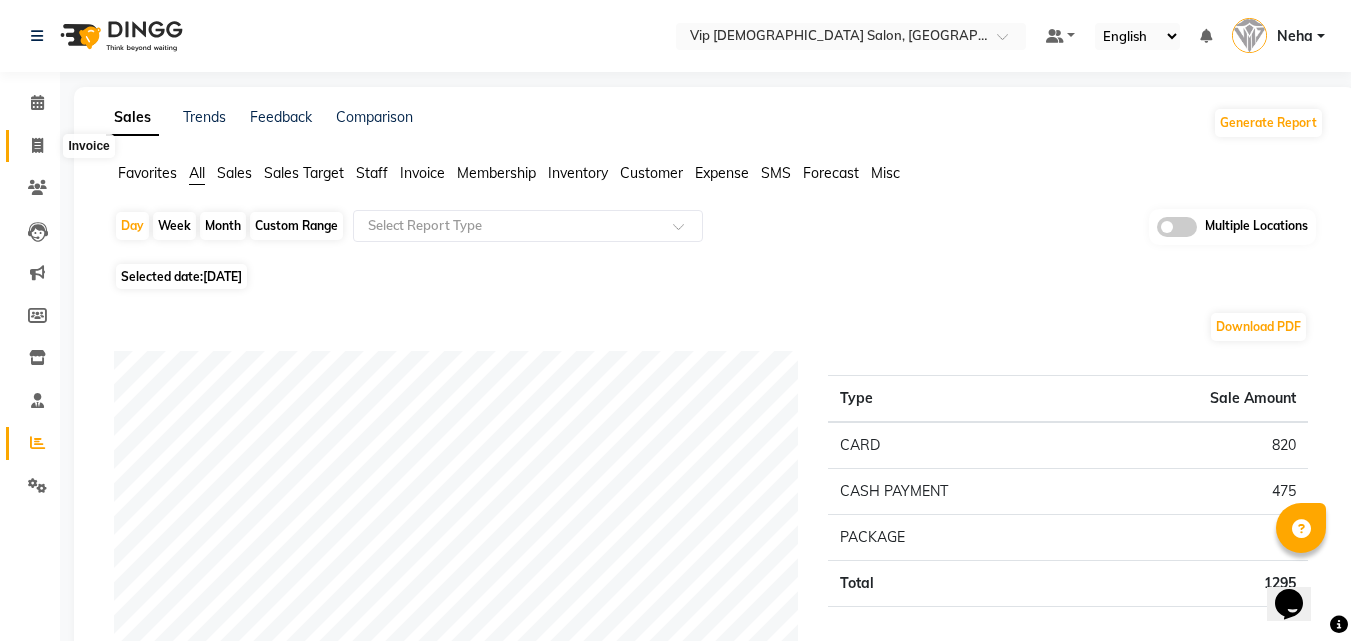 click 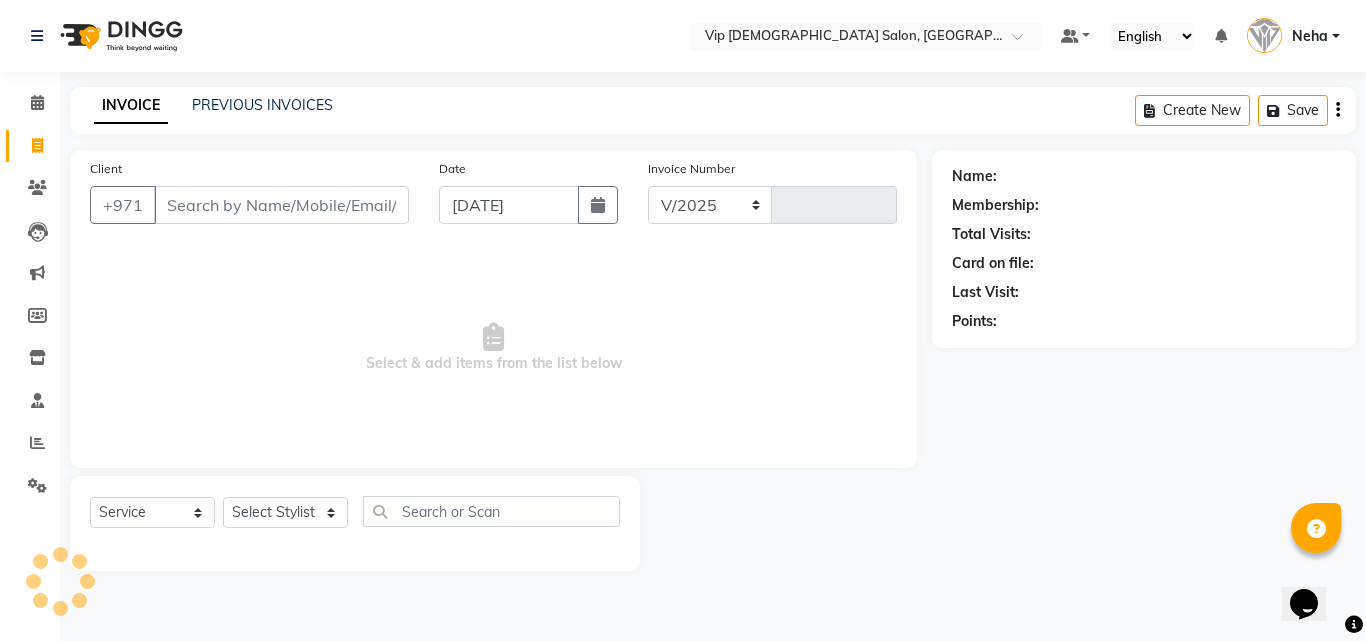 select on "8415" 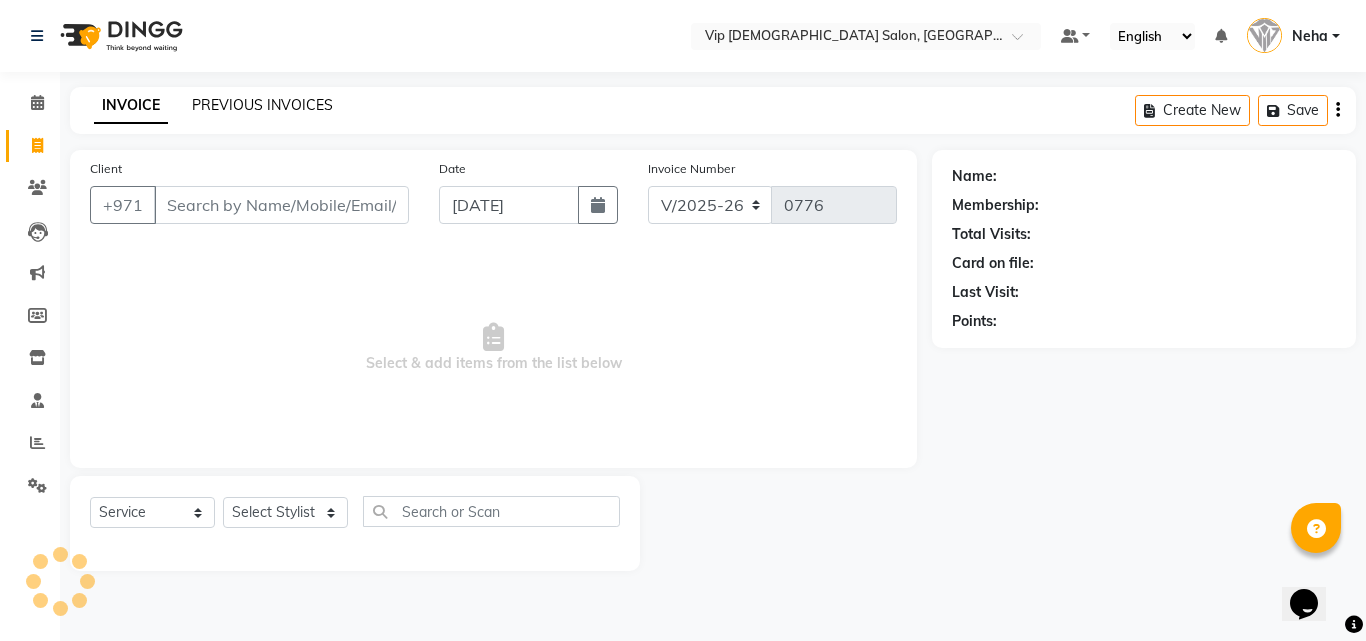 click on "PREVIOUS INVOICES" 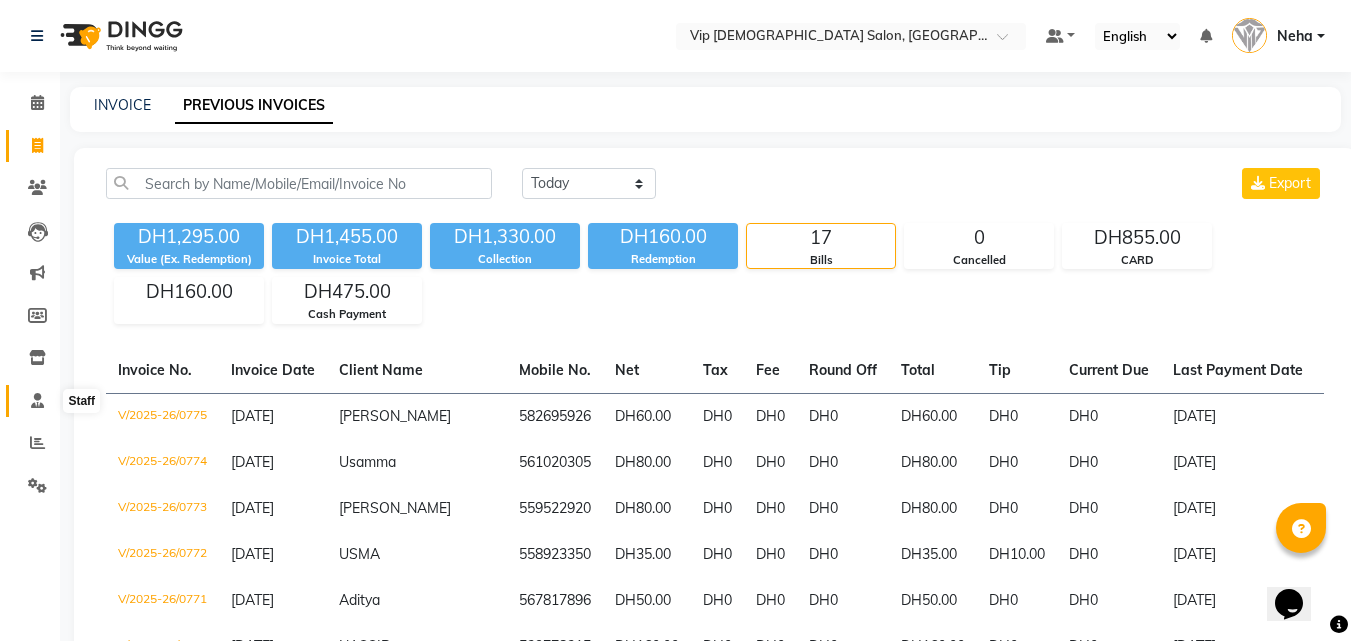 click 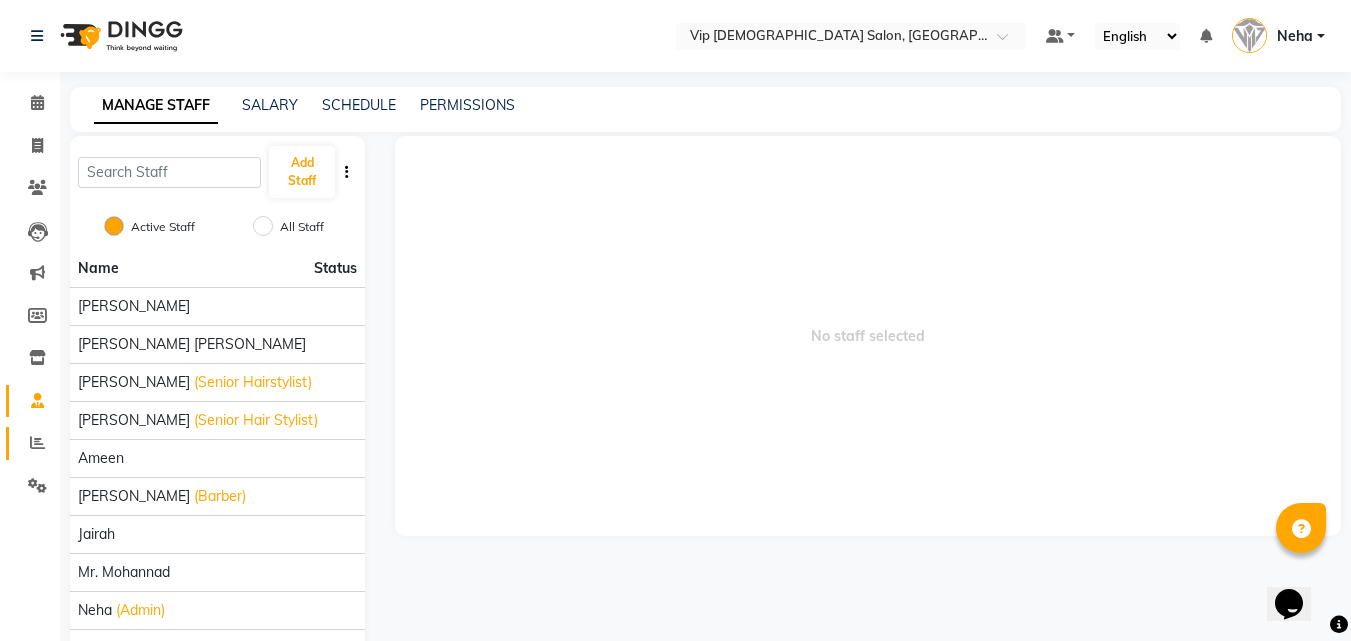 click on "Reports" 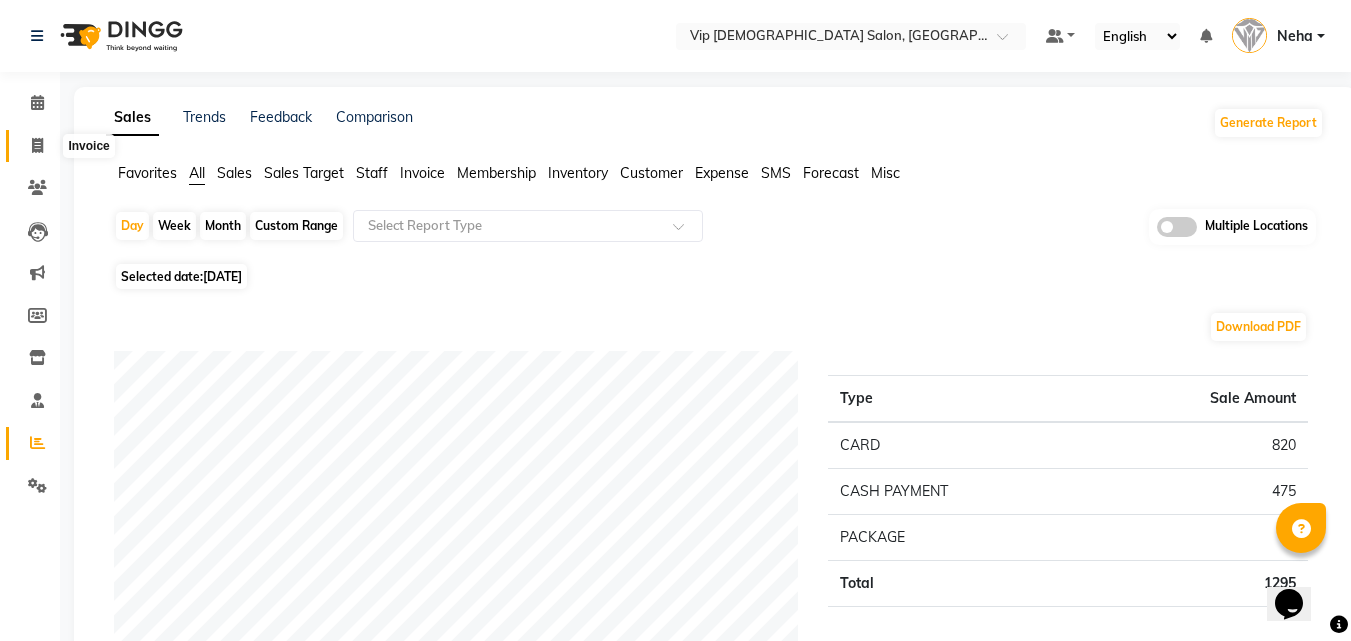 click 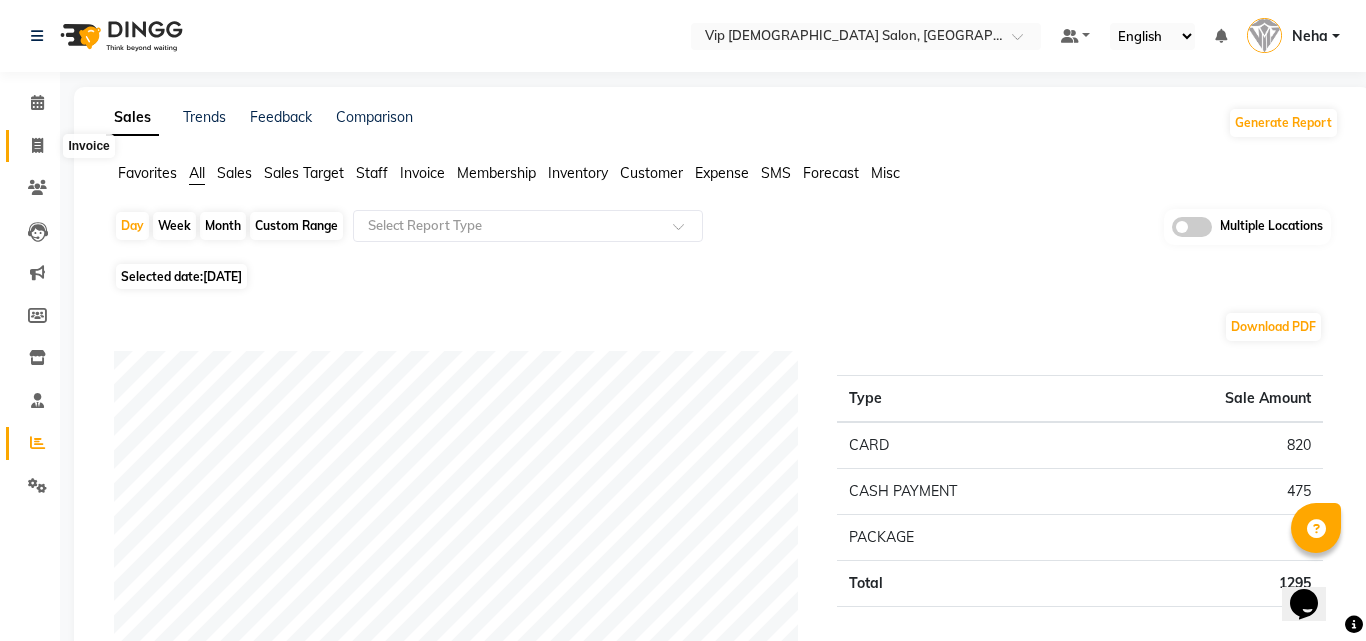 select on "service" 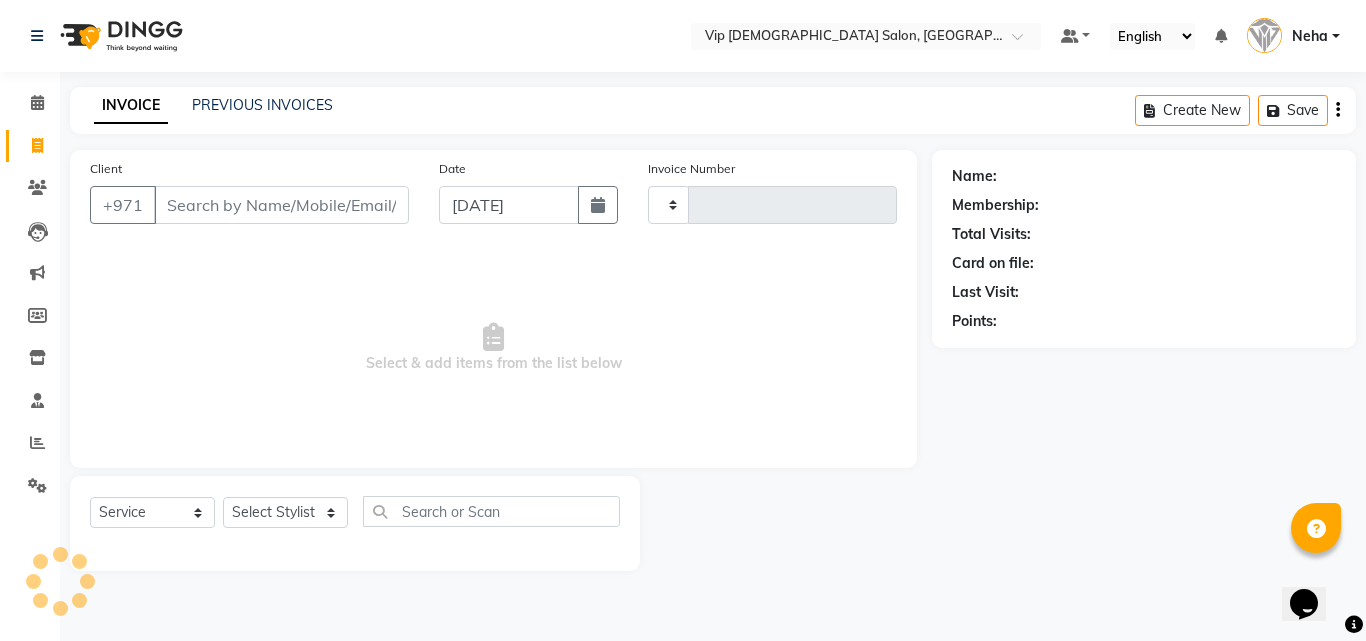 type on "0776" 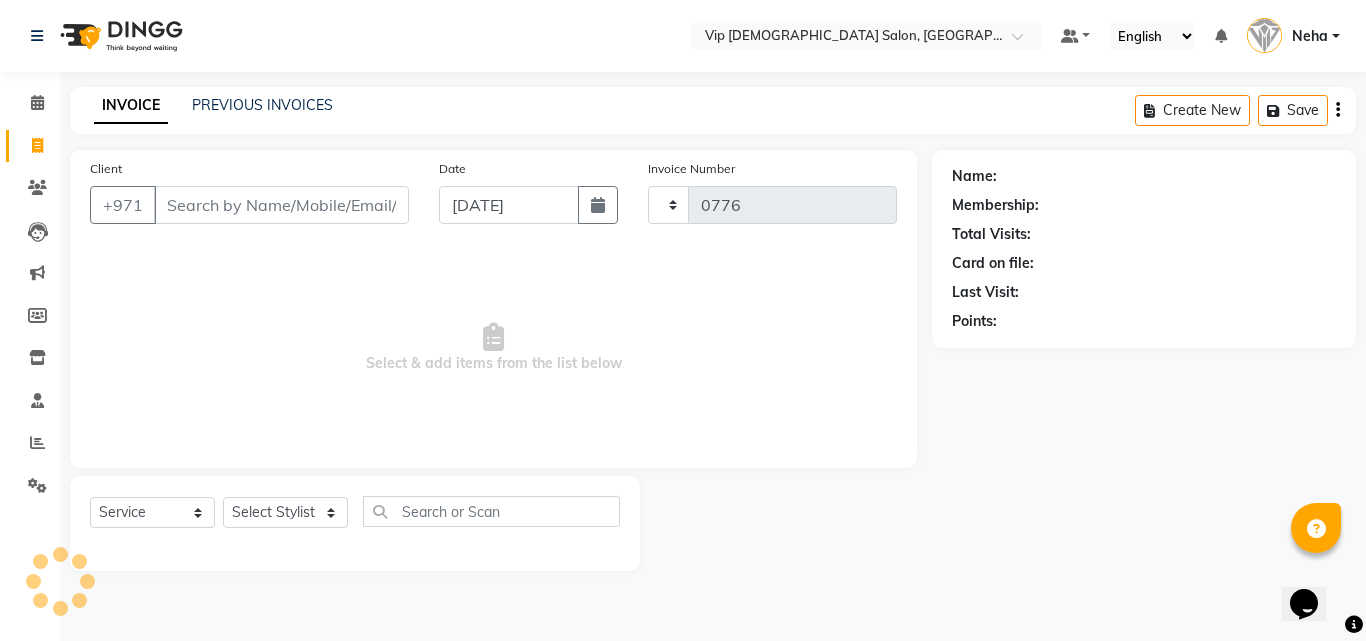 select on "8415" 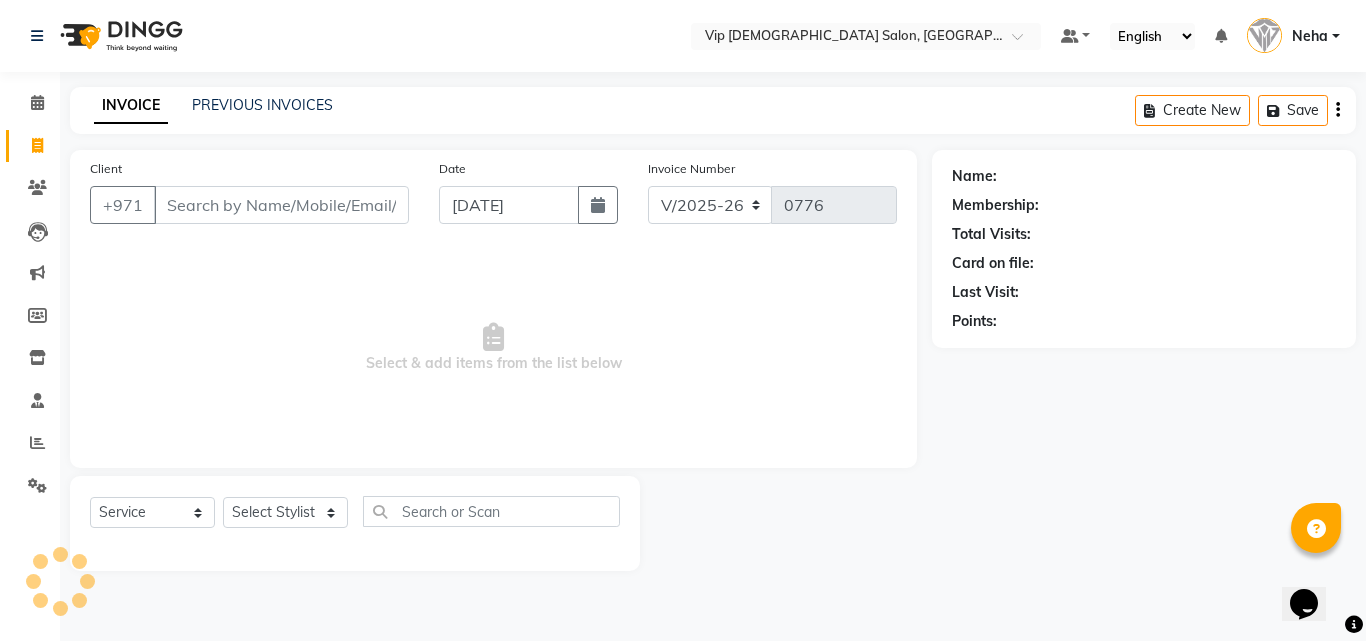 click on "Client" at bounding box center (281, 205) 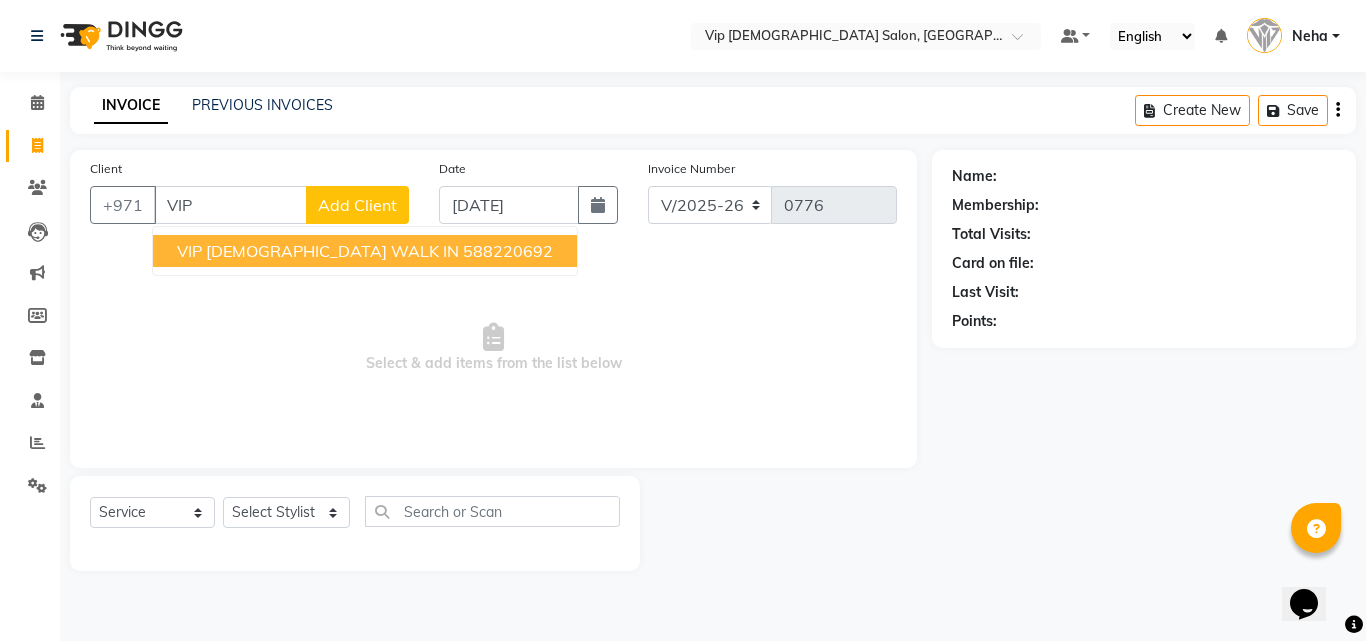 click on "VIP [DEMOGRAPHIC_DATA] WALK IN" at bounding box center (318, 251) 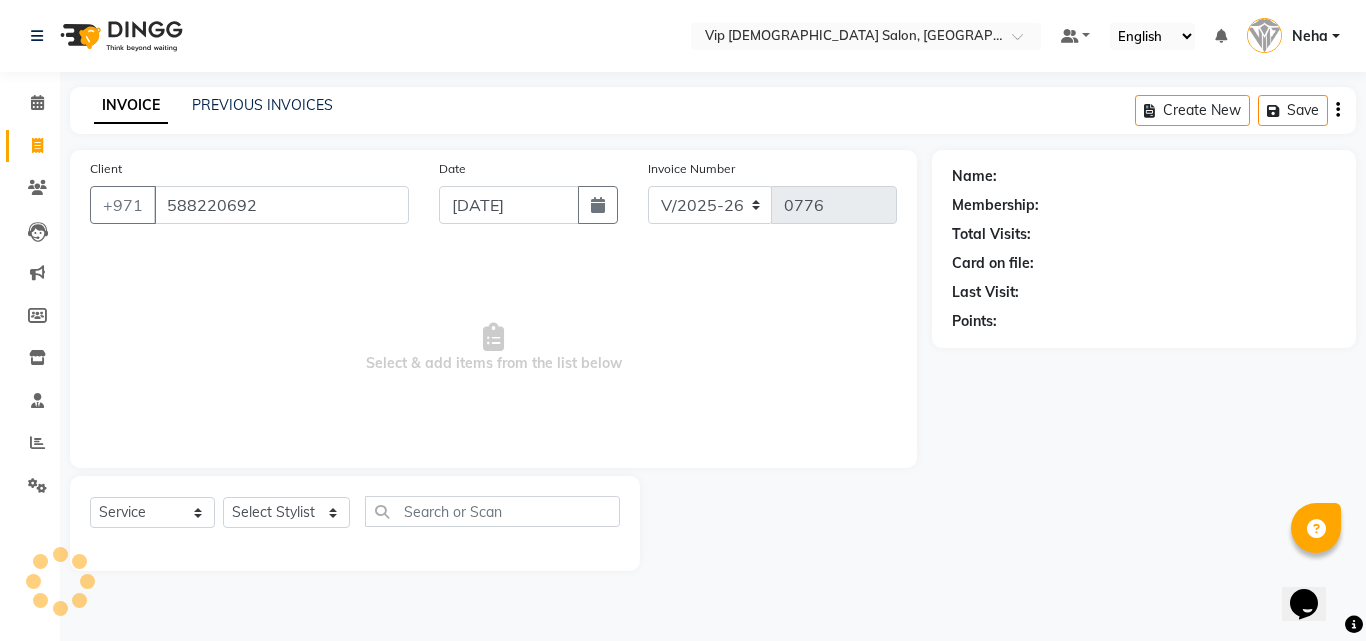 type on "588220692" 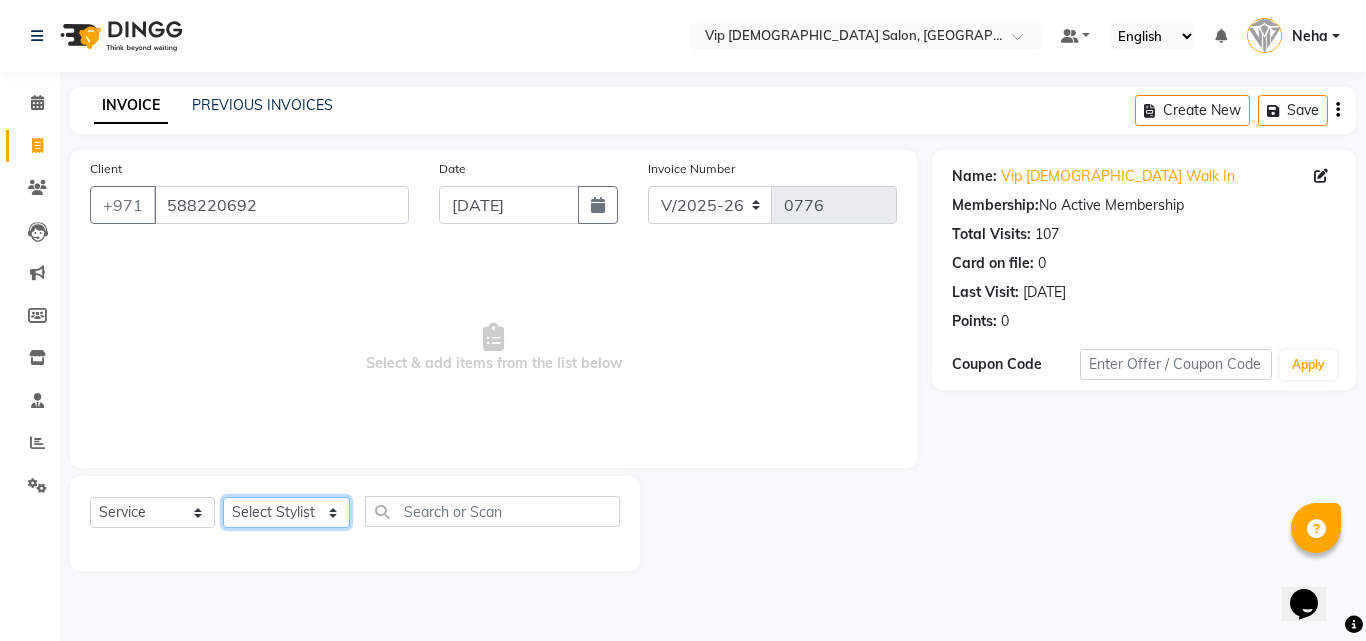 click on "Select Stylist [PERSON_NAME] [PERSON_NAME] [PERSON_NAME] [PERSON_NAME] [PERSON_NAME] [PERSON_NAME] [PERSON_NAME] Lakhbizi Jairah Mr. Mohannad [PERSON_NAME] [PERSON_NAME] [PERSON_NAME] [PERSON_NAME] [PERSON_NAME]  Akhilaque [PERSON_NAME]." 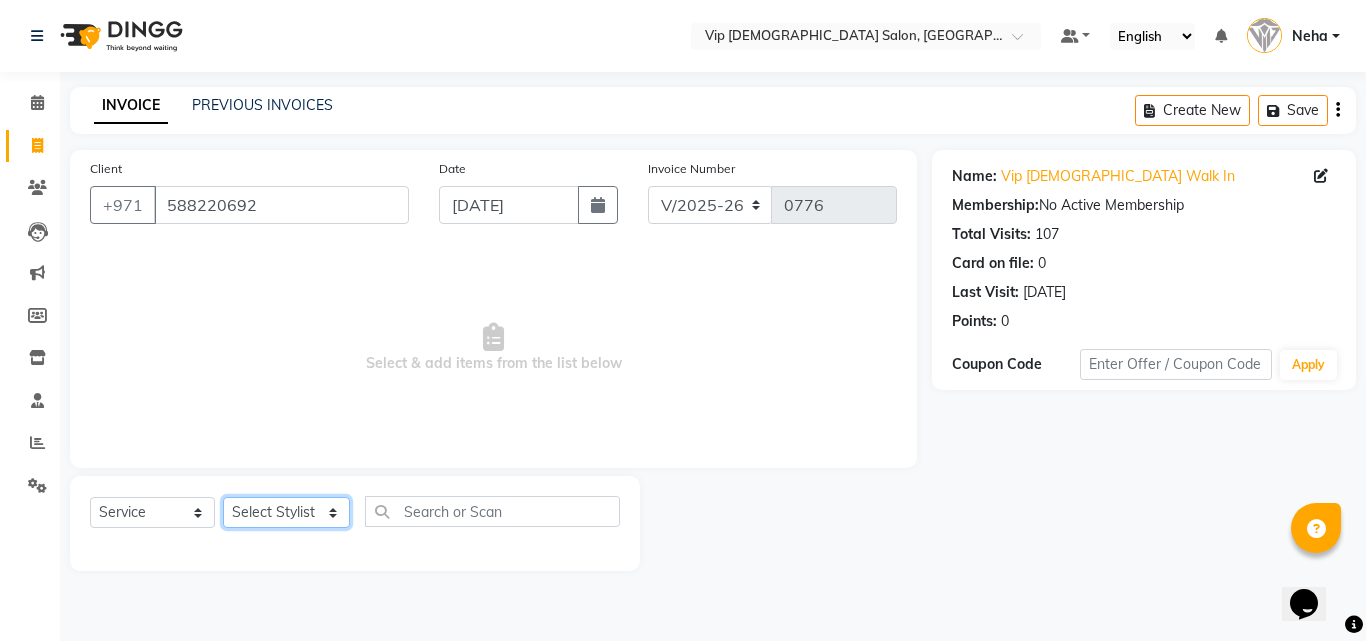 select on "81344" 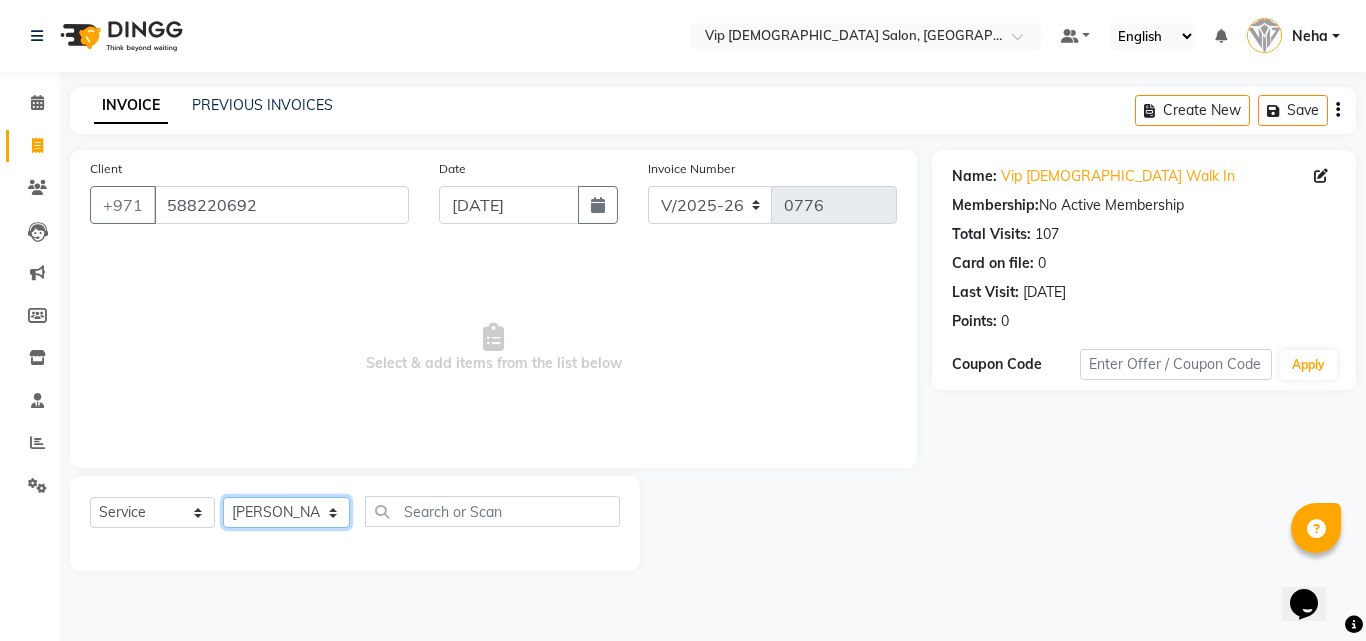 click on "Select Stylist [PERSON_NAME] [PERSON_NAME] [PERSON_NAME] [PERSON_NAME] [PERSON_NAME] [PERSON_NAME] [PERSON_NAME] Lakhbizi Jairah Mr. Mohannad [PERSON_NAME] [PERSON_NAME] [PERSON_NAME] [PERSON_NAME] [PERSON_NAME]  Akhilaque [PERSON_NAME]." 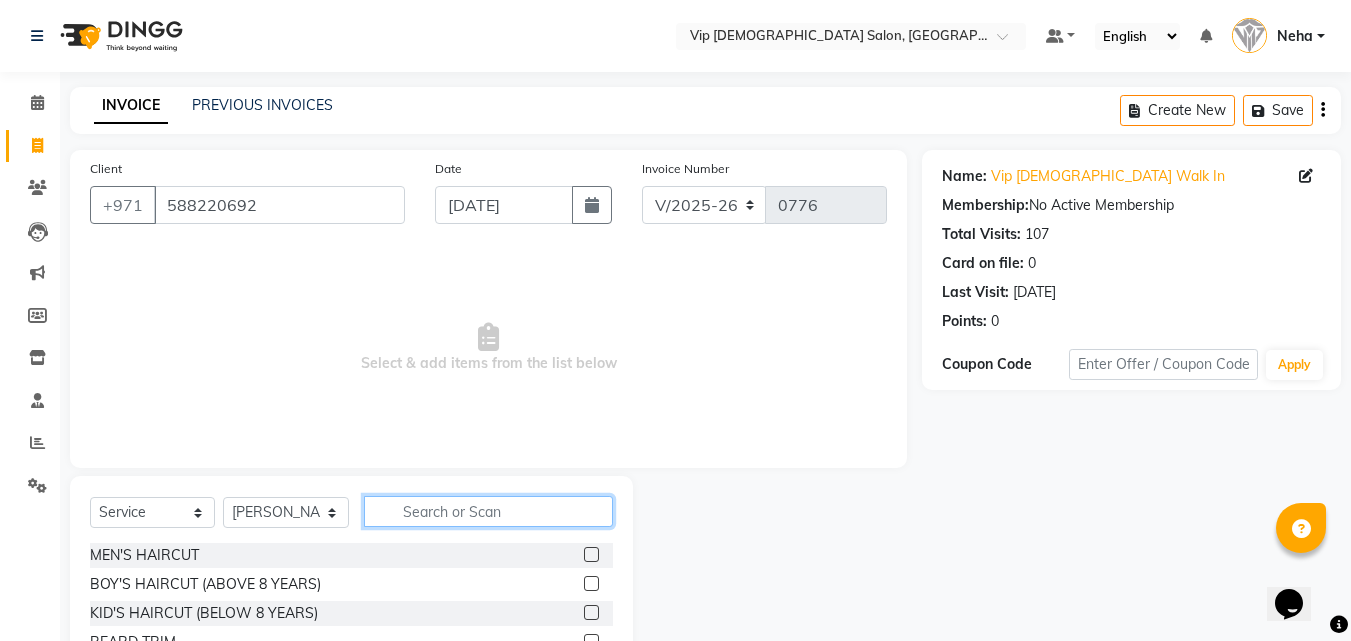 click 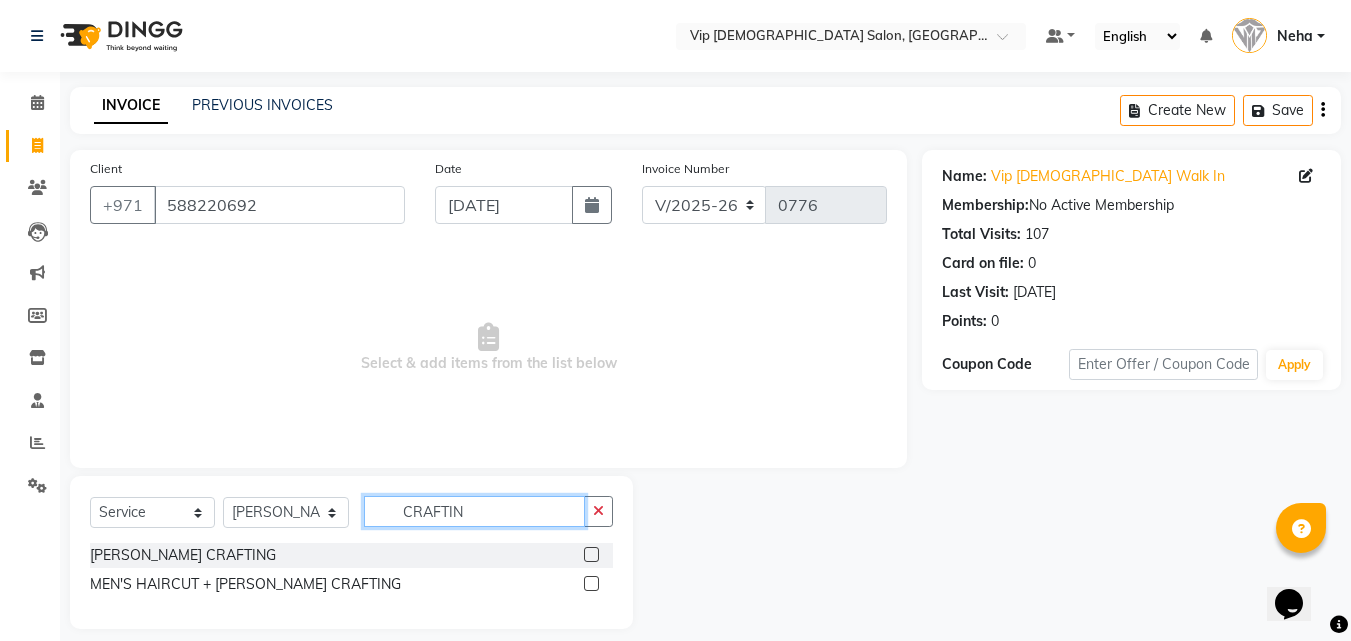 type on "CRAFTIN" 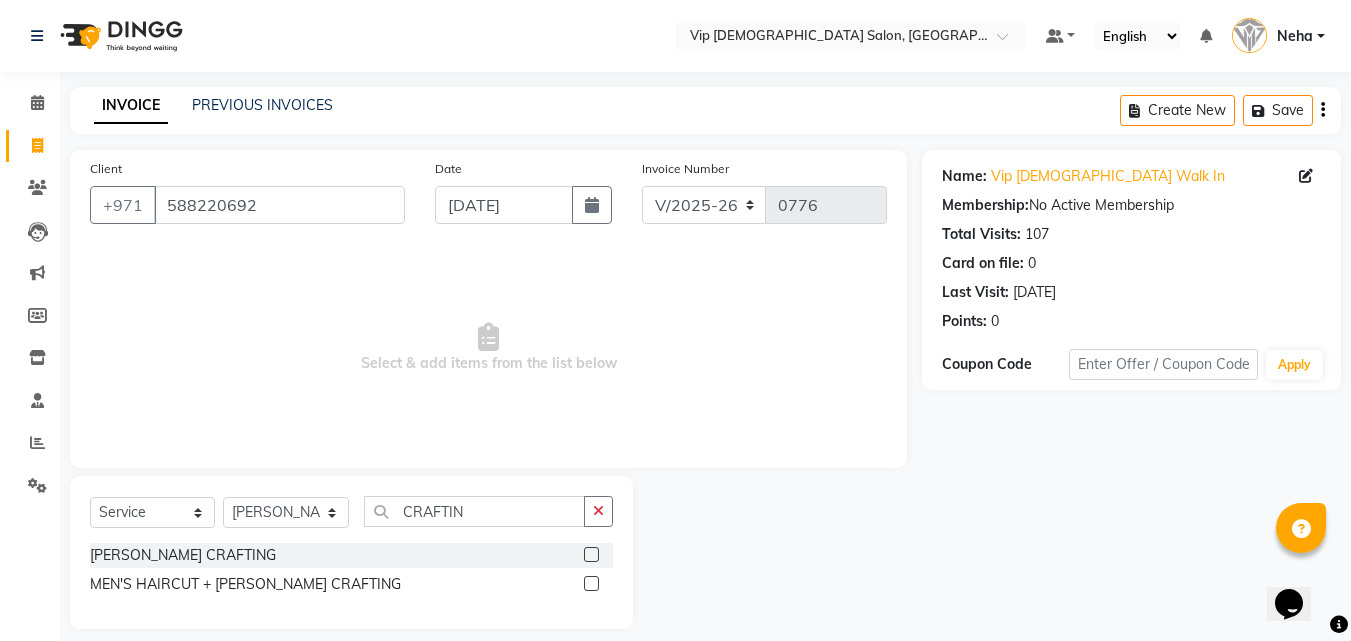 click 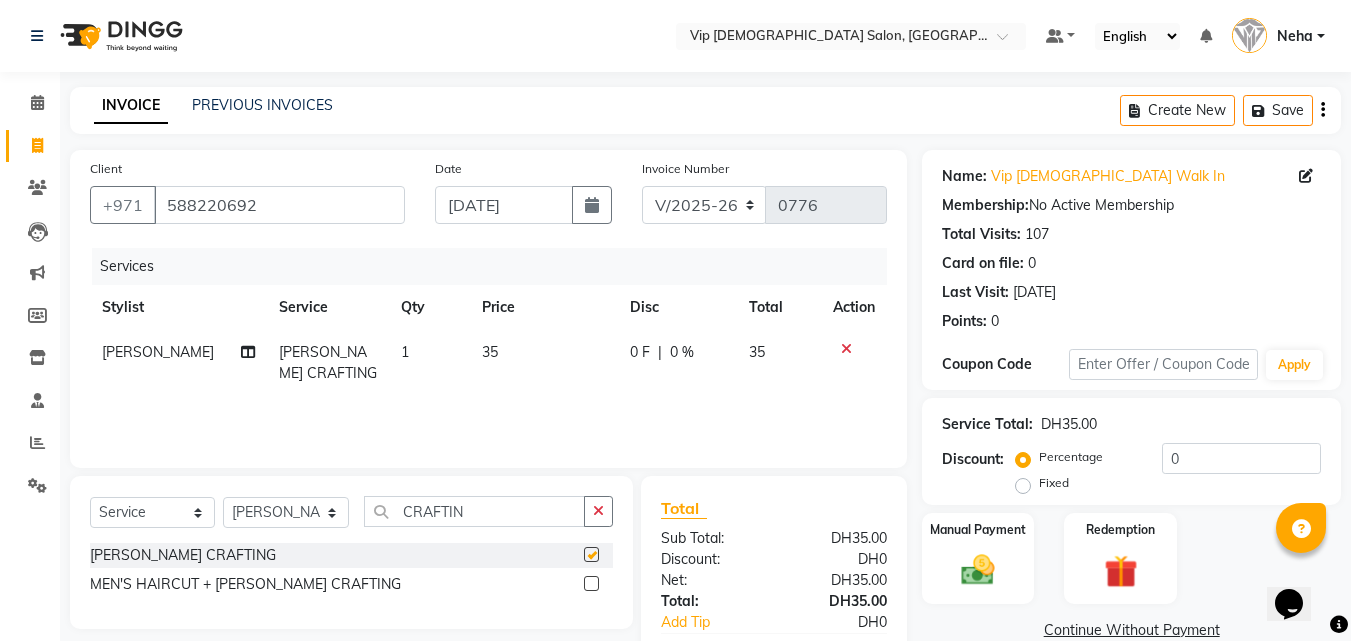 checkbox on "false" 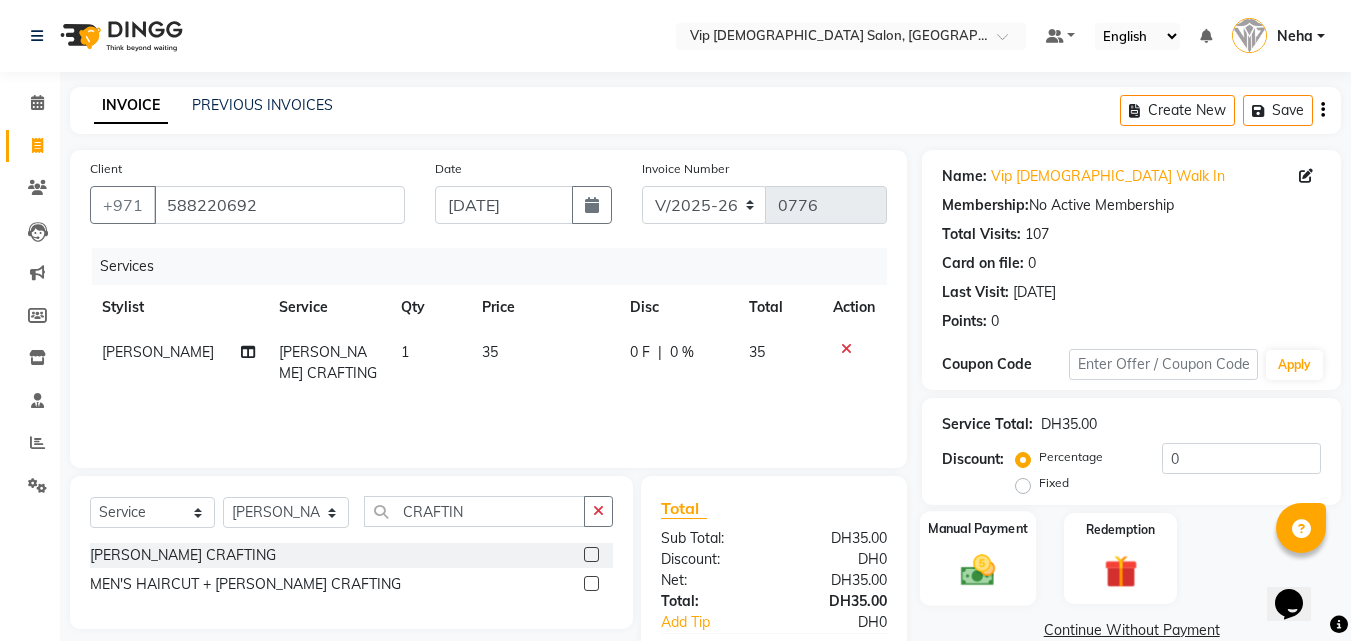 click on "Manual Payment" 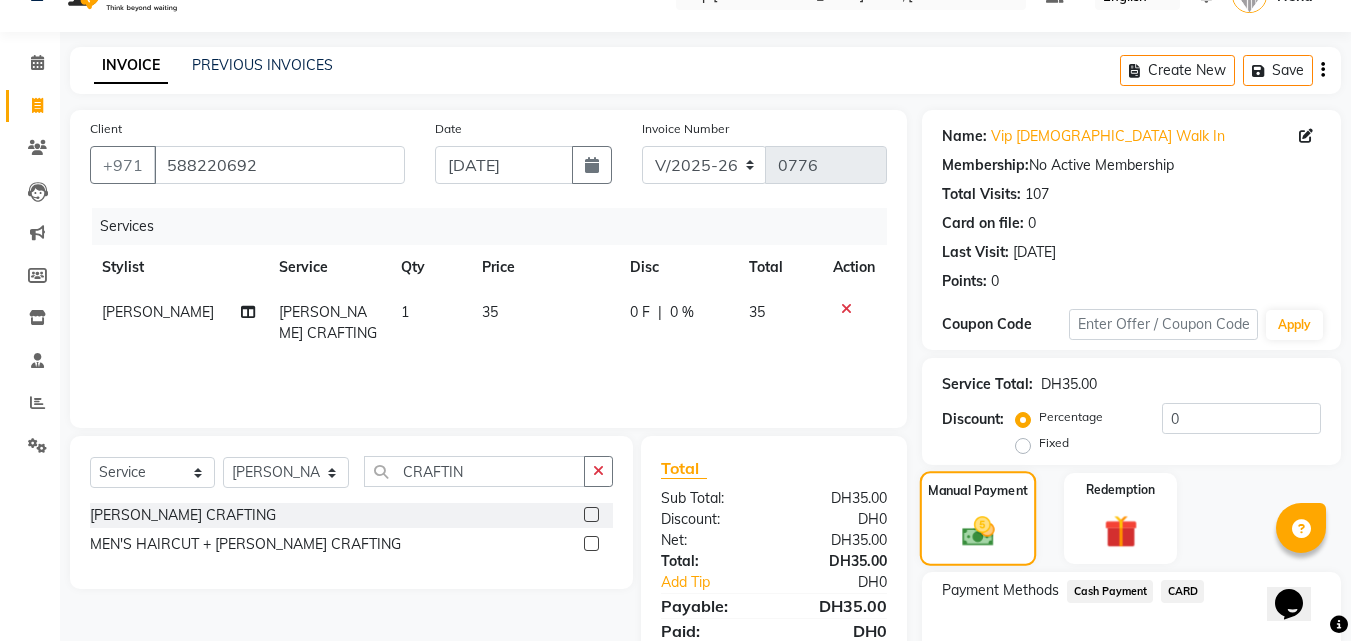 scroll, scrollTop: 80, scrollLeft: 0, axis: vertical 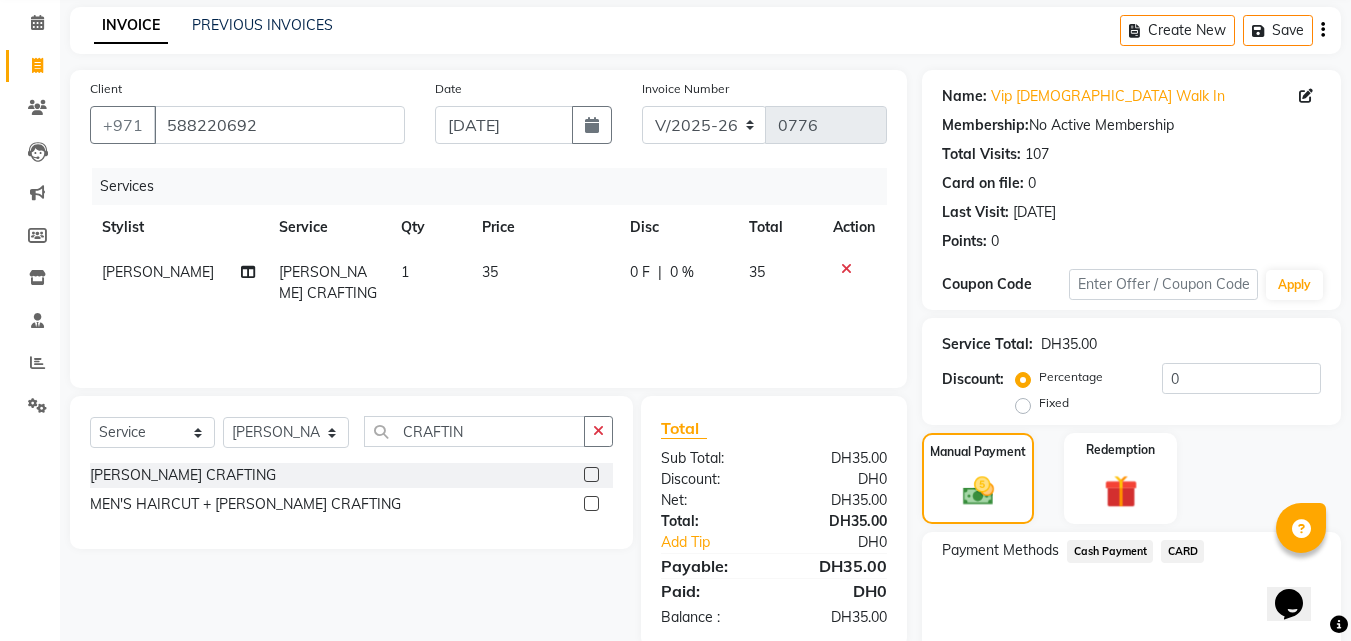 click on "CARD" 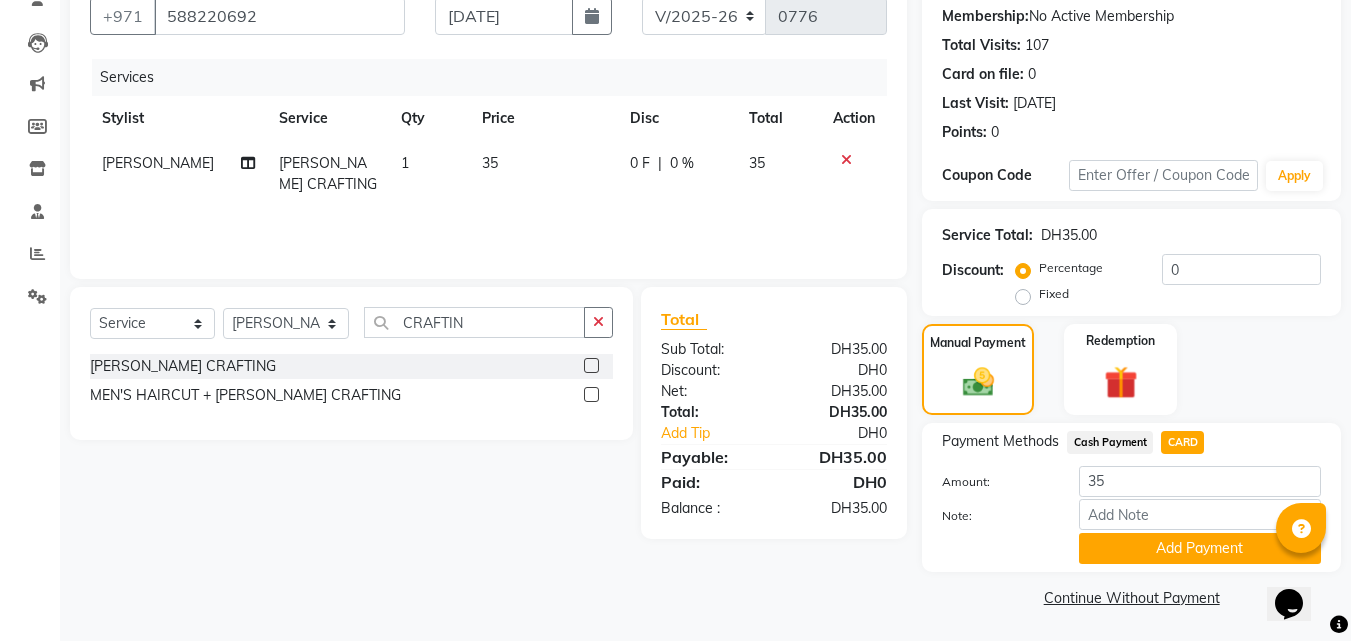 scroll, scrollTop: 191, scrollLeft: 0, axis: vertical 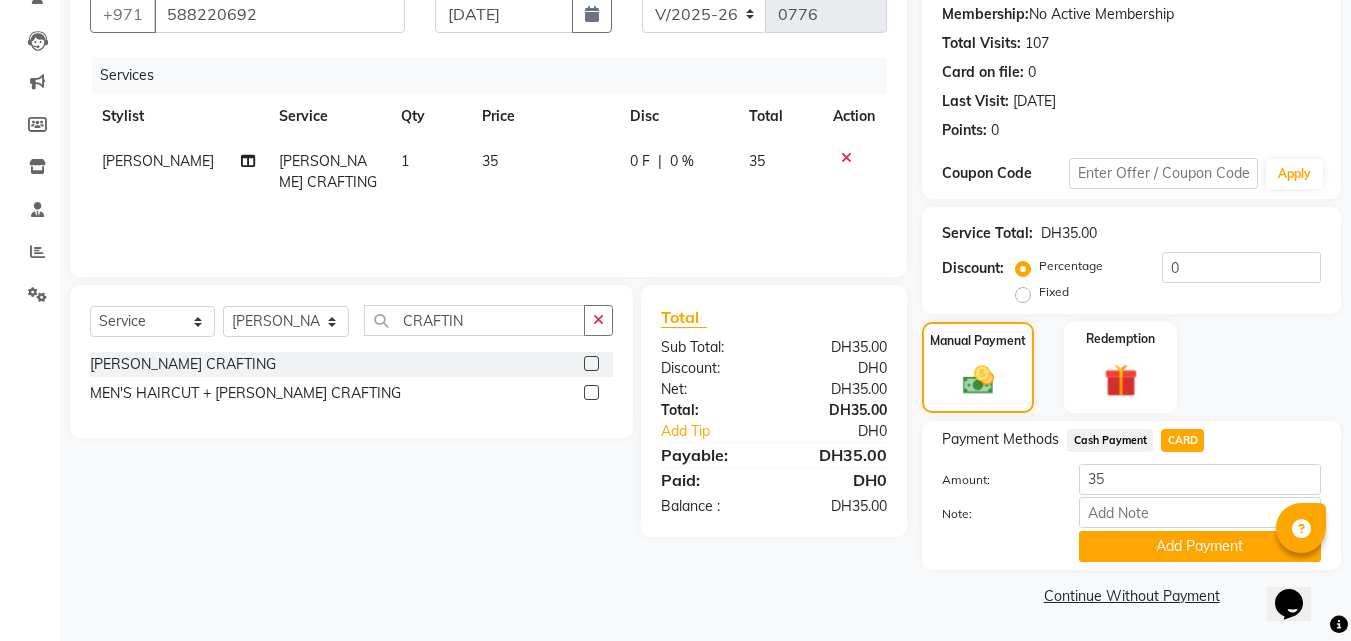 click on "Add Payment" 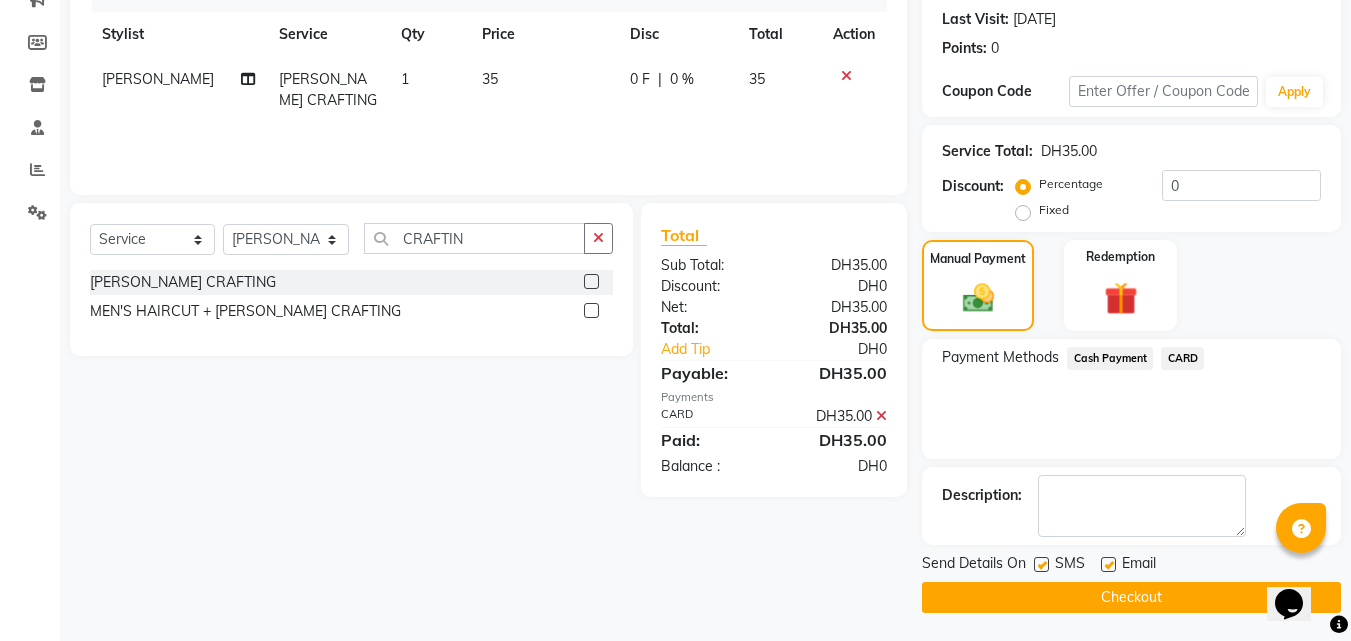 scroll, scrollTop: 275, scrollLeft: 0, axis: vertical 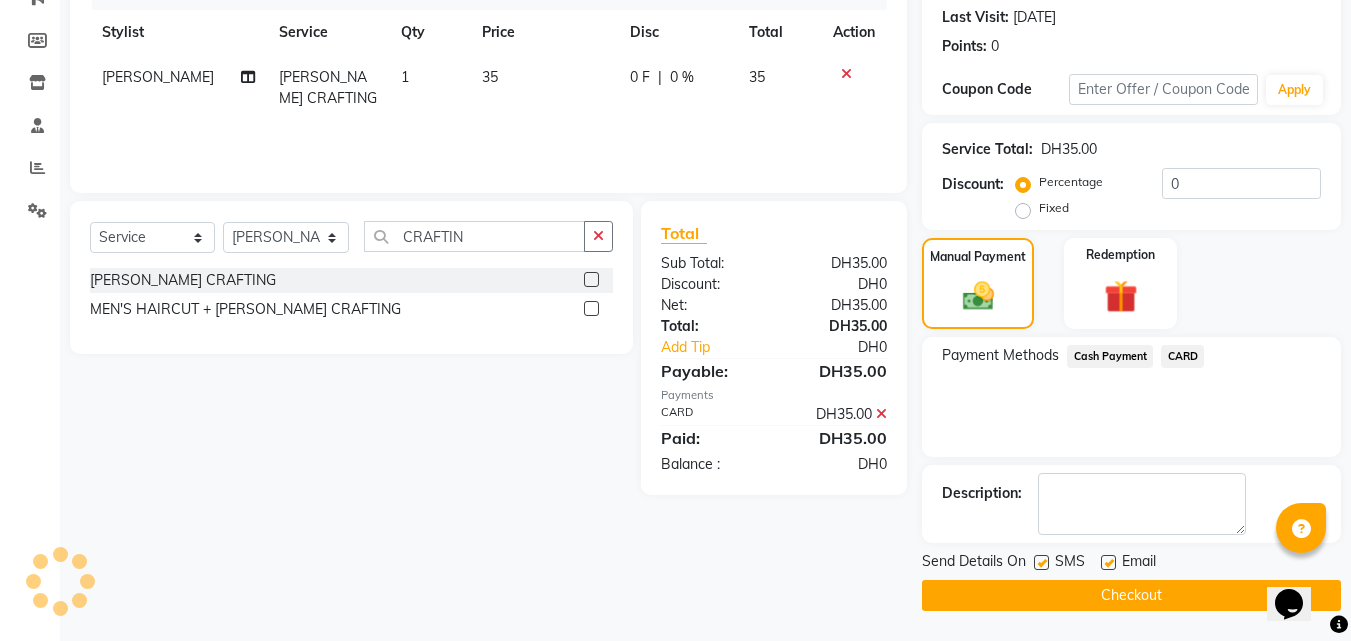 click on "Checkout" 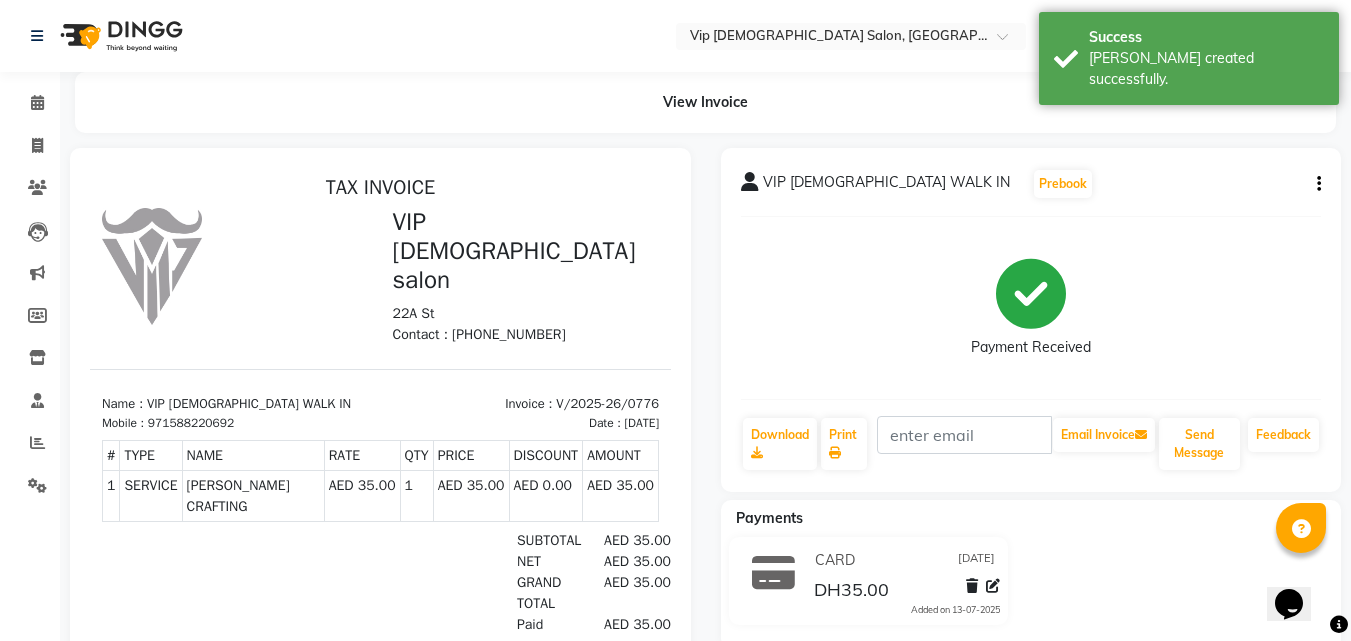 scroll, scrollTop: 0, scrollLeft: 0, axis: both 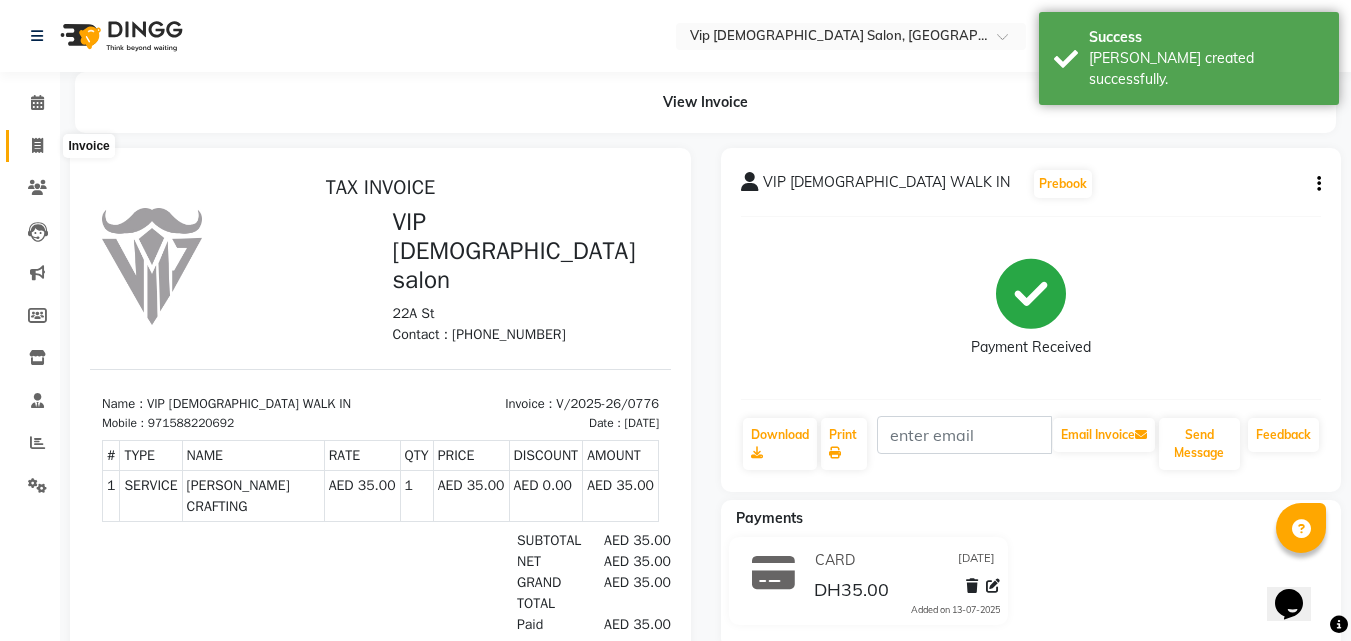 click 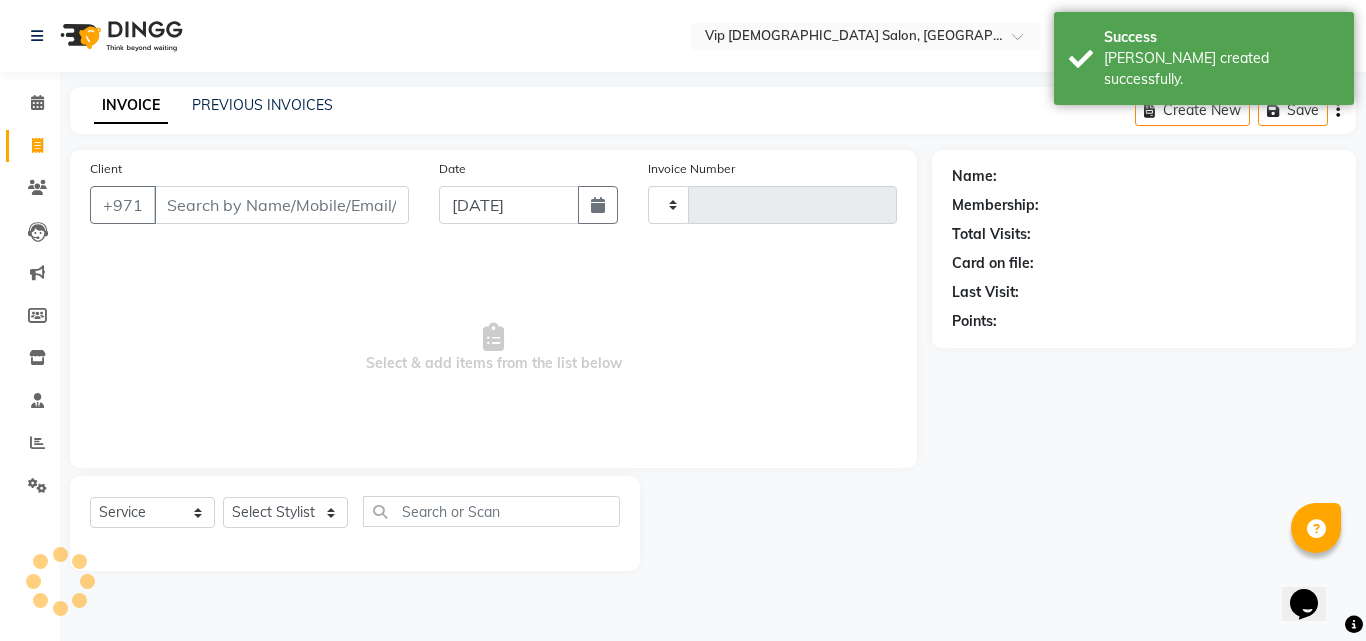 type on "0777" 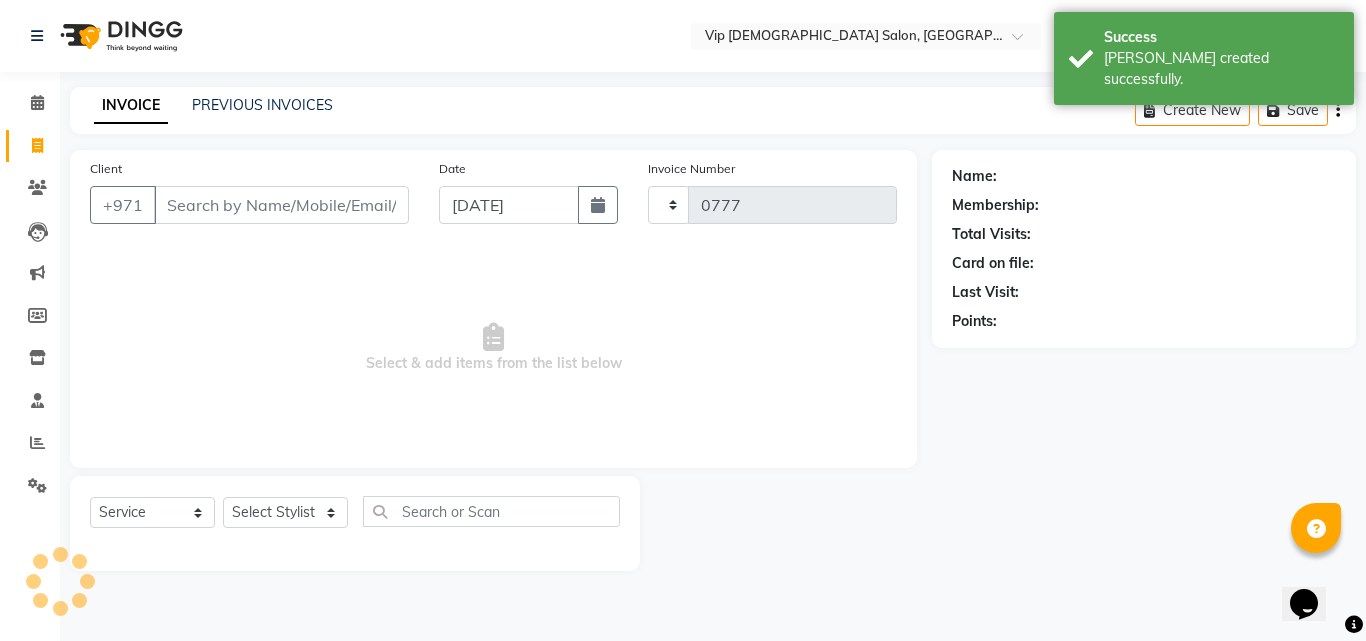 select on "8415" 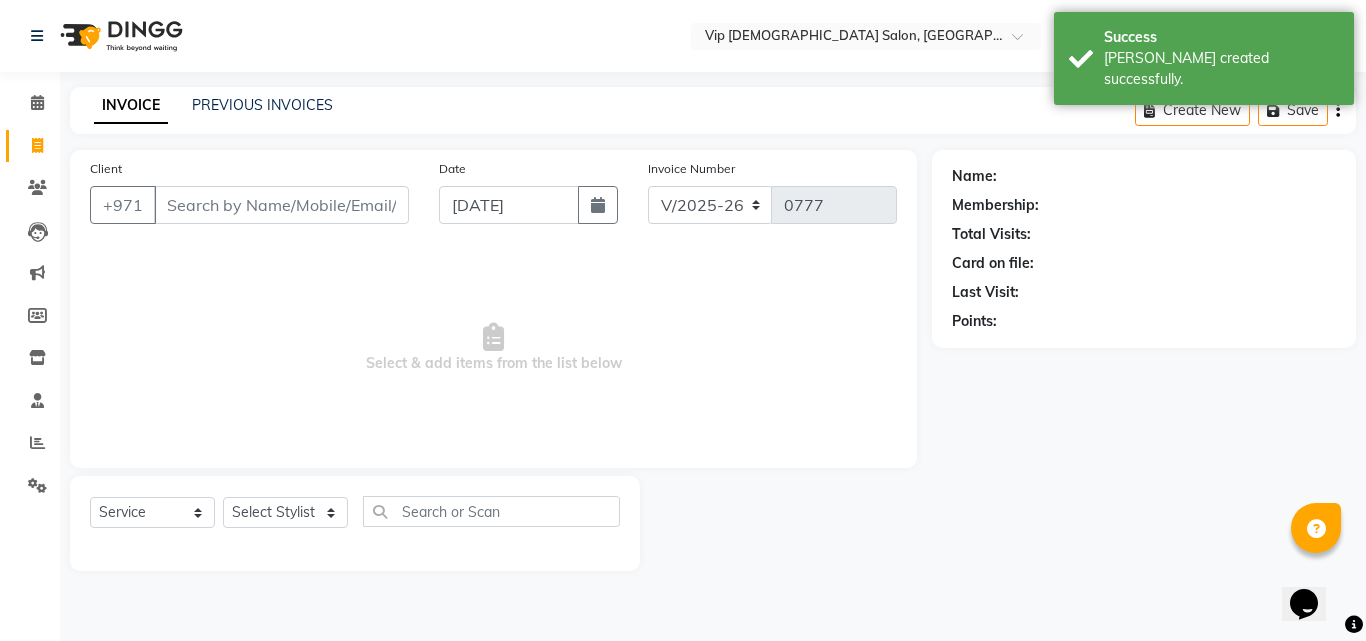 click on "Client" at bounding box center (281, 205) 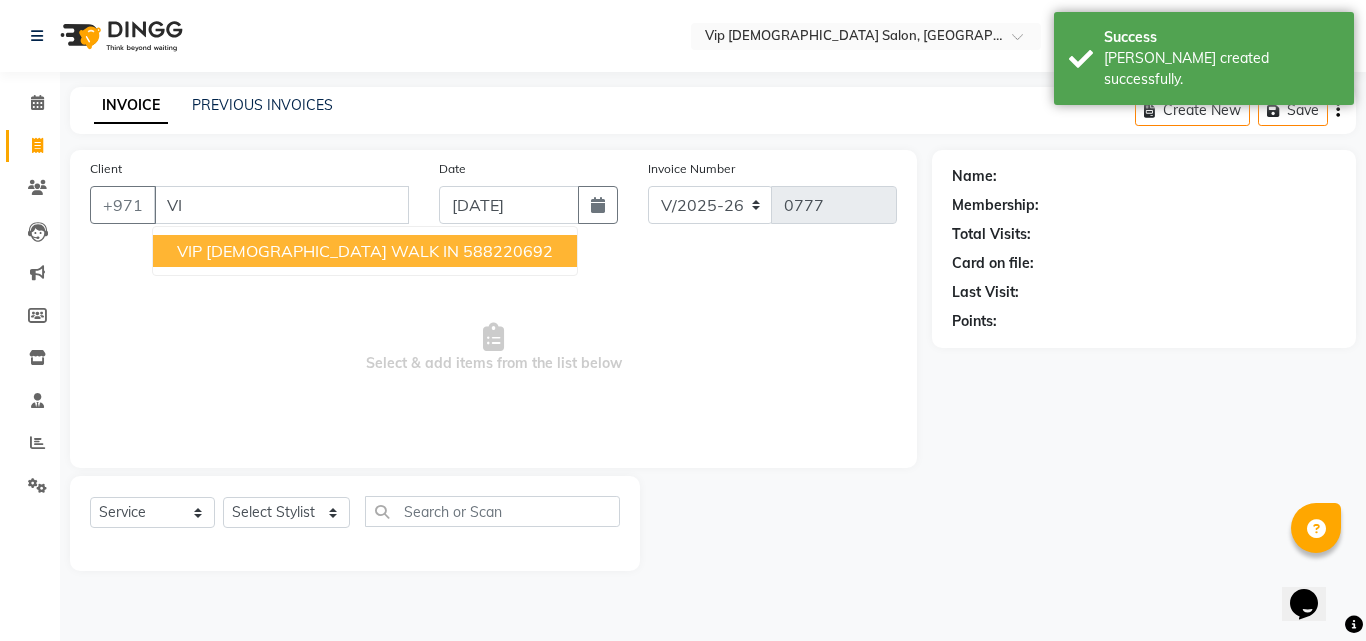 type on "V" 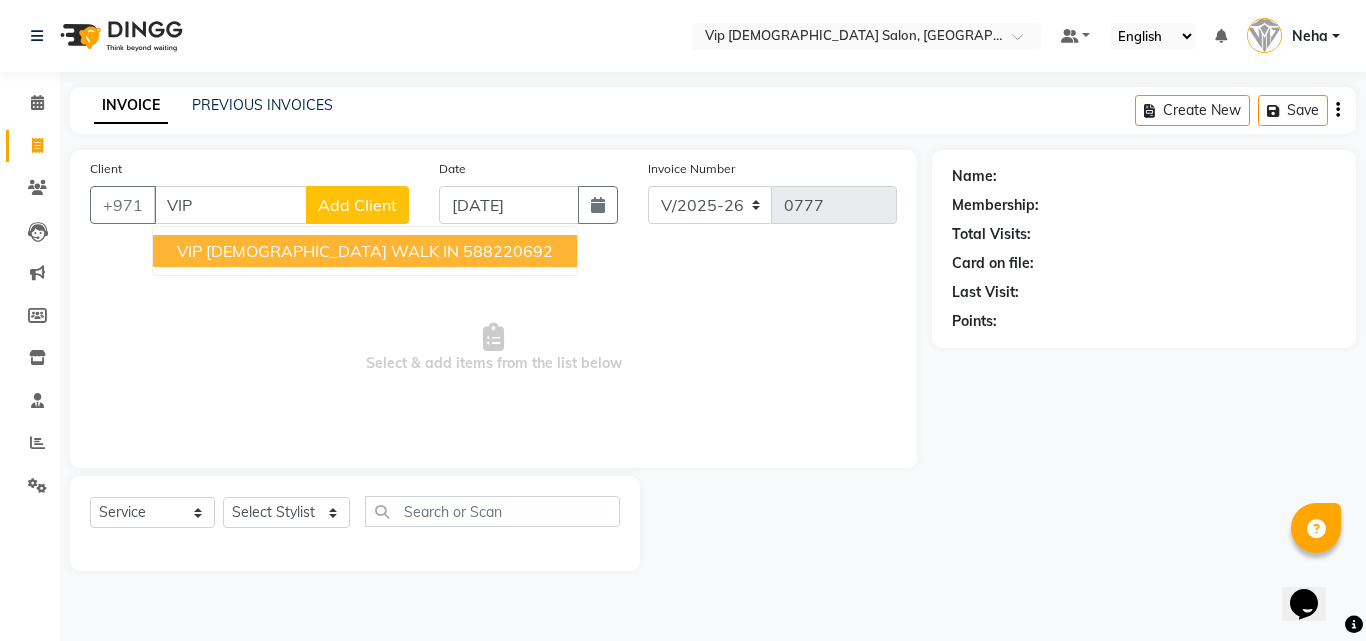 click on "VIP [DEMOGRAPHIC_DATA] WALK IN" at bounding box center [318, 251] 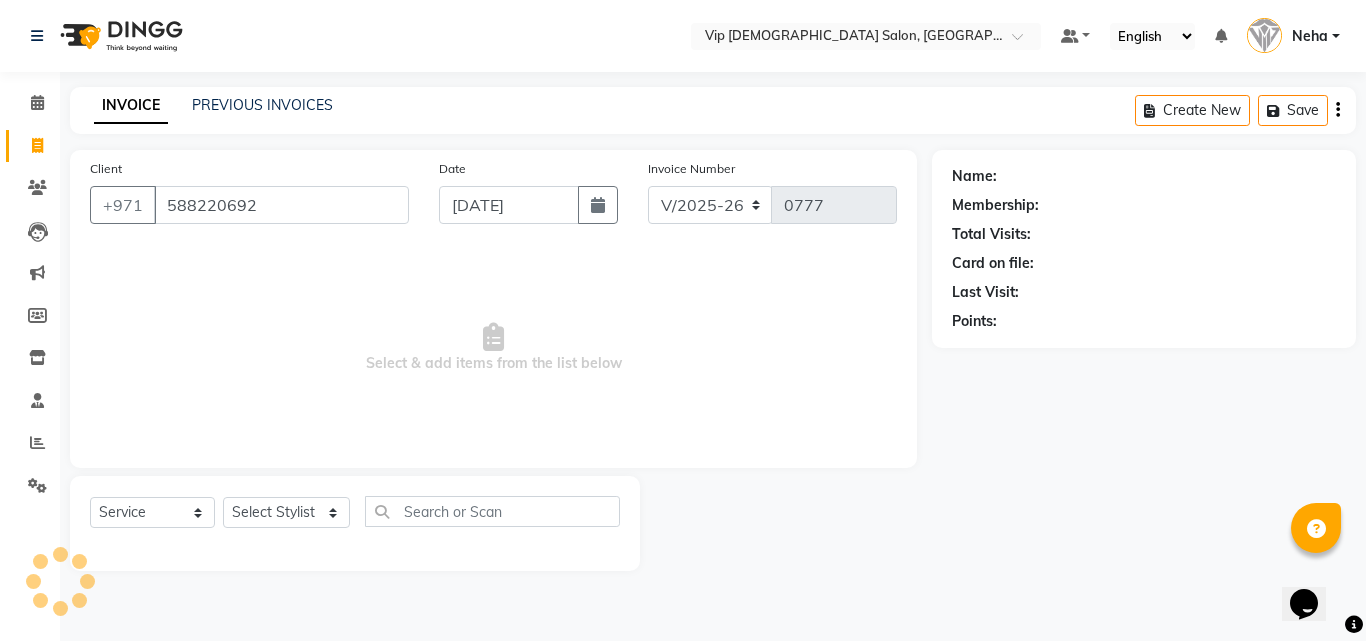 type on "588220692" 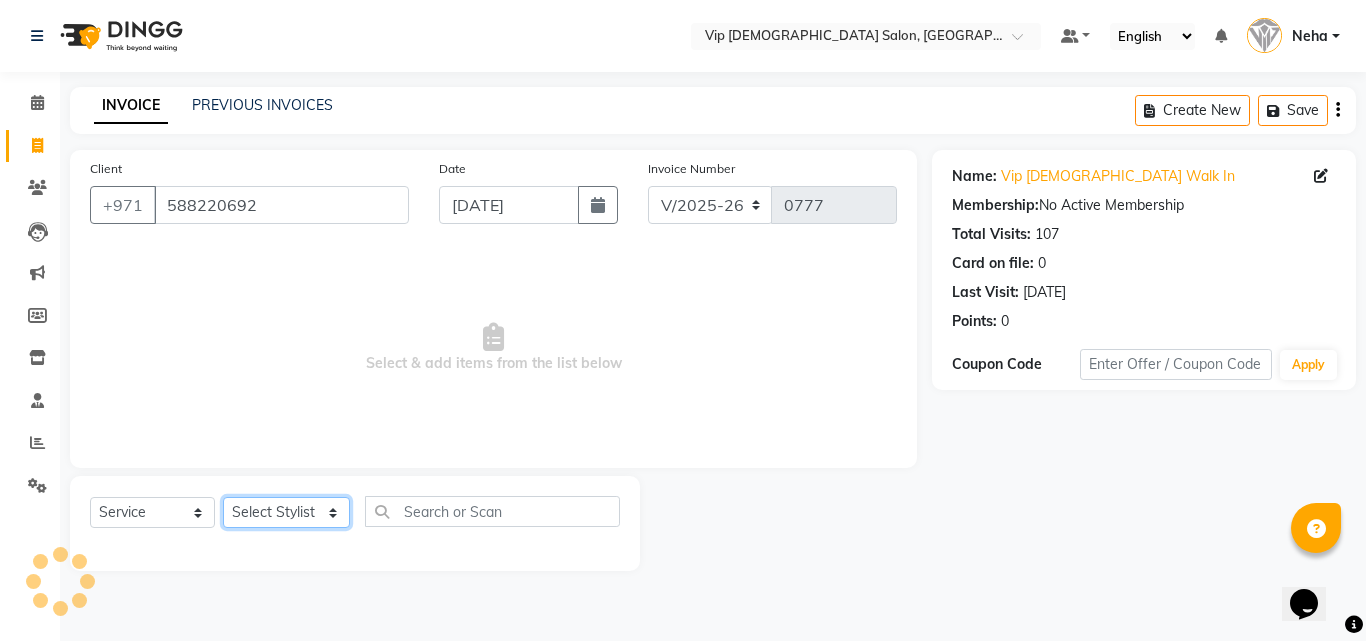 click on "Select Stylist [PERSON_NAME] [PERSON_NAME] [PERSON_NAME] [PERSON_NAME] [PERSON_NAME] [PERSON_NAME] [PERSON_NAME] Lakhbizi Jairah Mr. Mohannad [PERSON_NAME] [PERSON_NAME] [PERSON_NAME] [PERSON_NAME] [PERSON_NAME]  Akhilaque [PERSON_NAME]." 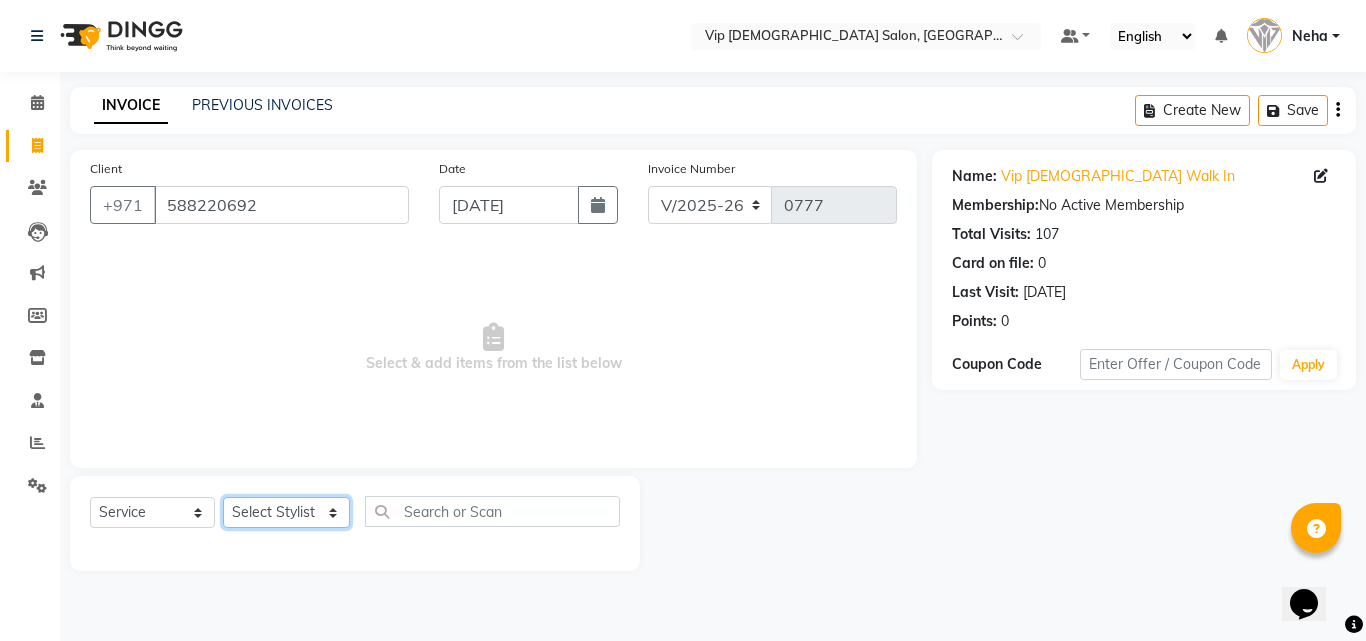 select on "81364" 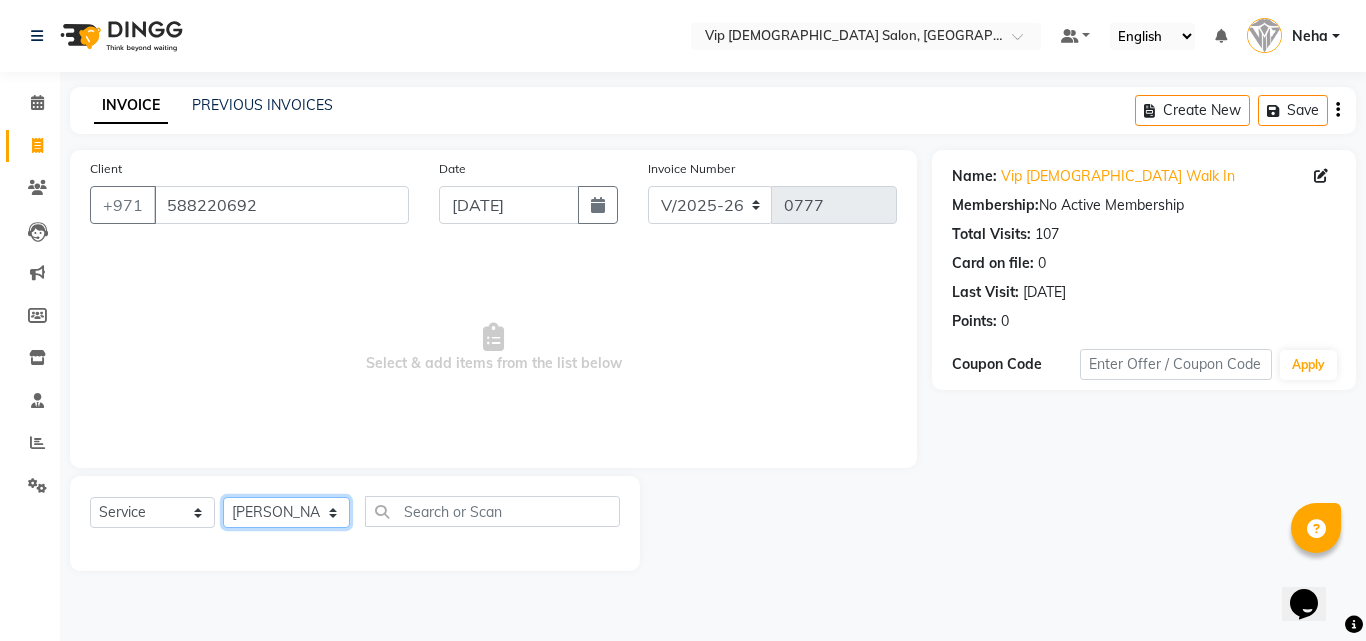 click on "Select Stylist [PERSON_NAME] [PERSON_NAME] [PERSON_NAME] [PERSON_NAME] [PERSON_NAME] [PERSON_NAME] [PERSON_NAME] Lakhbizi Jairah Mr. Mohannad [PERSON_NAME] [PERSON_NAME] [PERSON_NAME] [PERSON_NAME] [PERSON_NAME]  Akhilaque [PERSON_NAME]." 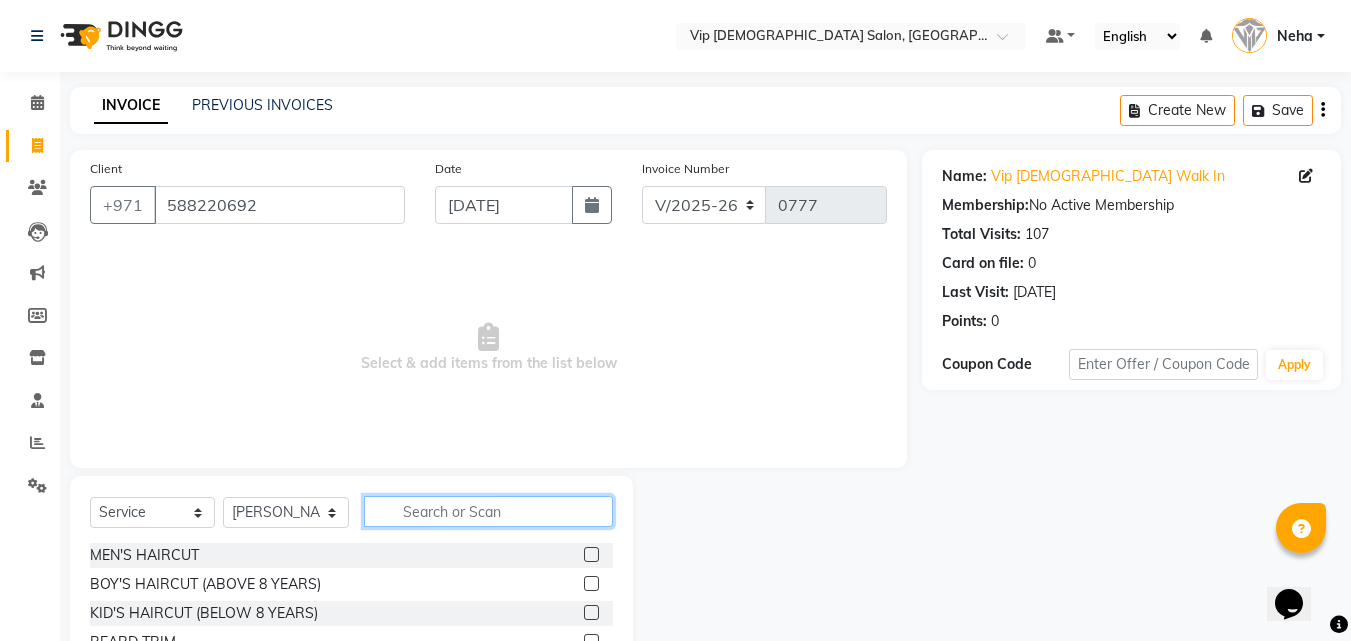 click 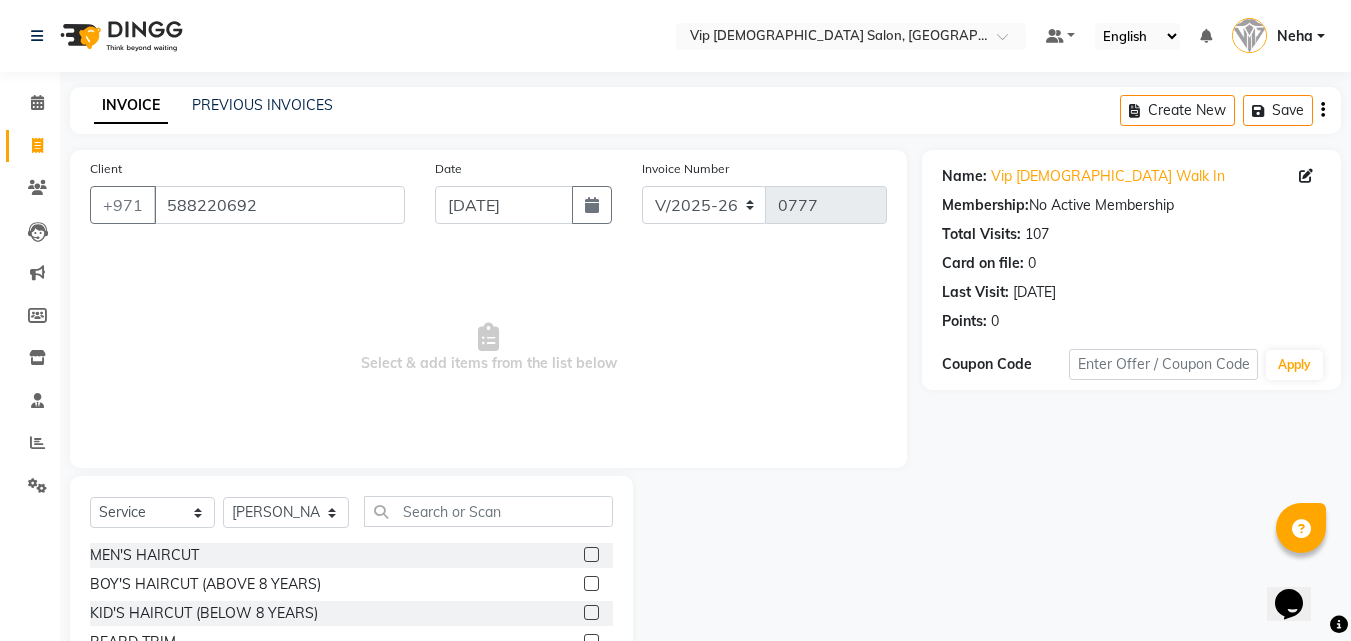 click 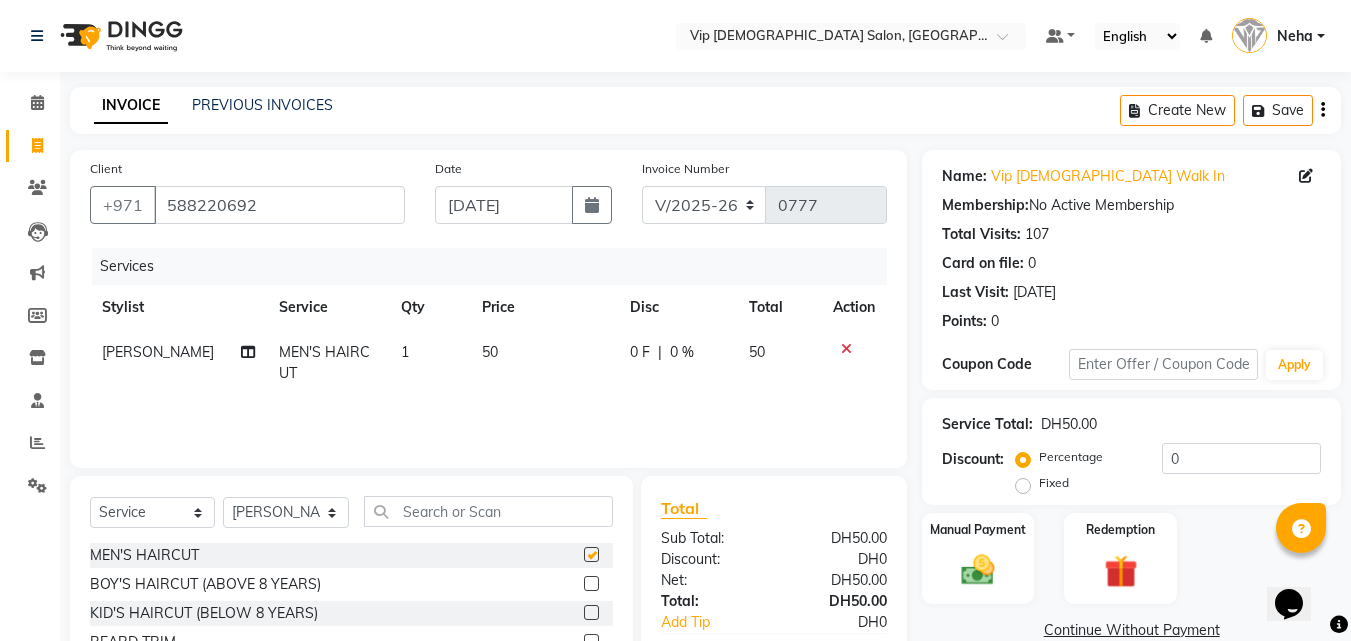 checkbox on "false" 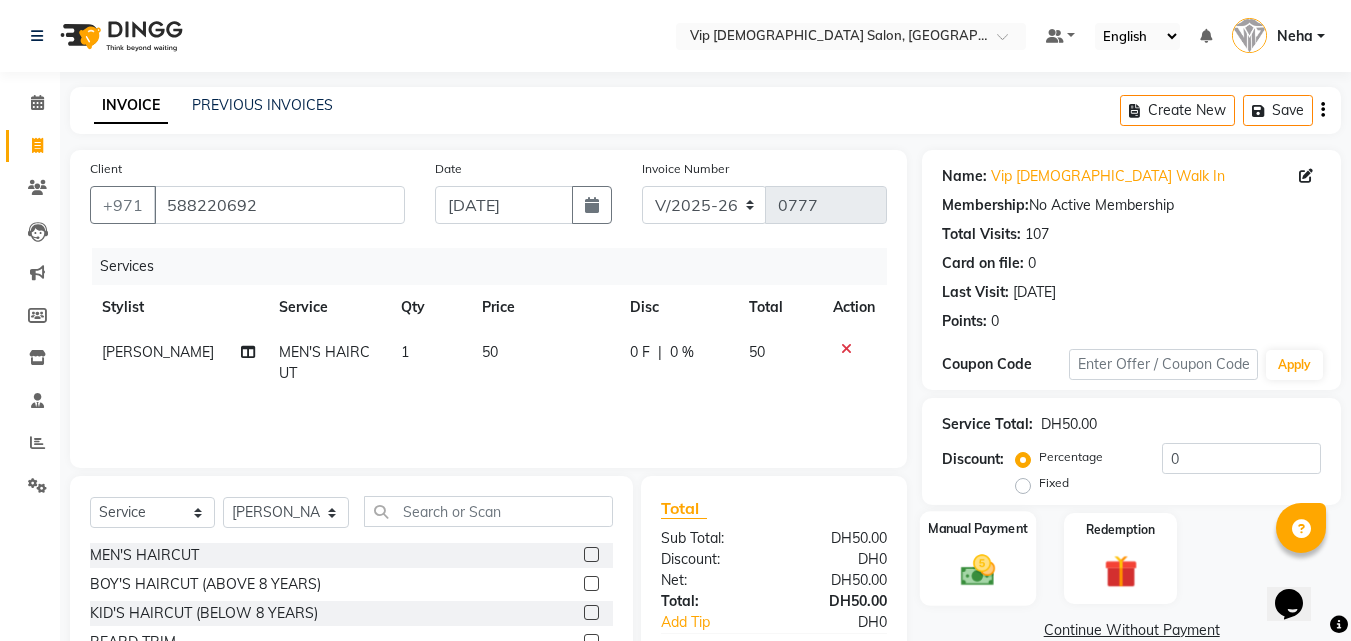 click 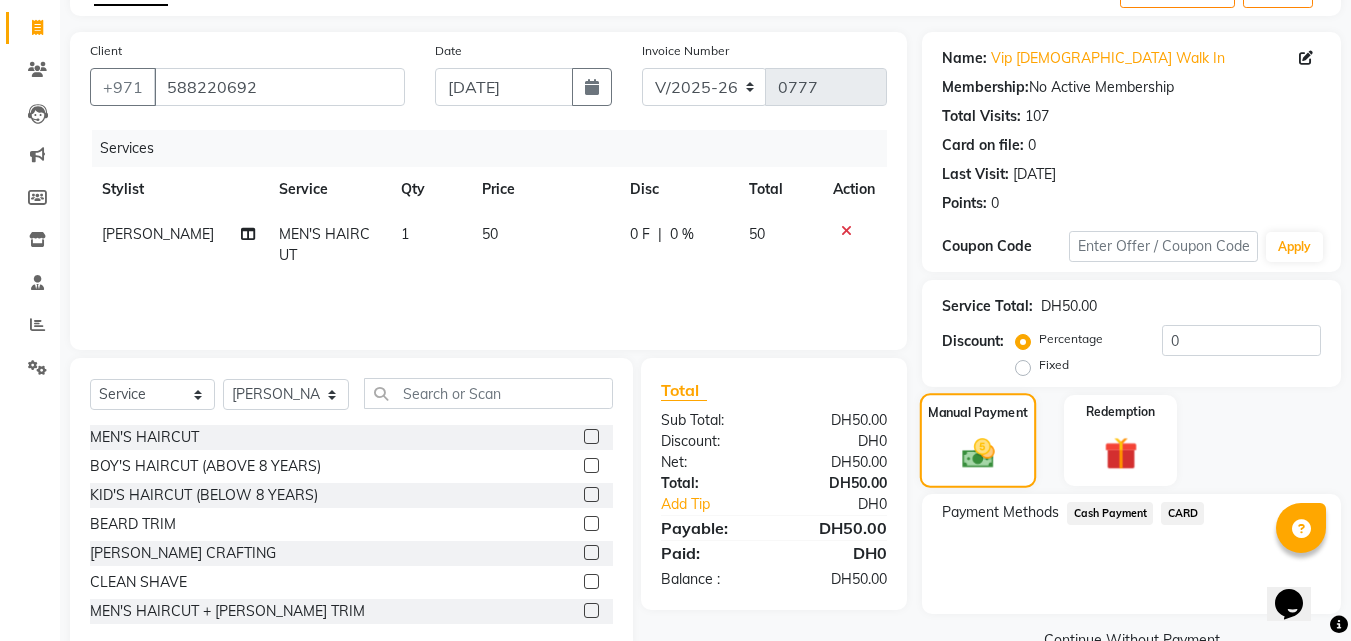 scroll, scrollTop: 120, scrollLeft: 0, axis: vertical 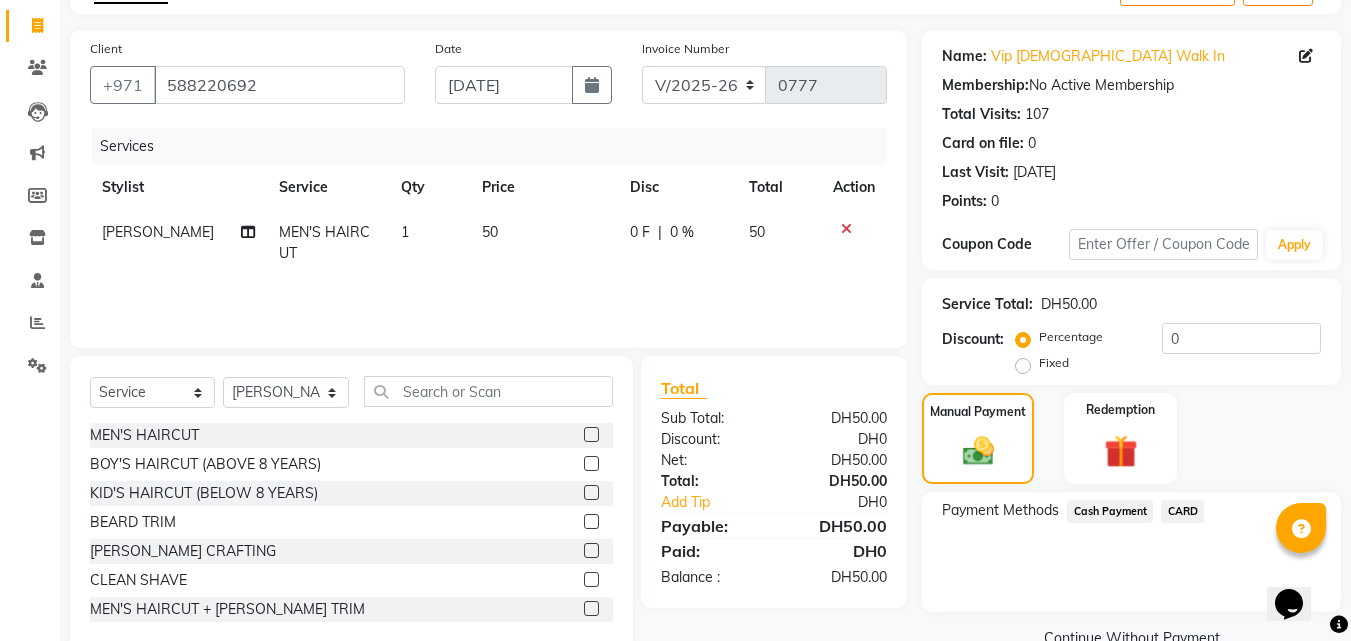 click on "Cash Payment" 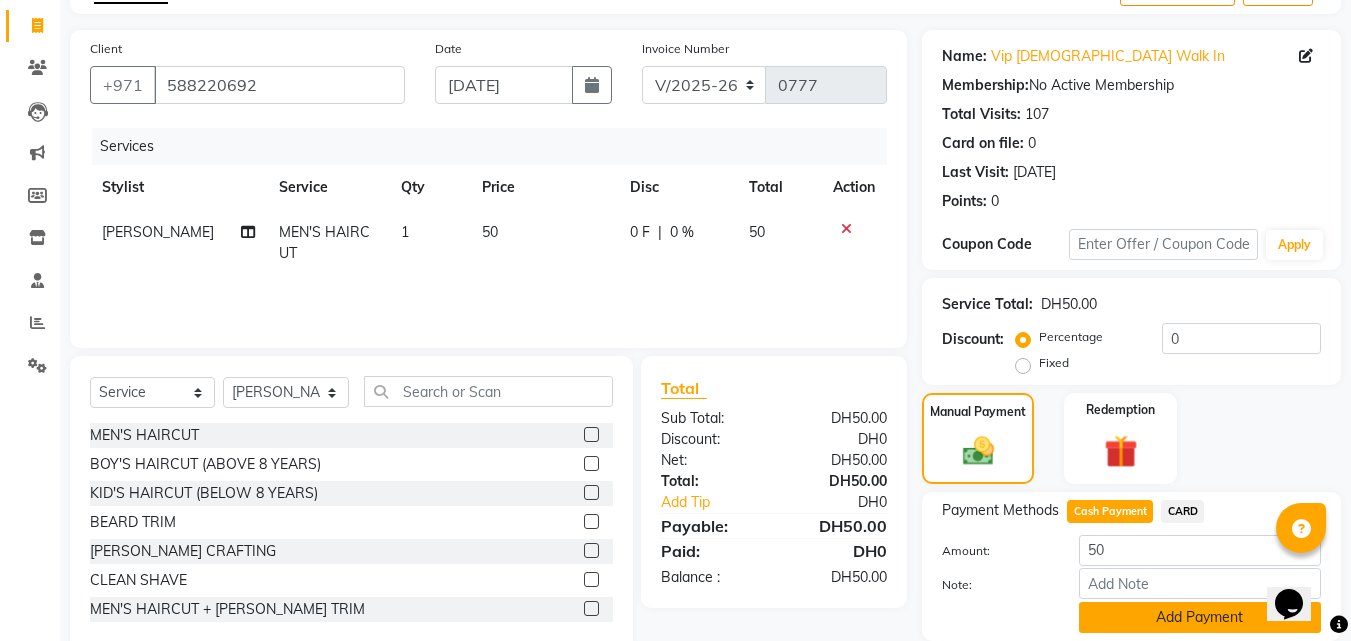 click on "Add Payment" 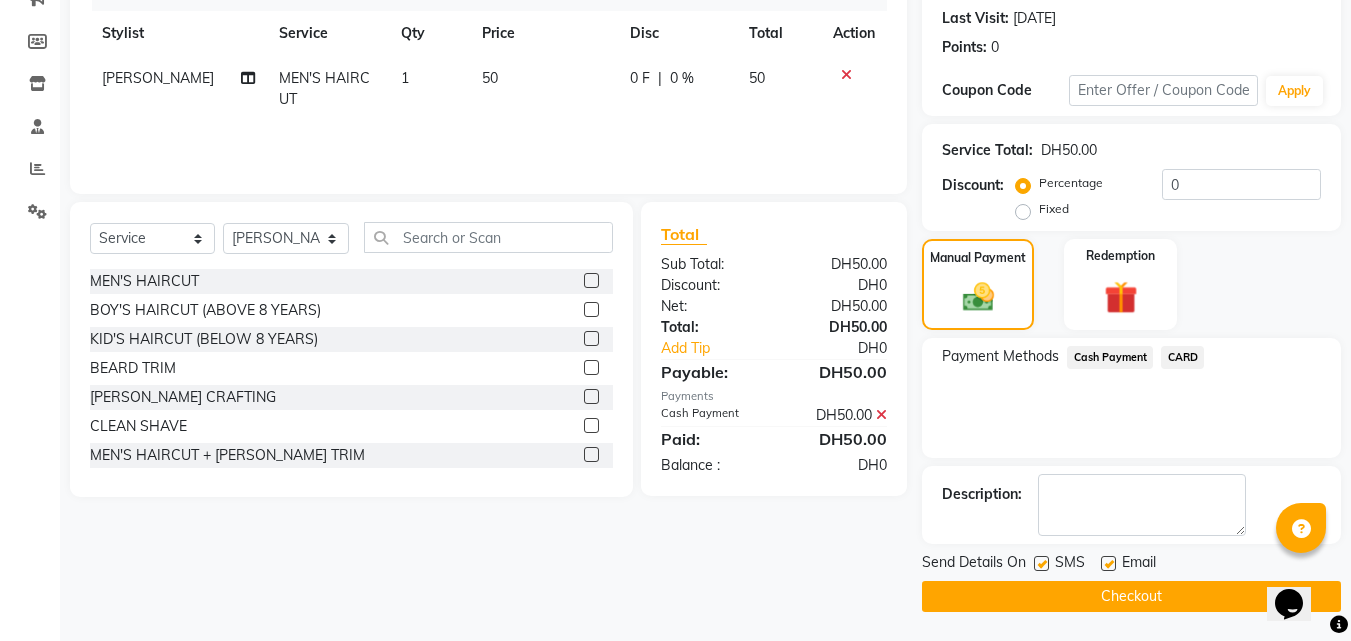 scroll, scrollTop: 275, scrollLeft: 0, axis: vertical 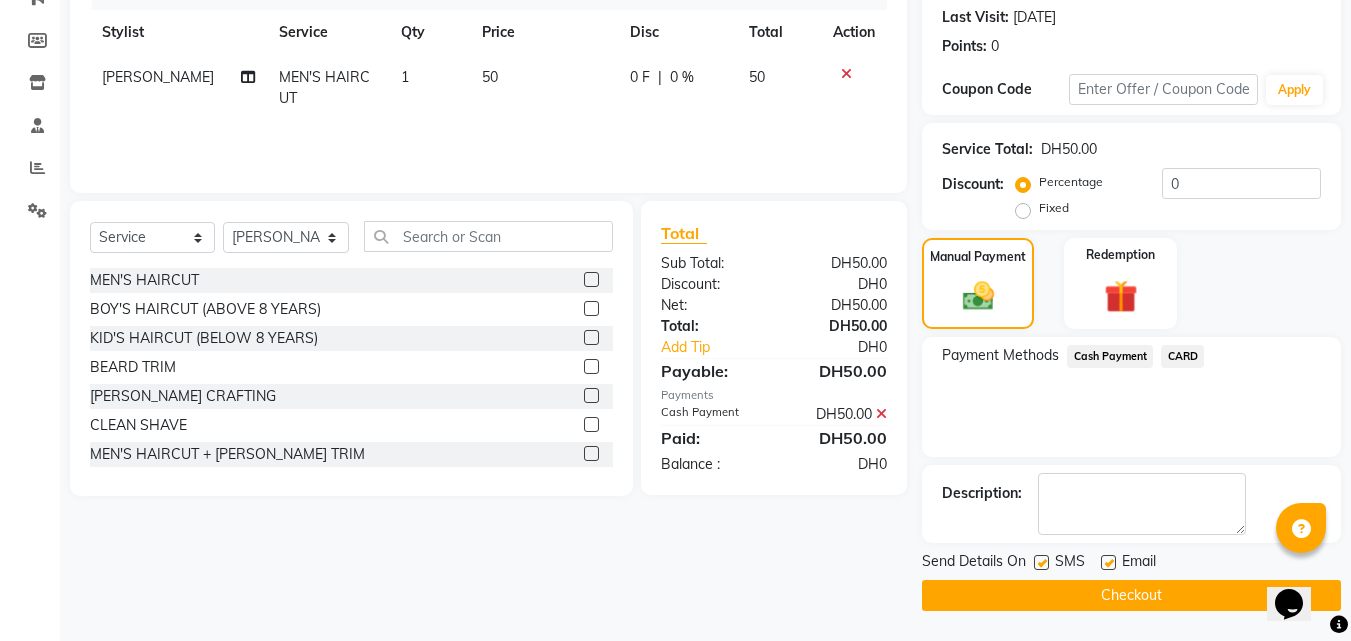 click on "Checkout" 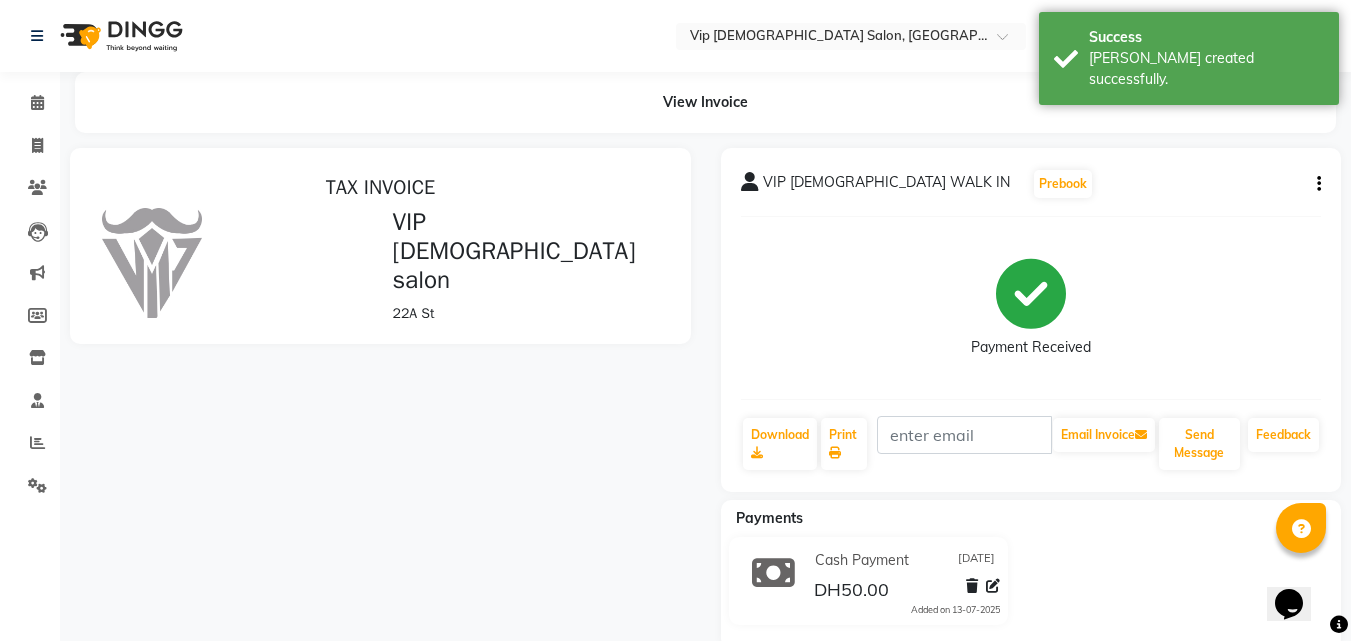 scroll, scrollTop: 0, scrollLeft: 0, axis: both 